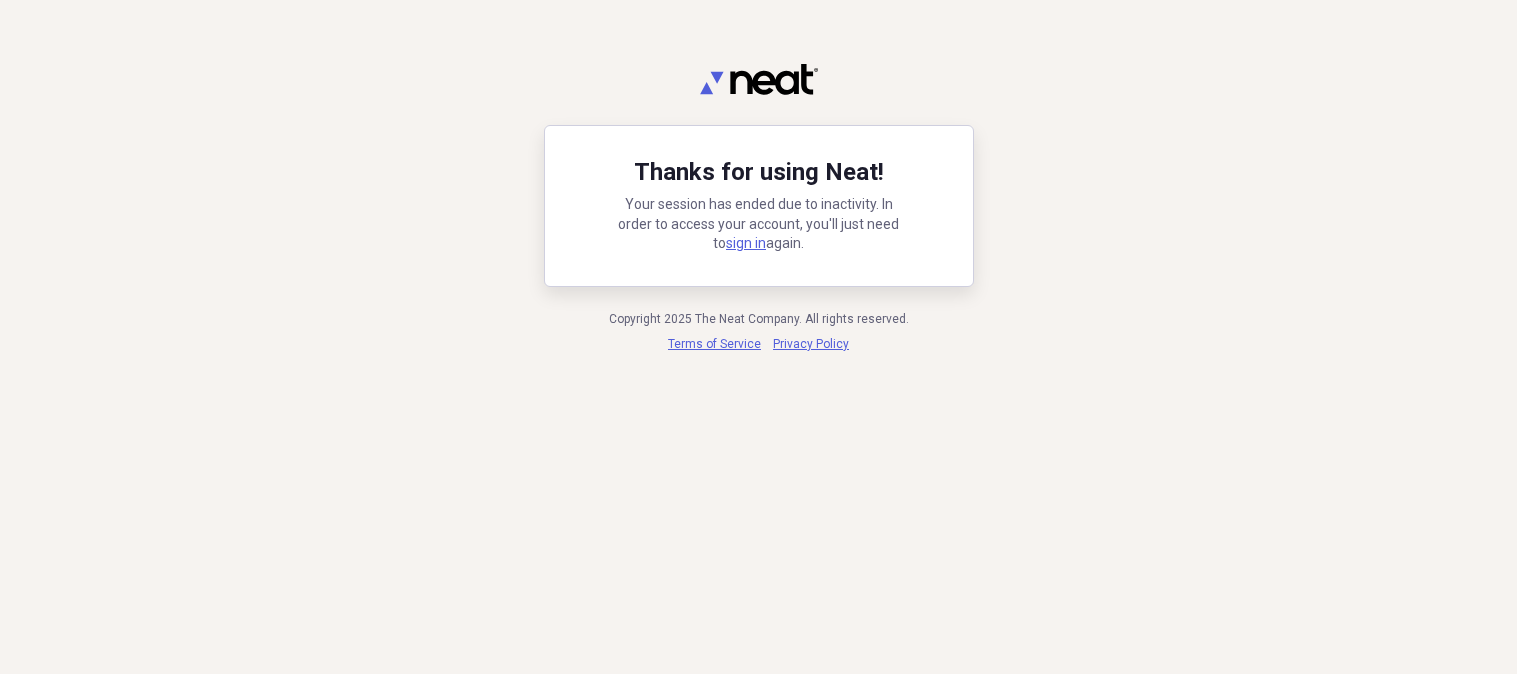 scroll, scrollTop: 0, scrollLeft: 0, axis: both 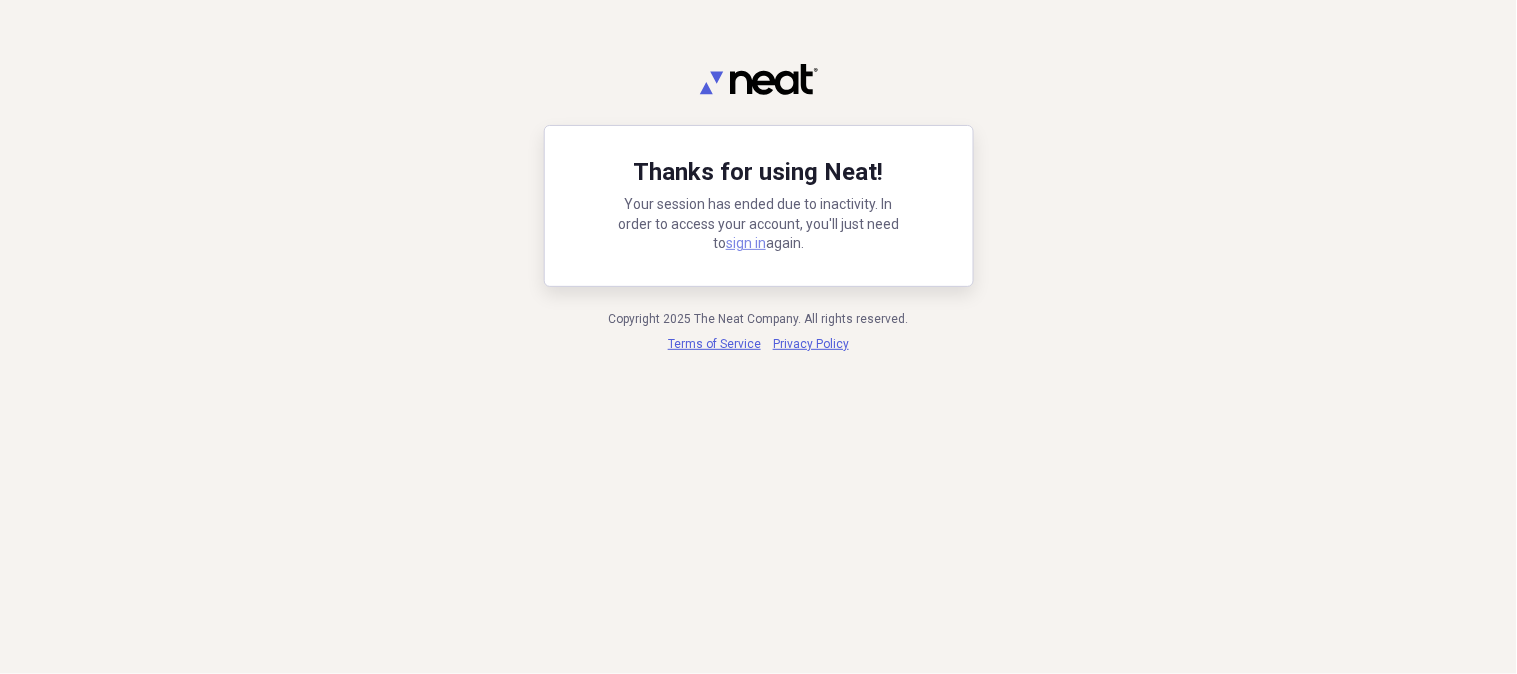click on "sign in" at bounding box center [746, 243] 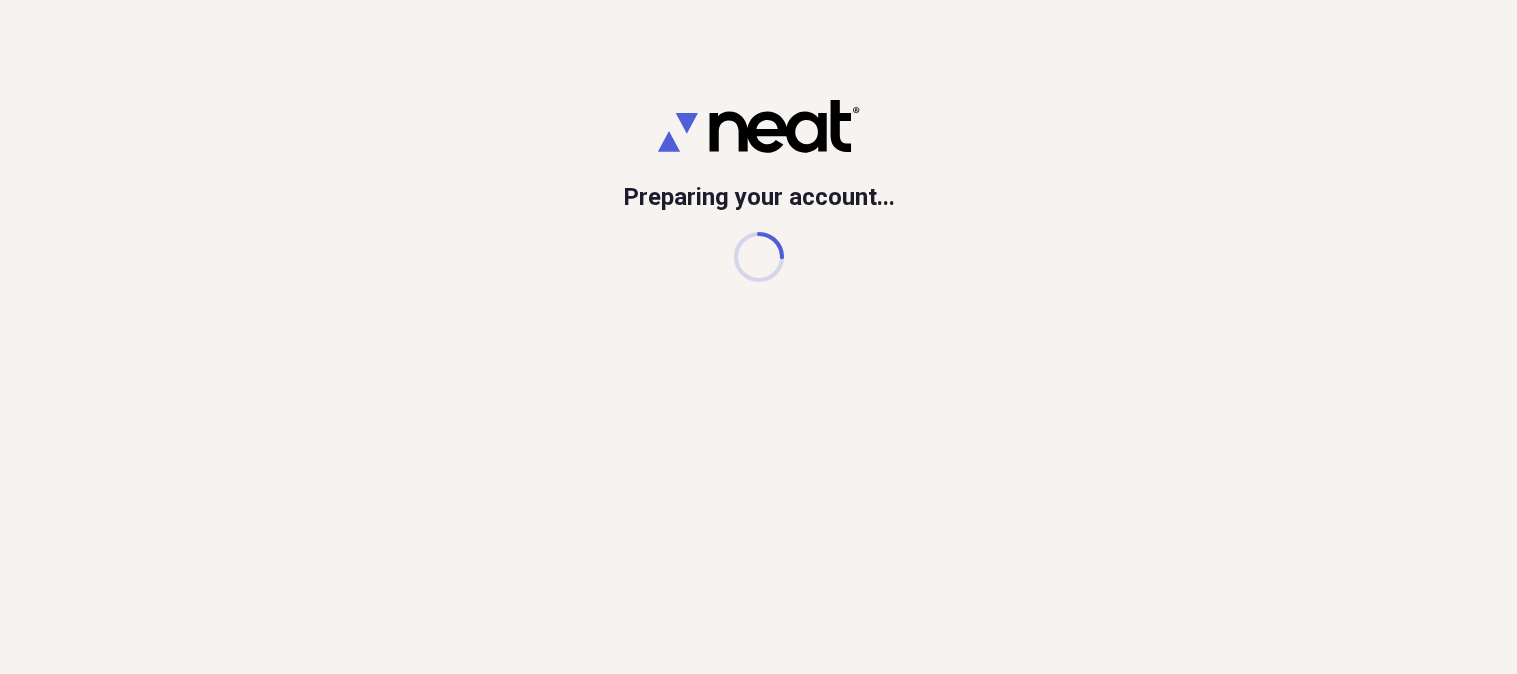 scroll, scrollTop: 0, scrollLeft: 0, axis: both 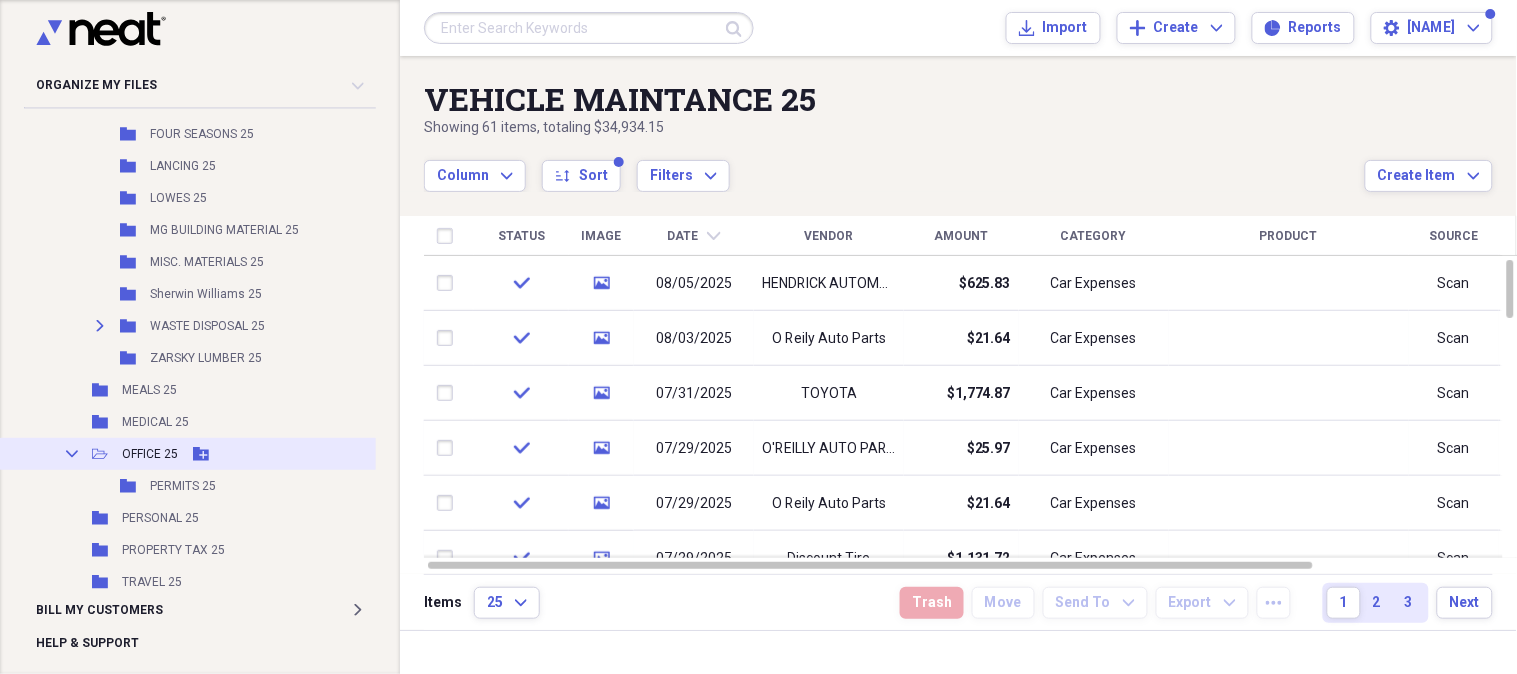 click on "OFFICE 25" at bounding box center [150, 454] 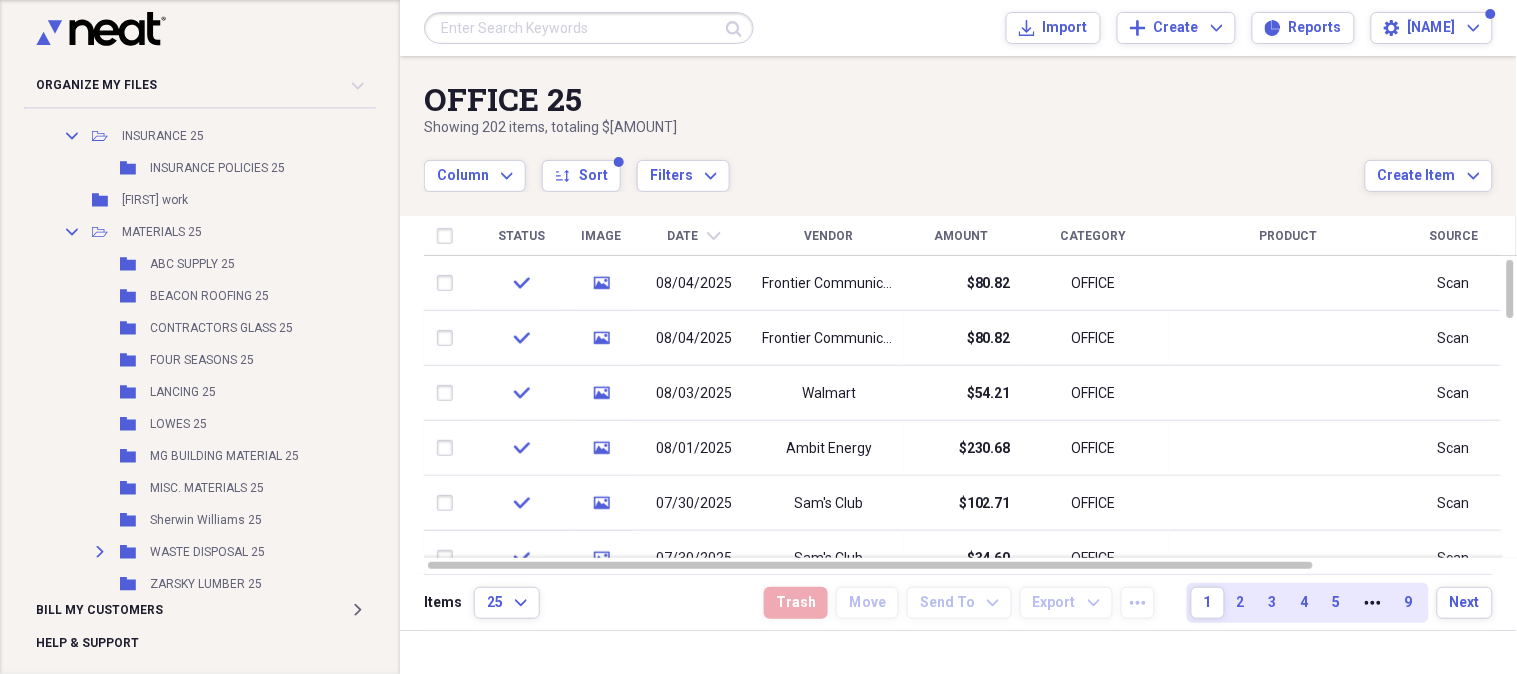 scroll, scrollTop: 3121, scrollLeft: 0, axis: vertical 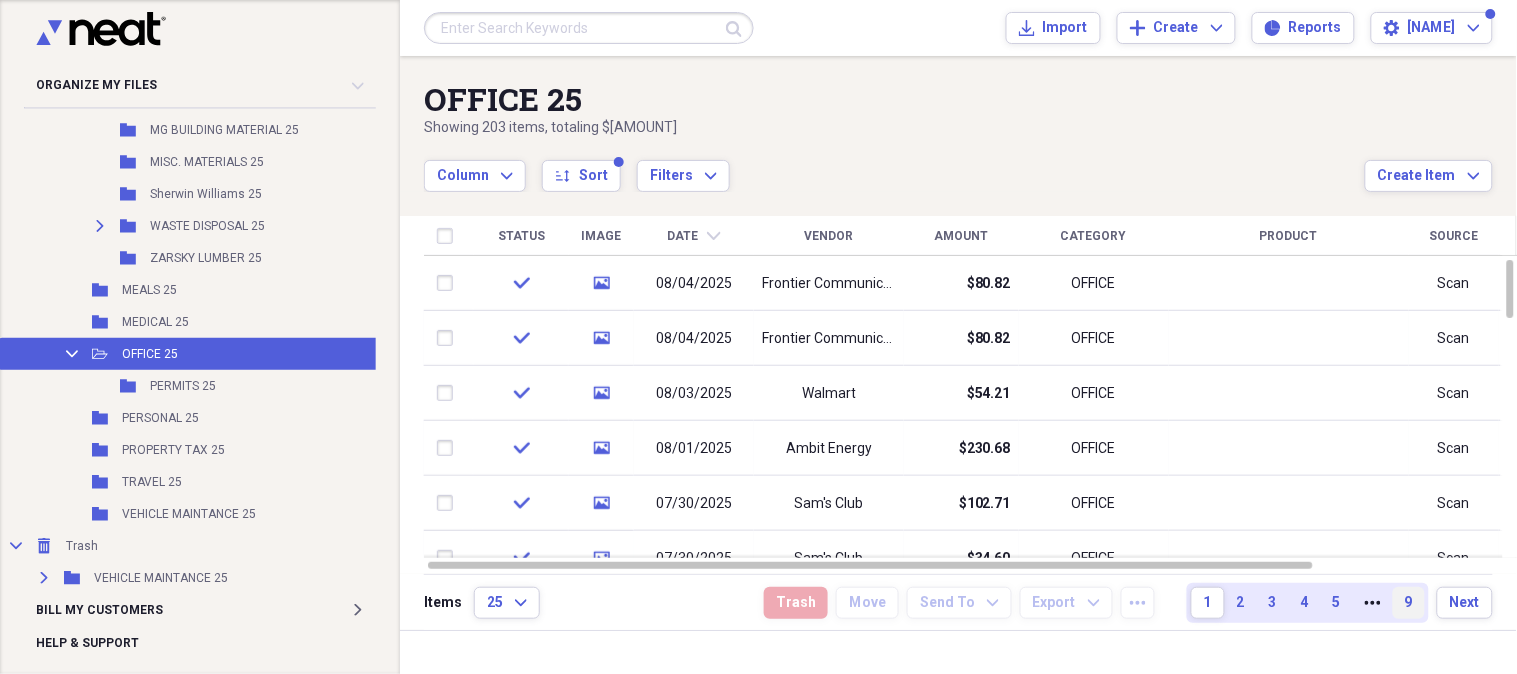 click on "9" at bounding box center [1409, 603] 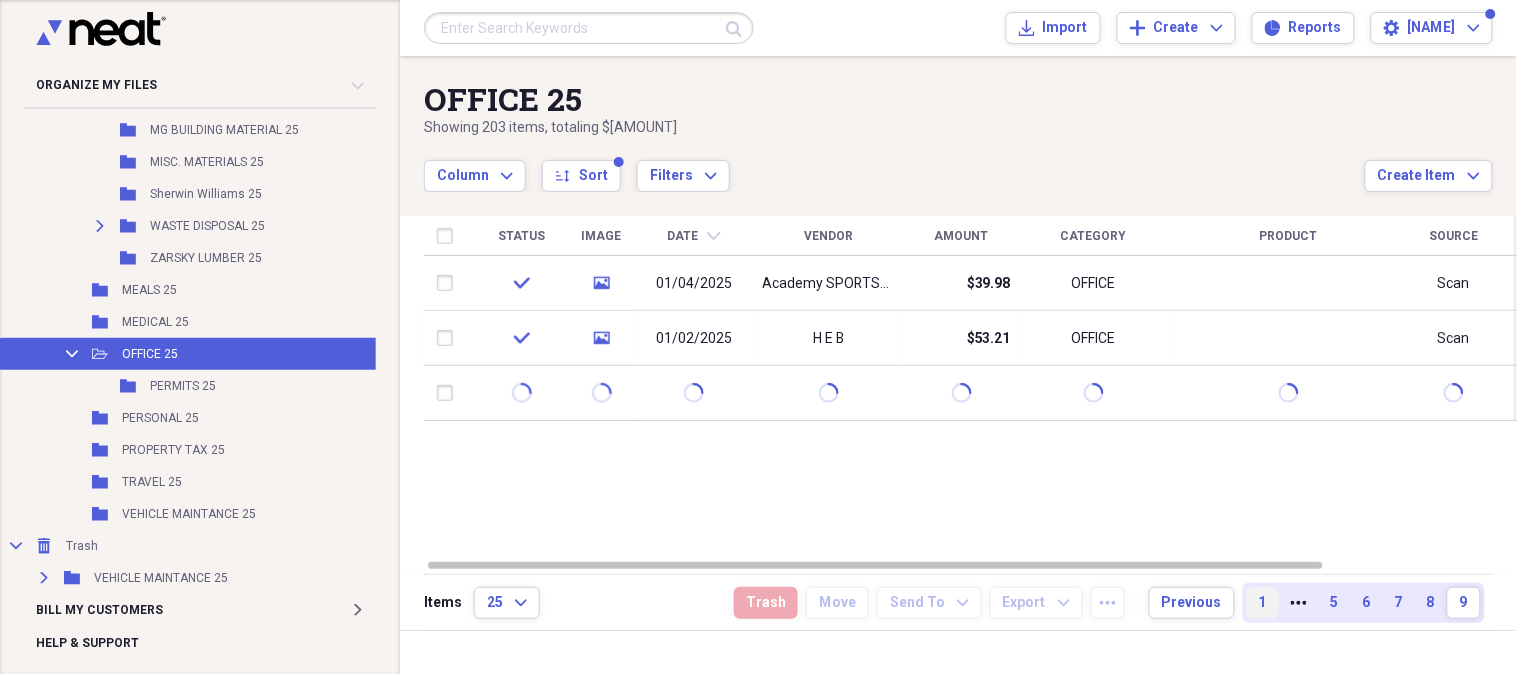 click on "1" at bounding box center (1263, 603) 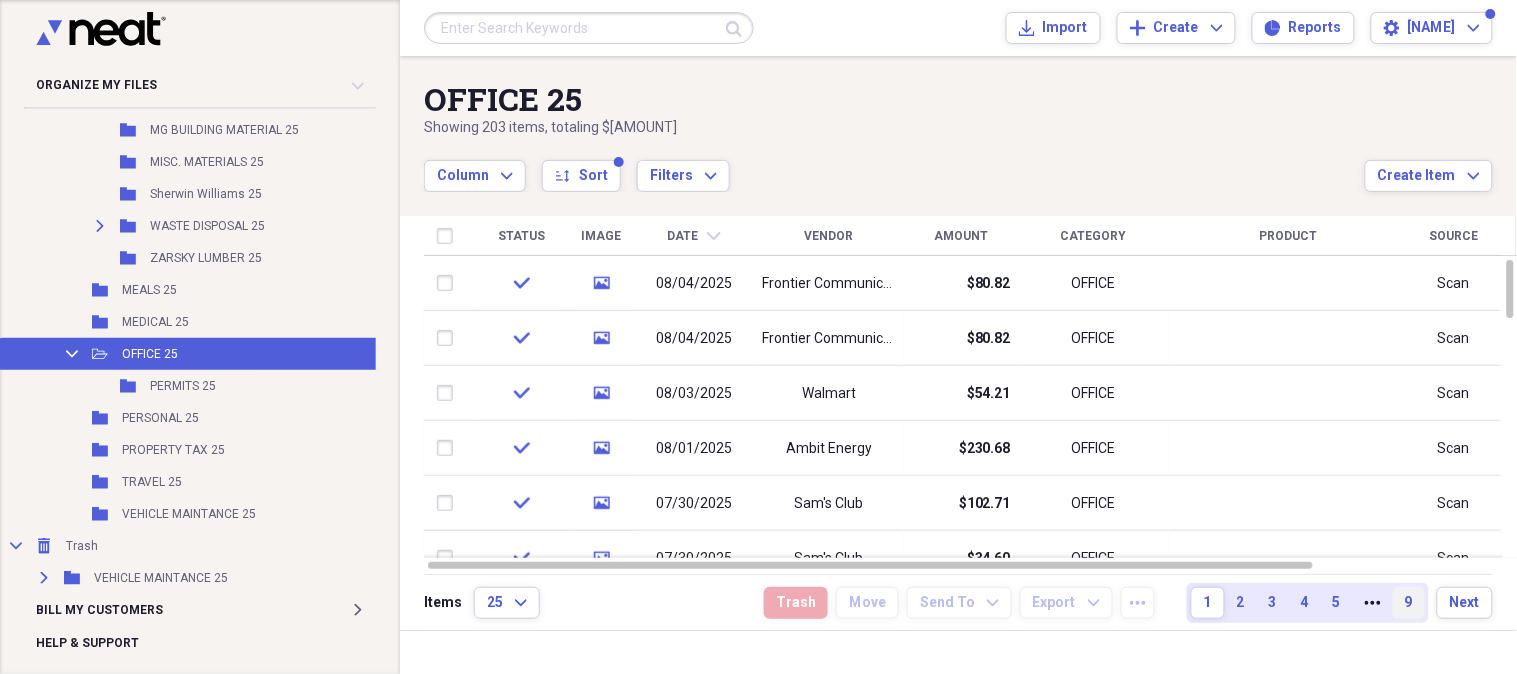 click on "9" at bounding box center [1409, 603] 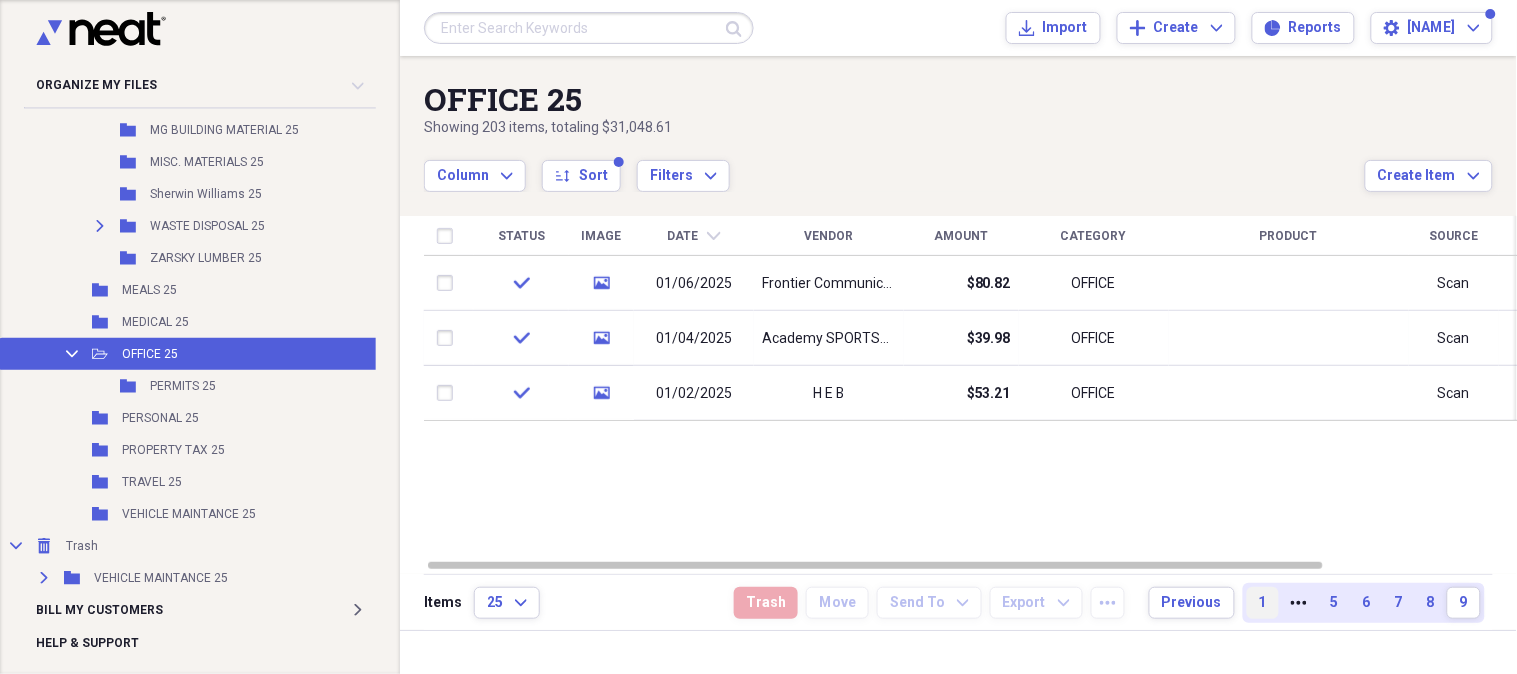 click on "1" at bounding box center [1263, 603] 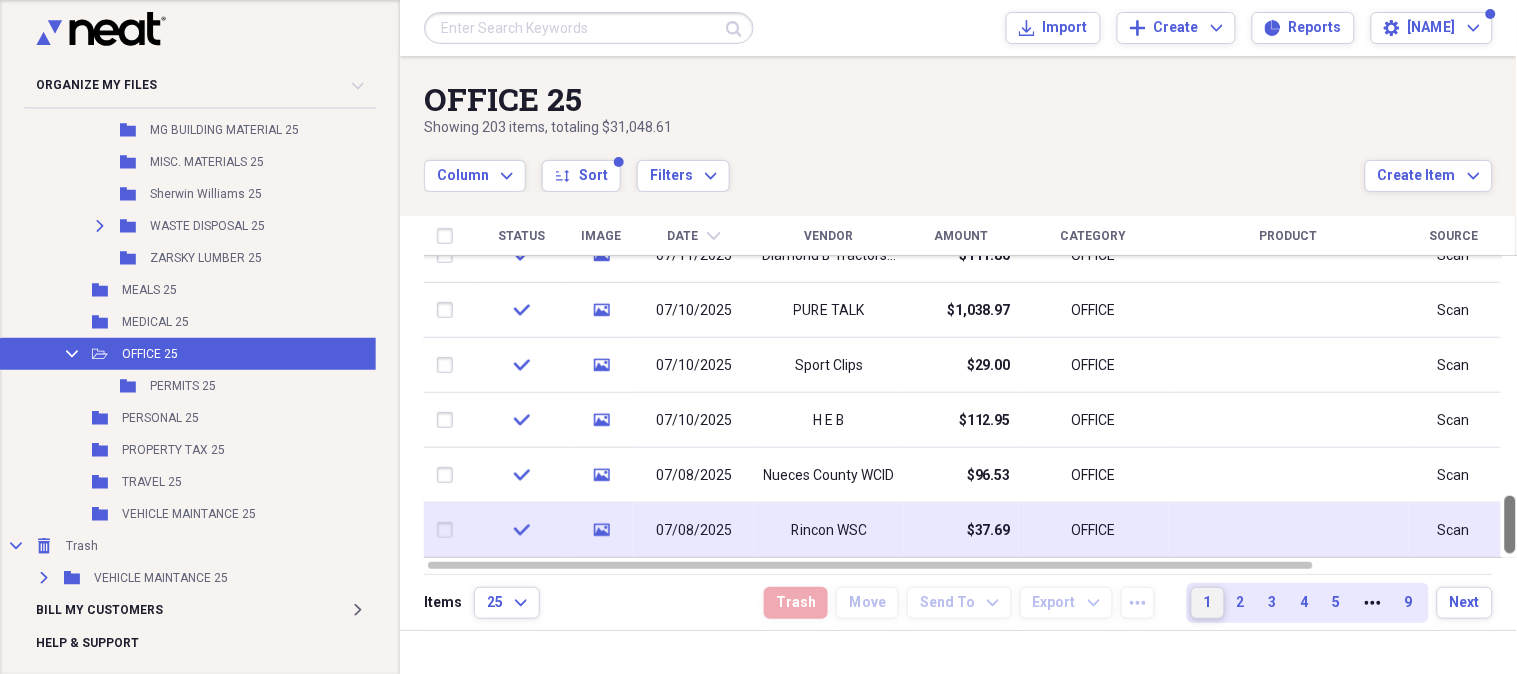 drag, startPoint x: 1508, startPoint y: 291, endPoint x: 1487, endPoint y: 545, distance: 254.86664 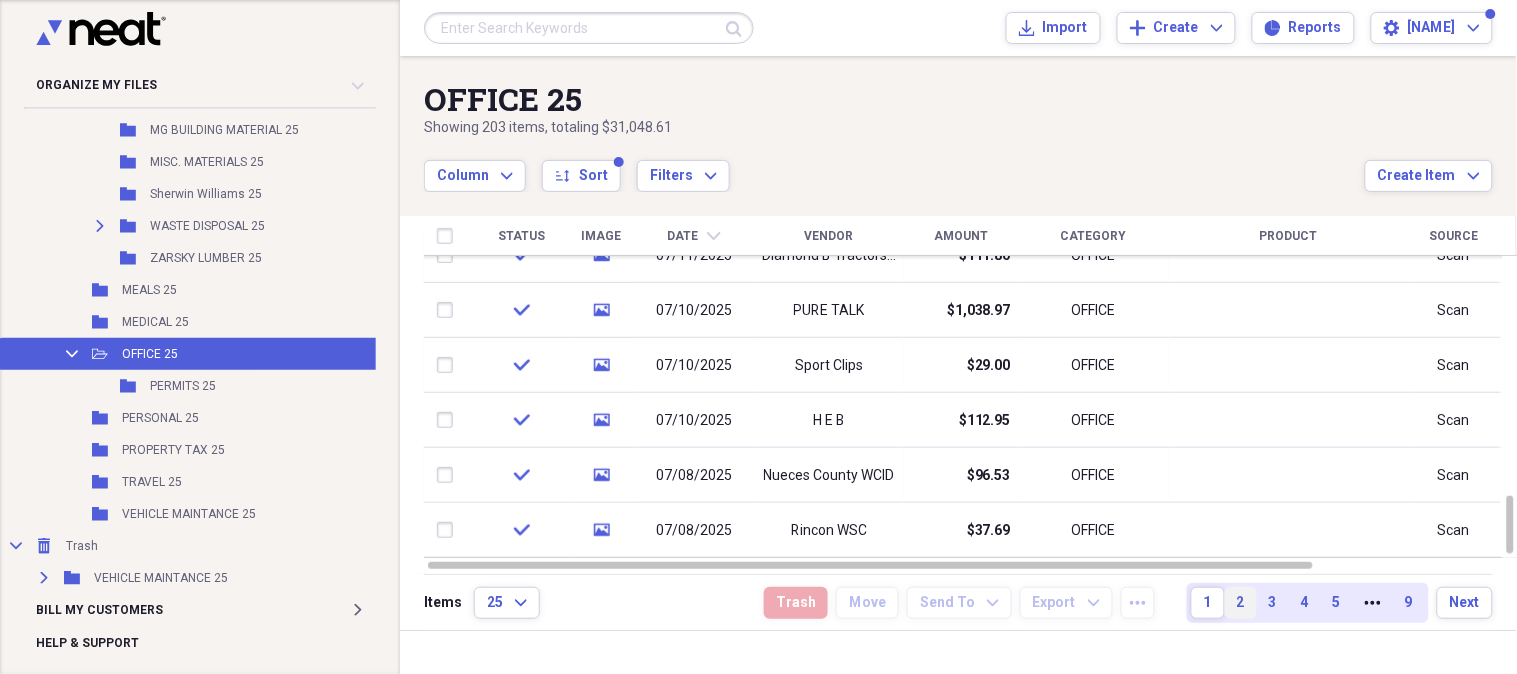 click on "2" at bounding box center [1241, 603] 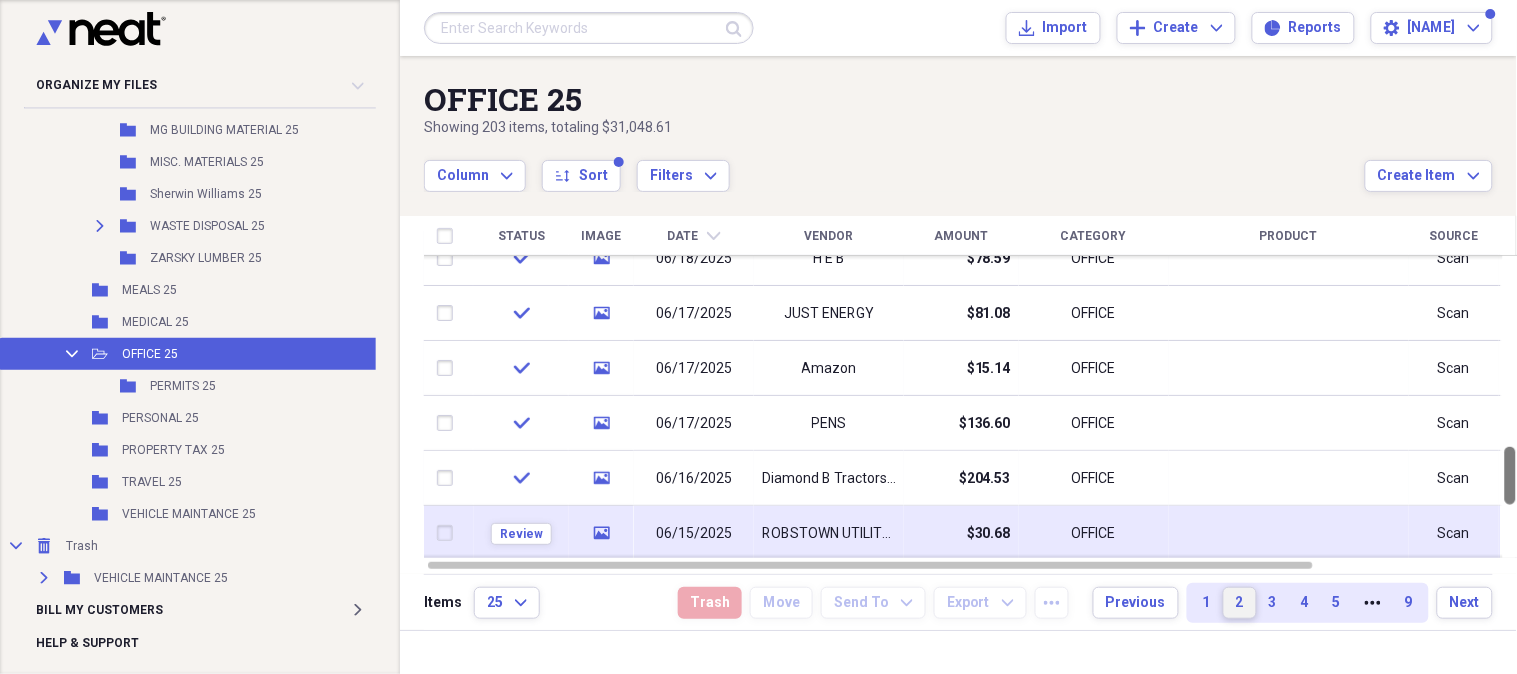drag, startPoint x: 1510, startPoint y: 273, endPoint x: 1465, endPoint y: 527, distance: 257.9554 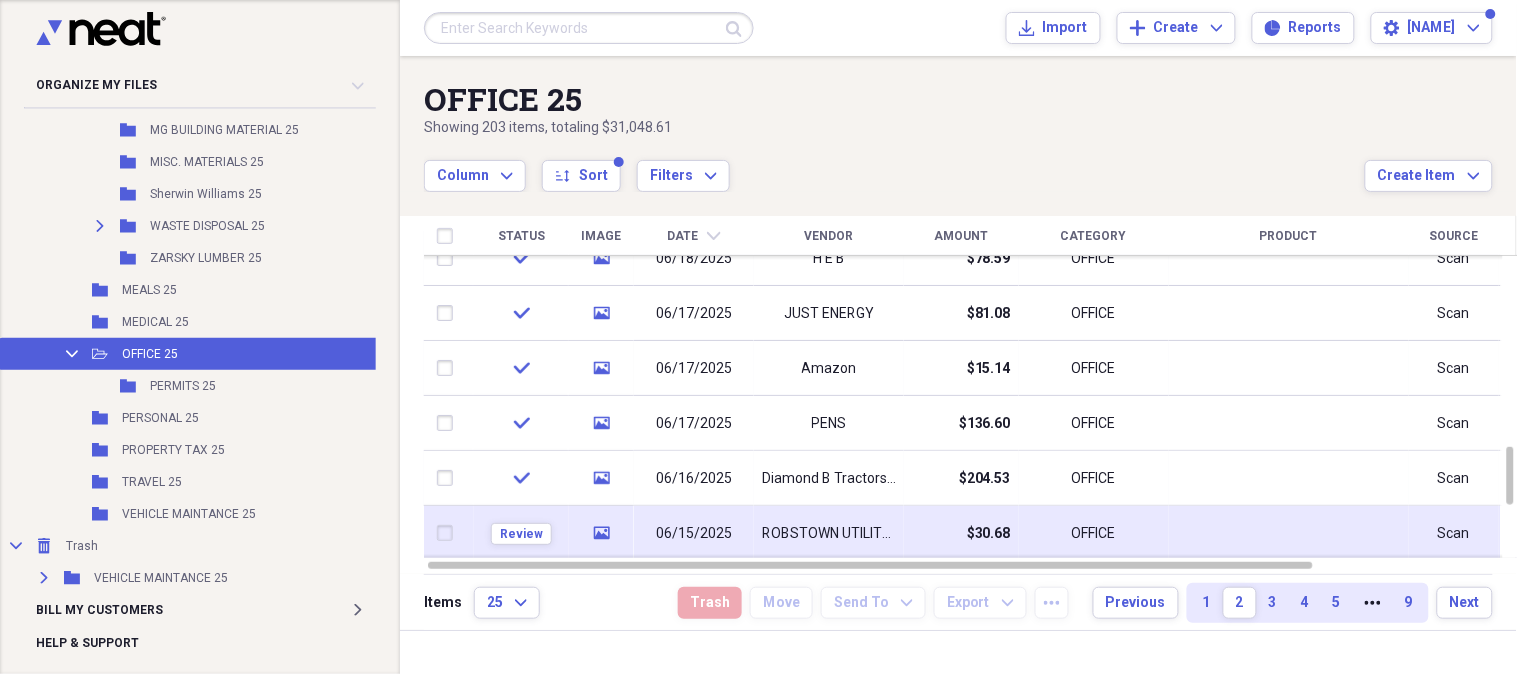 click on "ROBSTOWN UTILITY SYSTEMS STATEMENT" at bounding box center [829, 534] 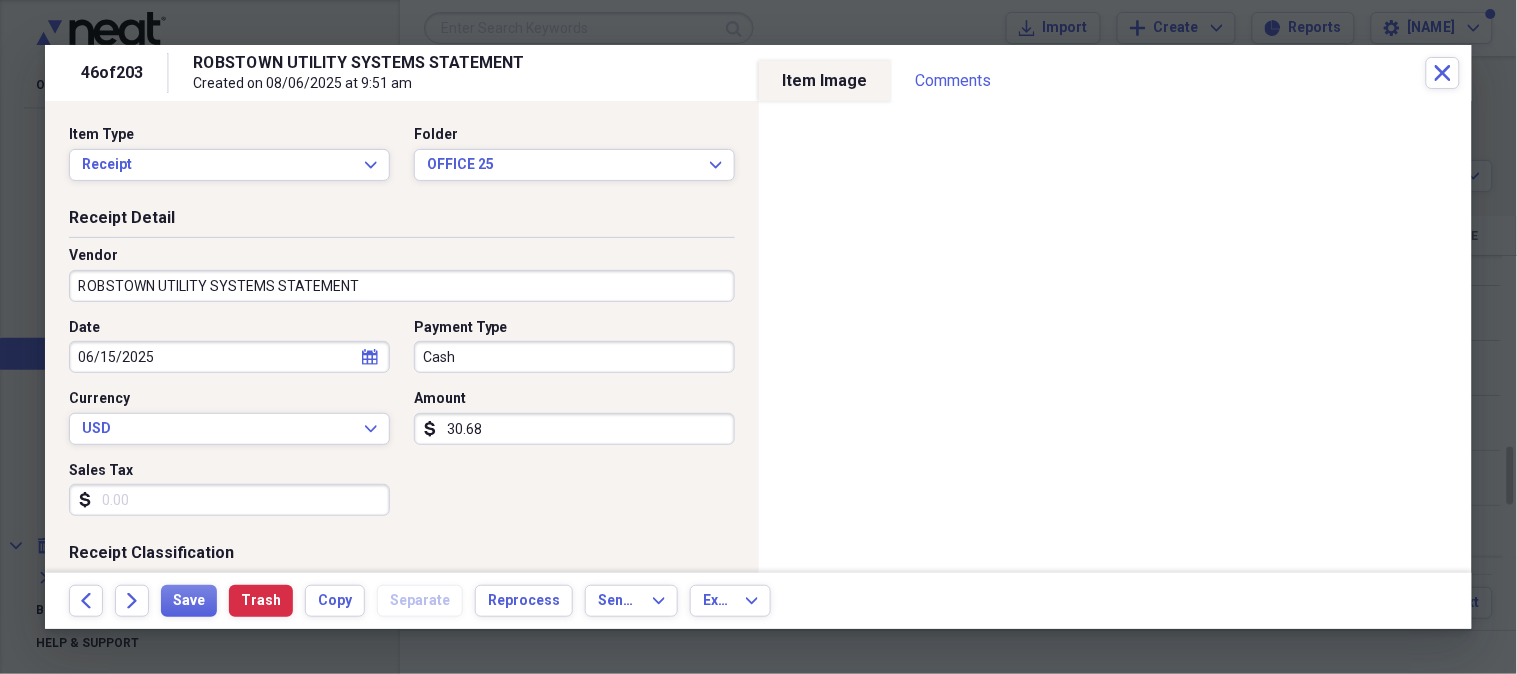 click on "Cash" at bounding box center (574, 357) 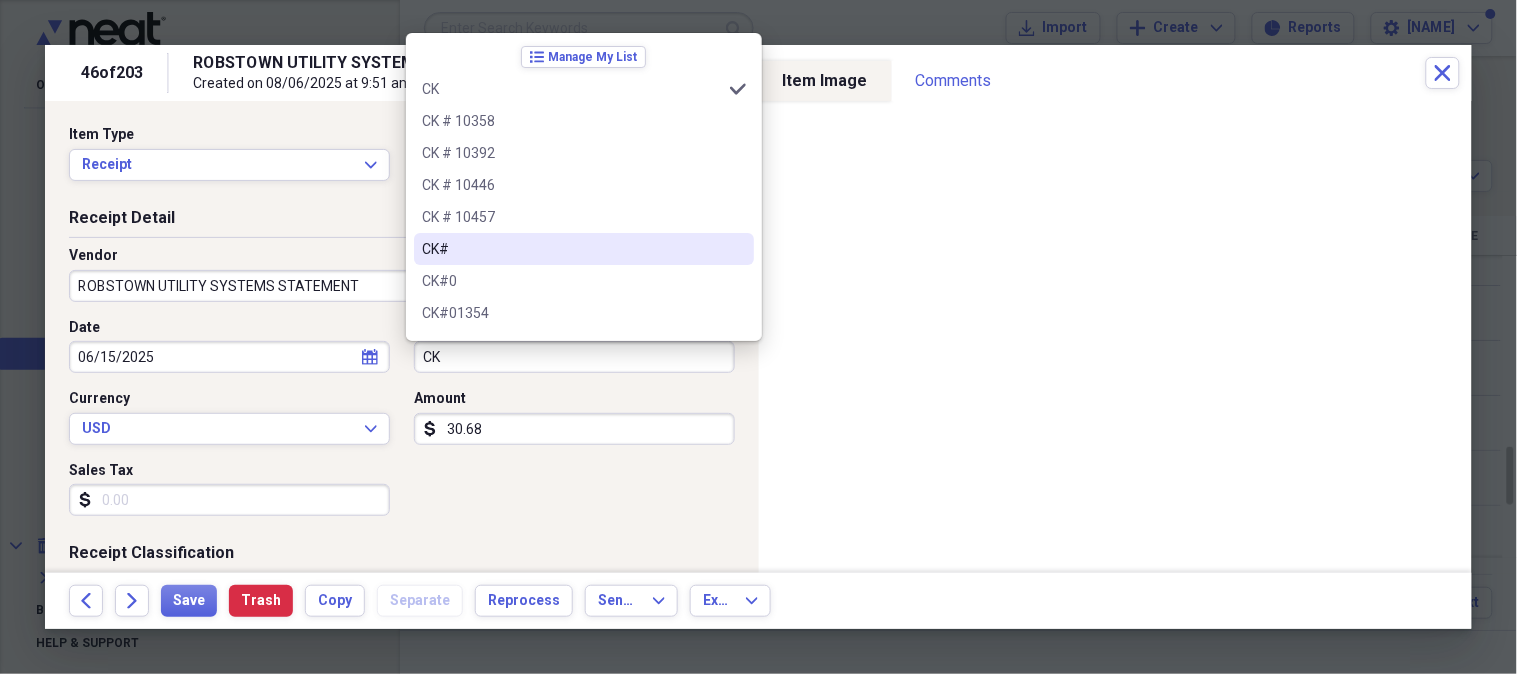 click on "CK#" at bounding box center (572, 249) 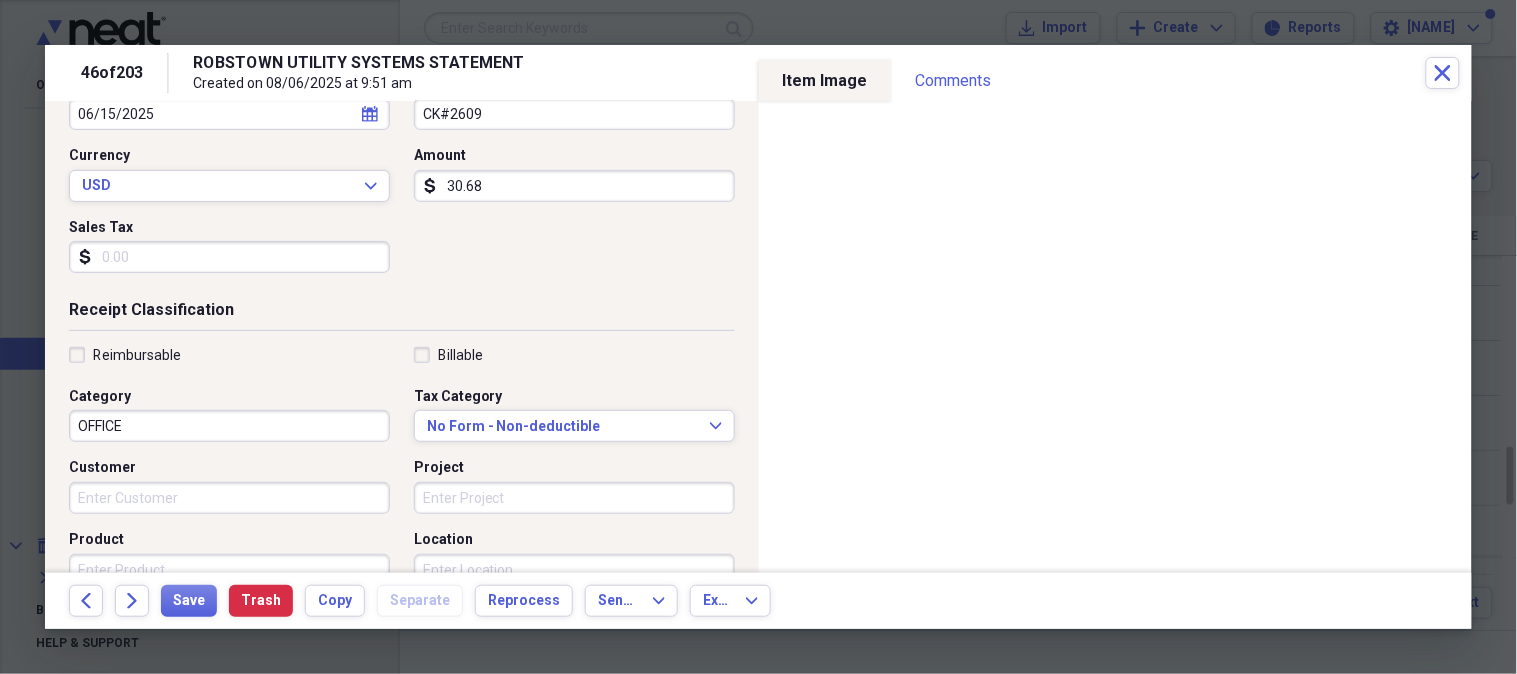 scroll, scrollTop: 251, scrollLeft: 0, axis: vertical 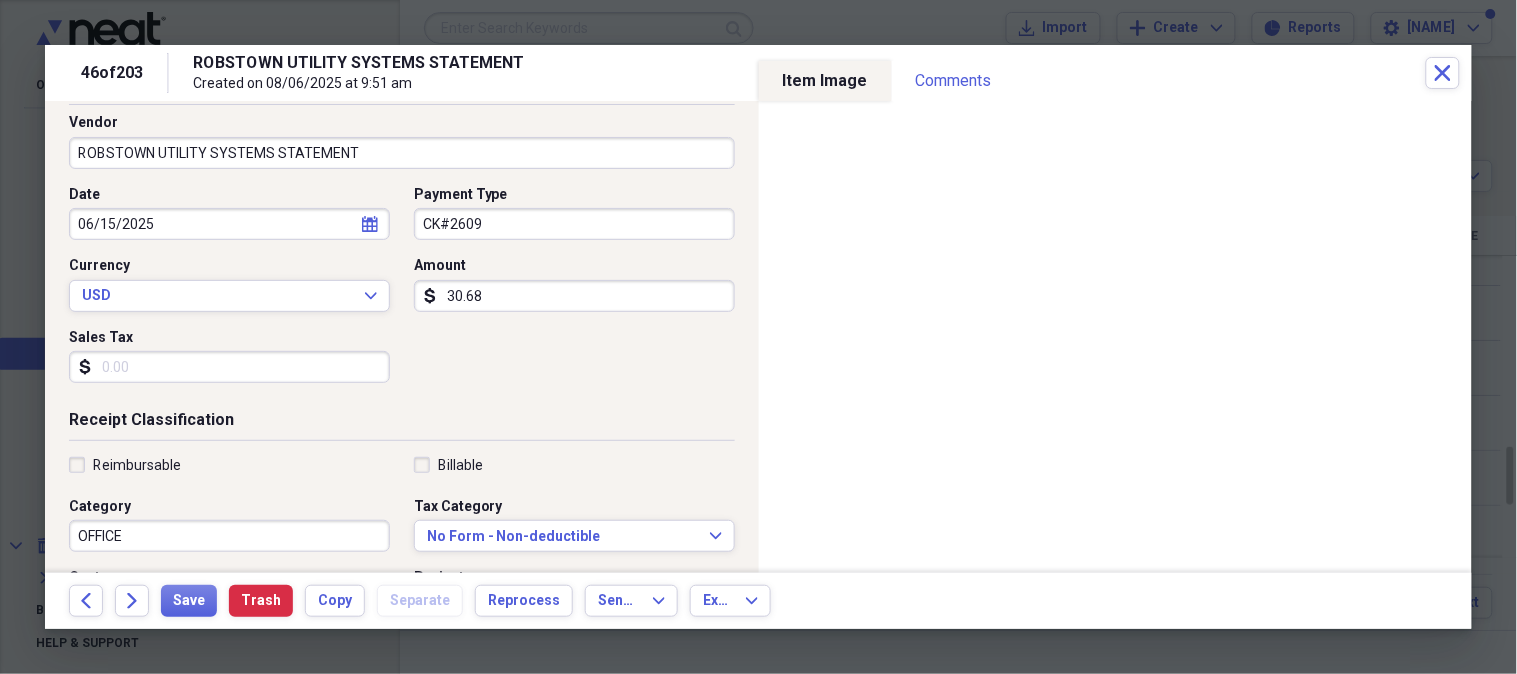 type on "CK#2609" 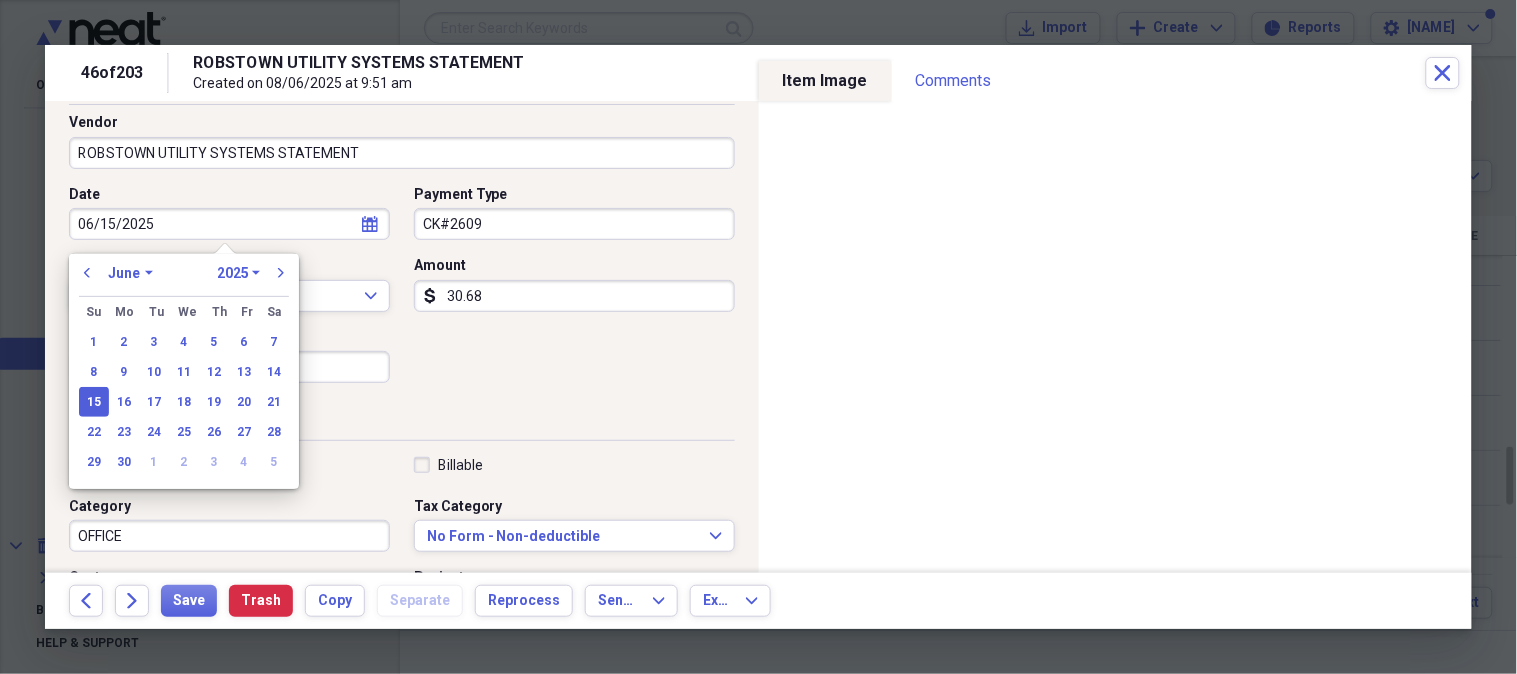 click on "January February March April May June July August September October November December" at bounding box center [130, 273] 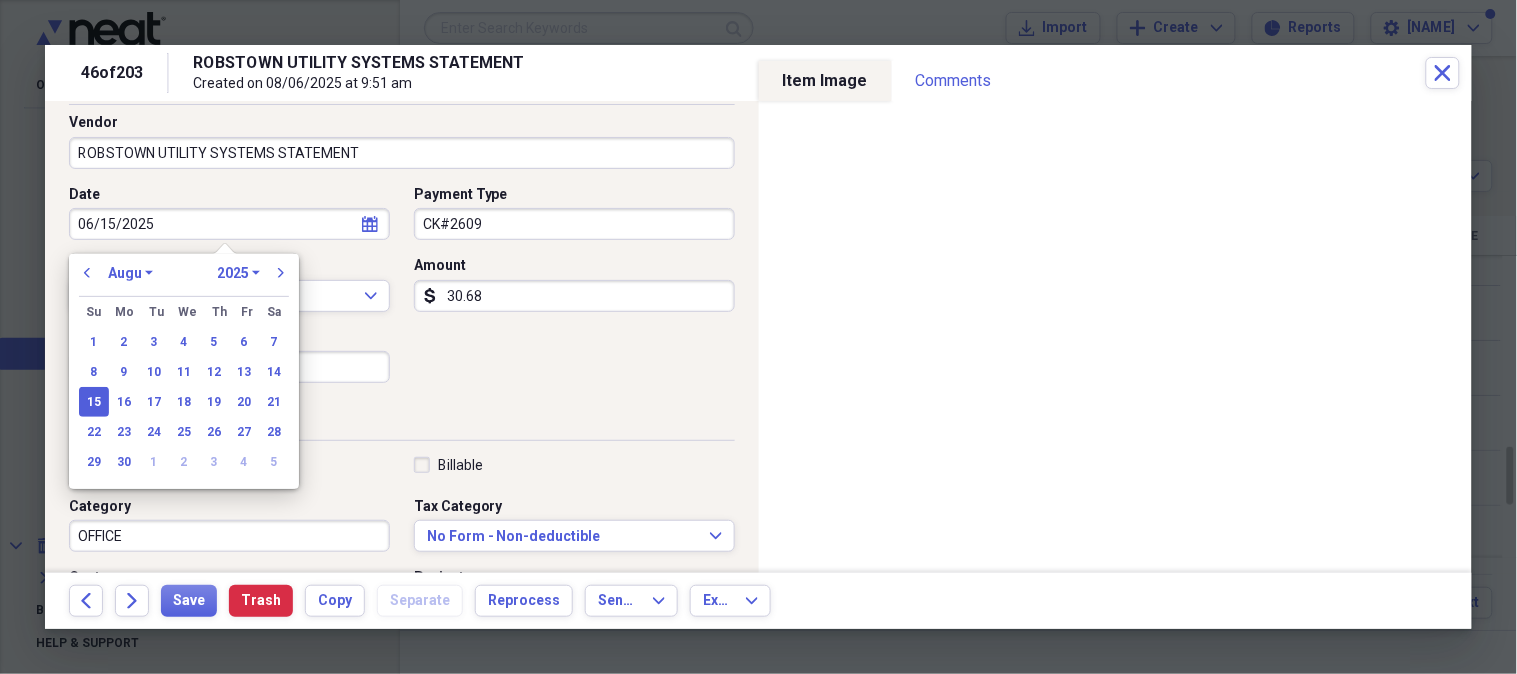 click on "January February March April May June July August September October November December" at bounding box center (130, 273) 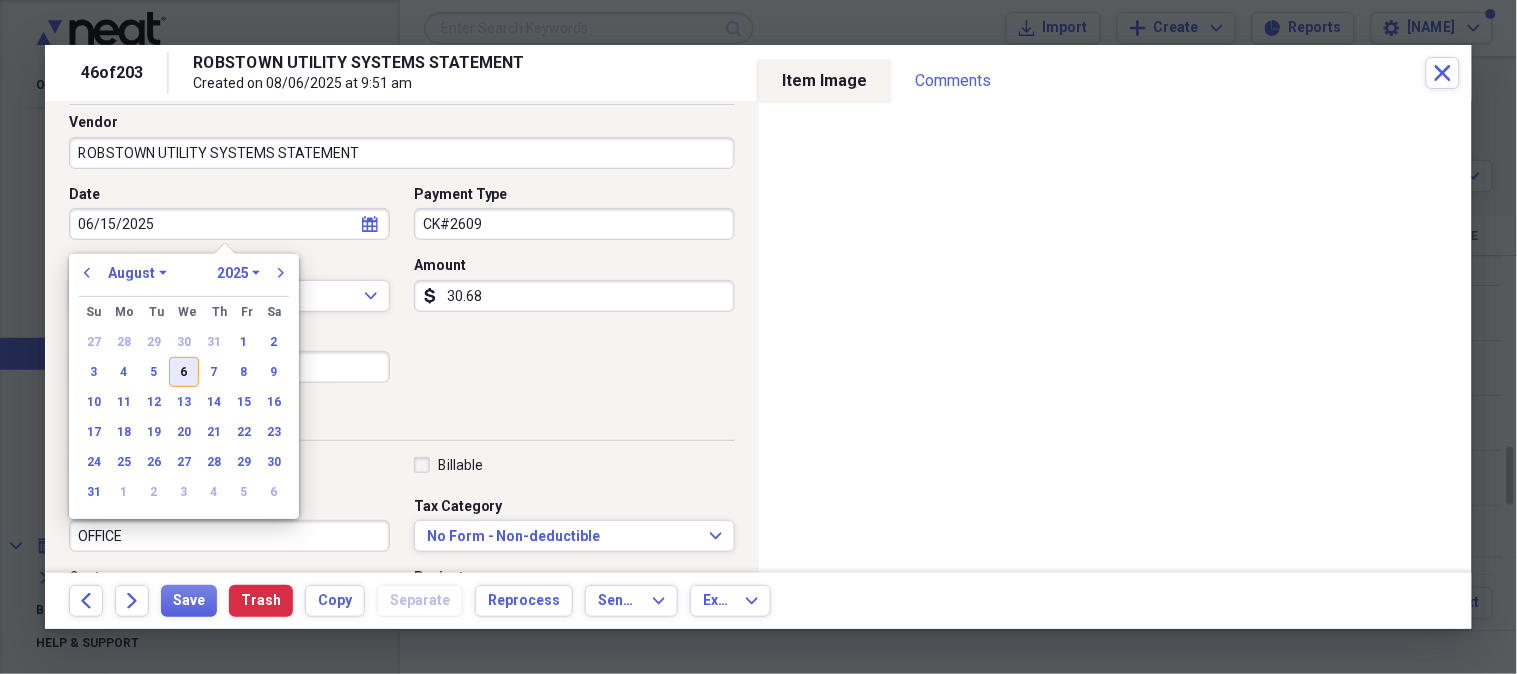 click on "6" at bounding box center [184, 372] 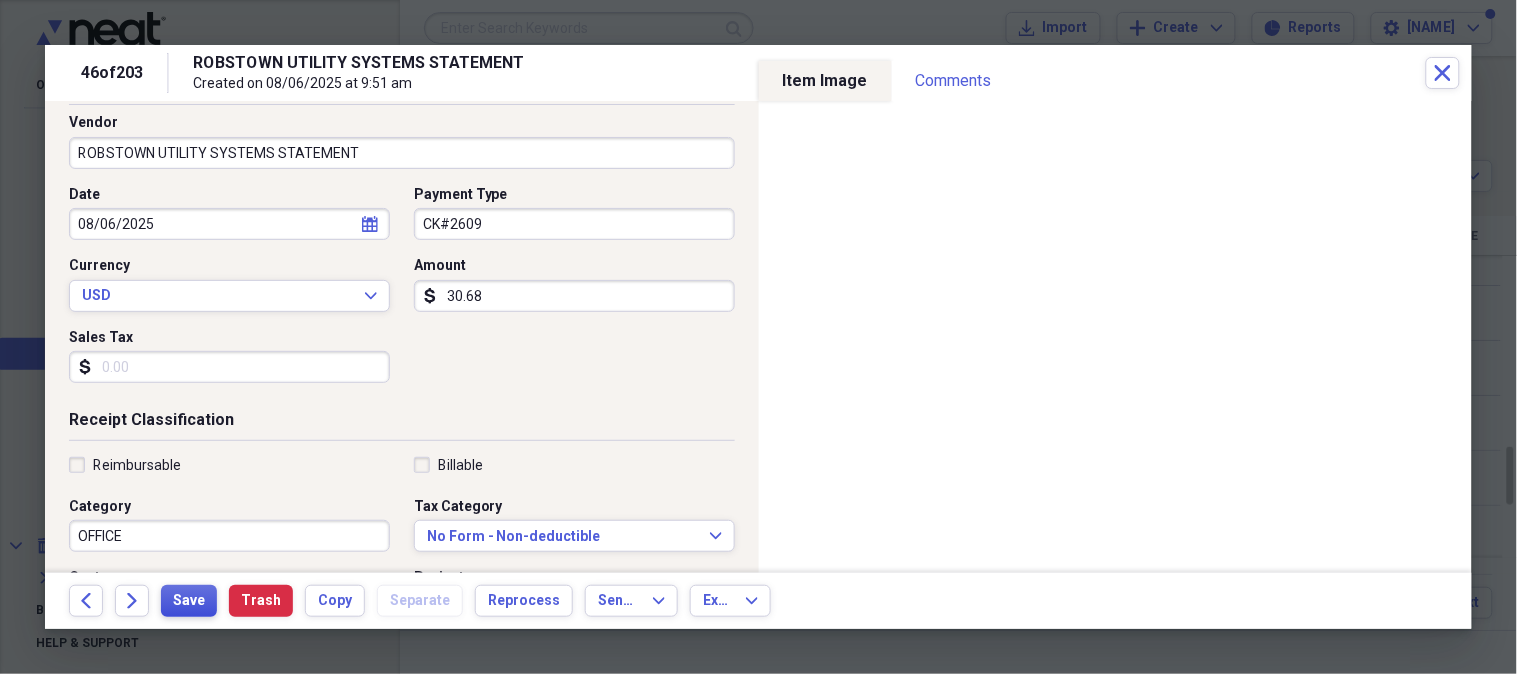 click on "Save" at bounding box center (189, 601) 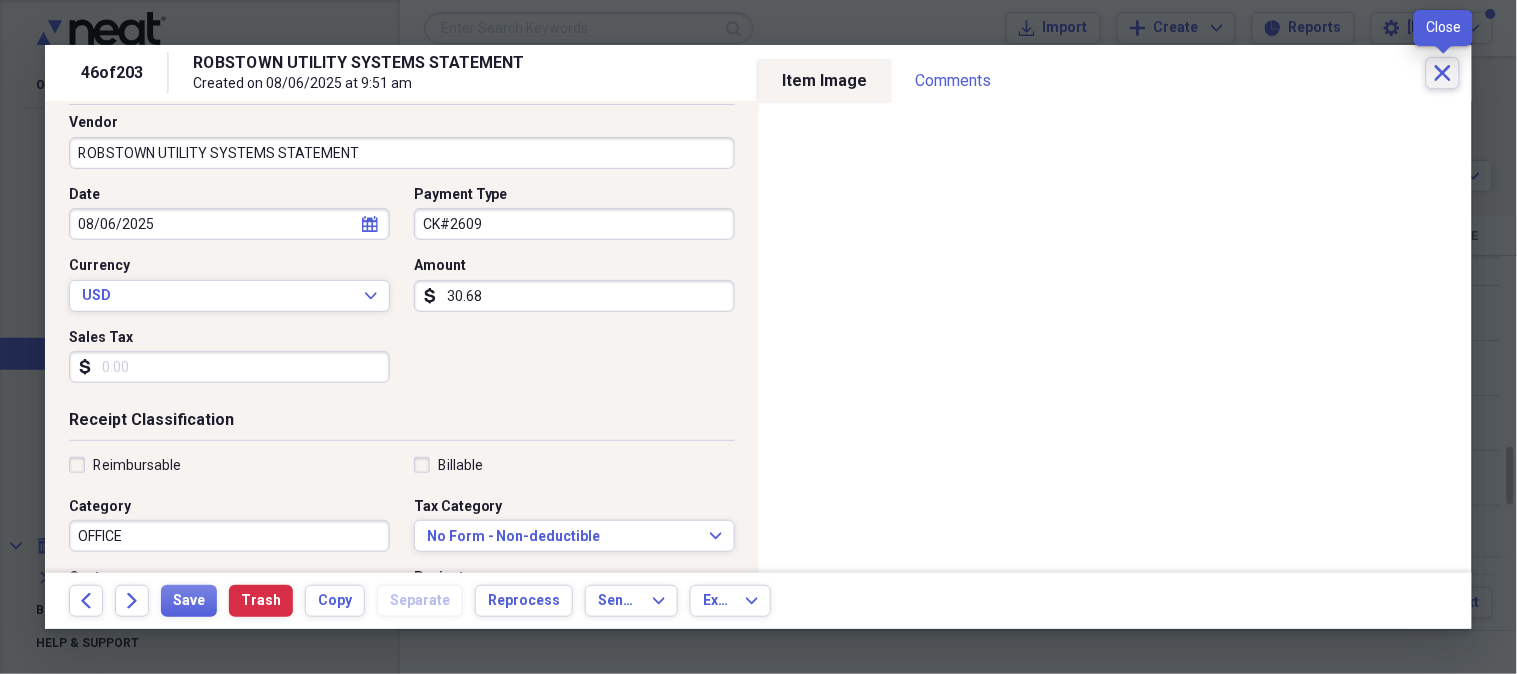 click on "Close" 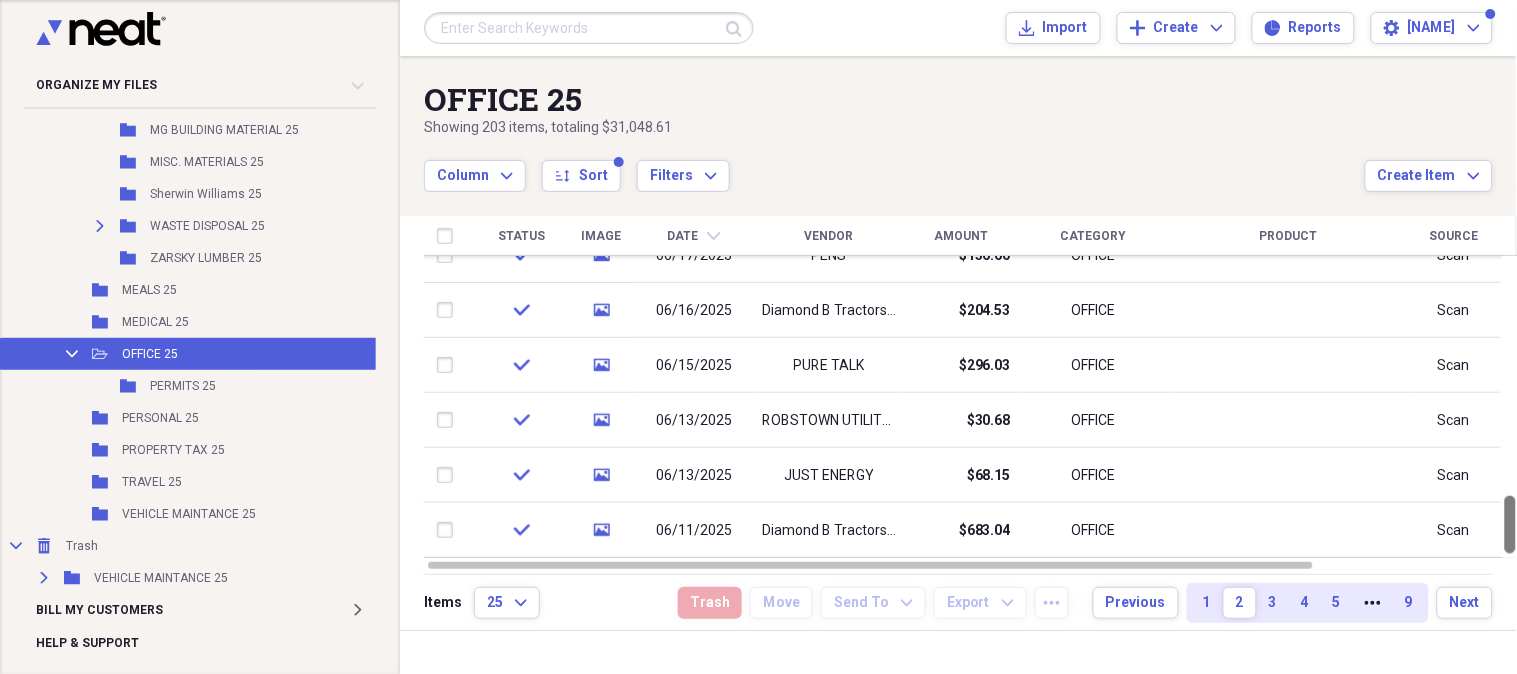 drag, startPoint x: 1511, startPoint y: 482, endPoint x: 1504, endPoint y: 715, distance: 233.10513 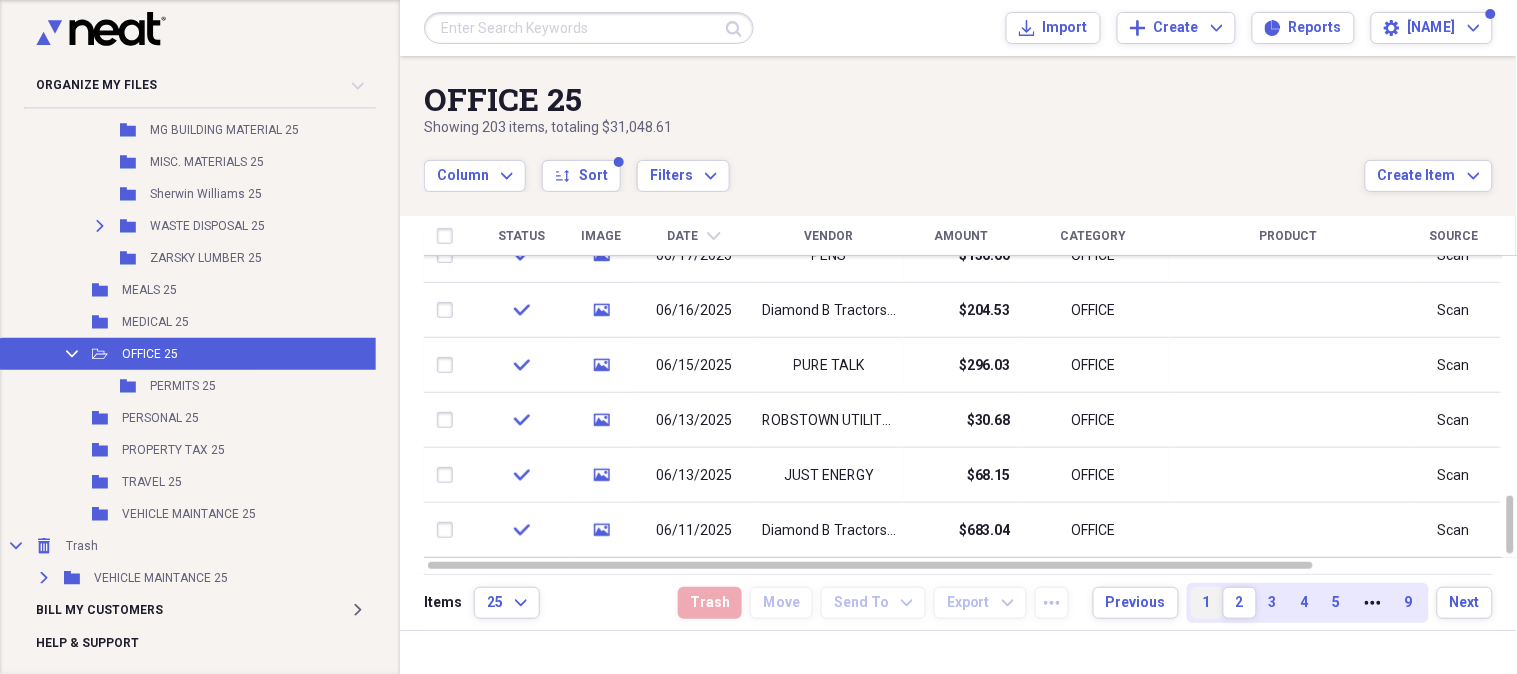 click on "1" at bounding box center [1207, 603] 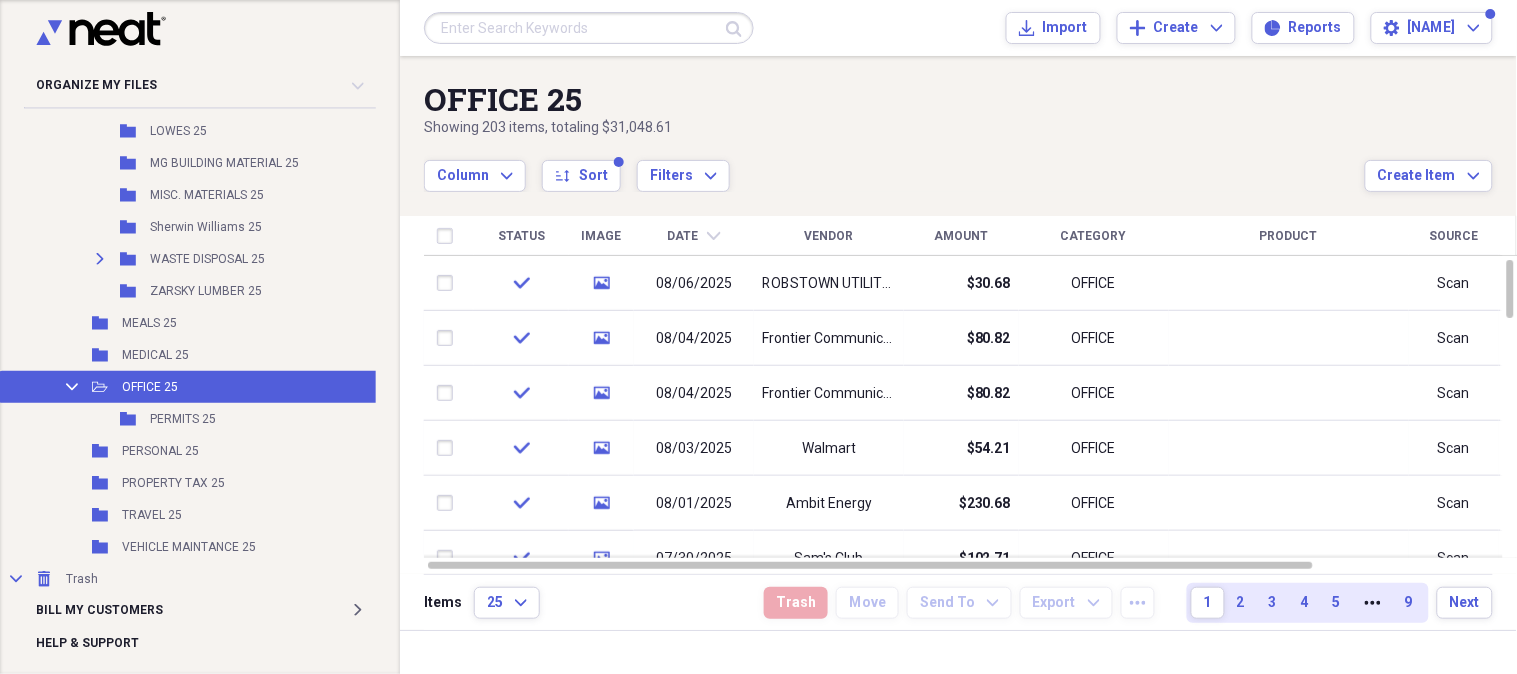 scroll, scrollTop: 3121, scrollLeft: 0, axis: vertical 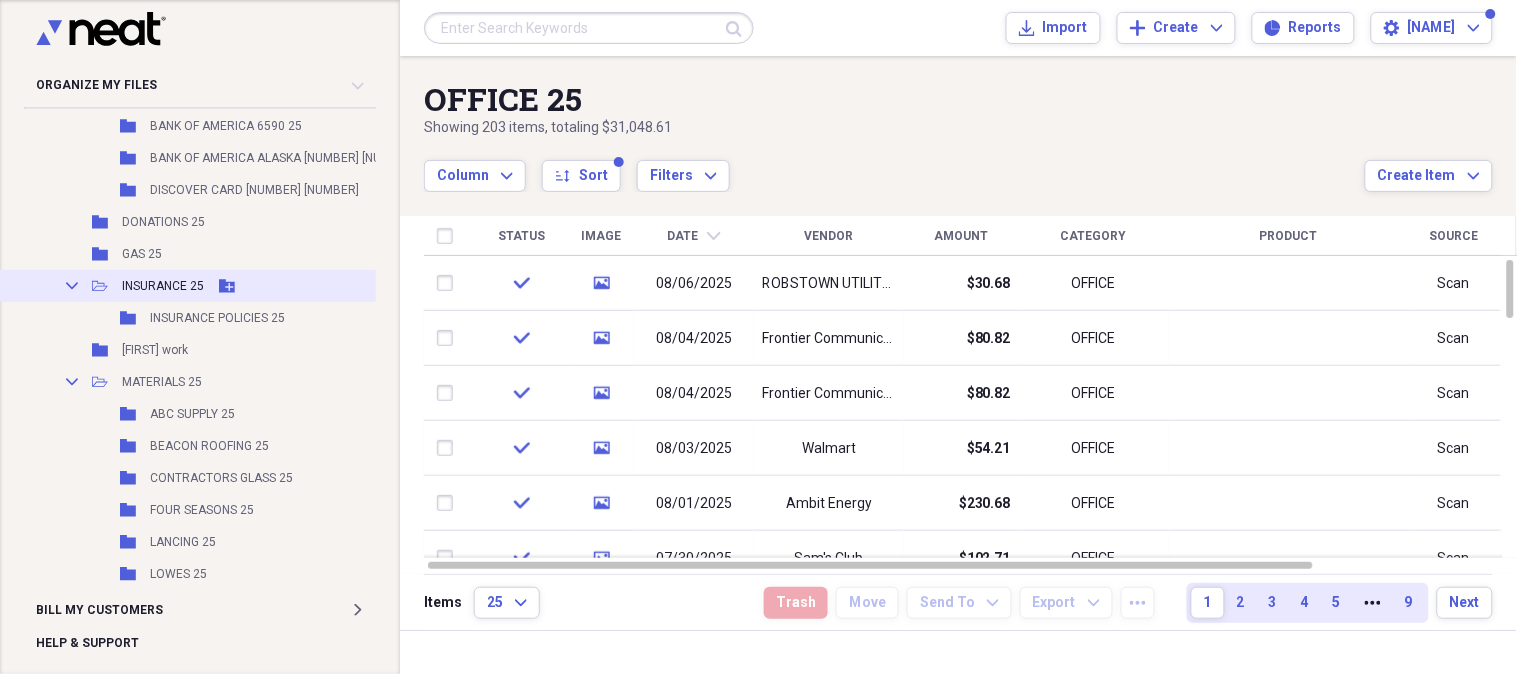 click on "INSURANCE 25" at bounding box center (163, 286) 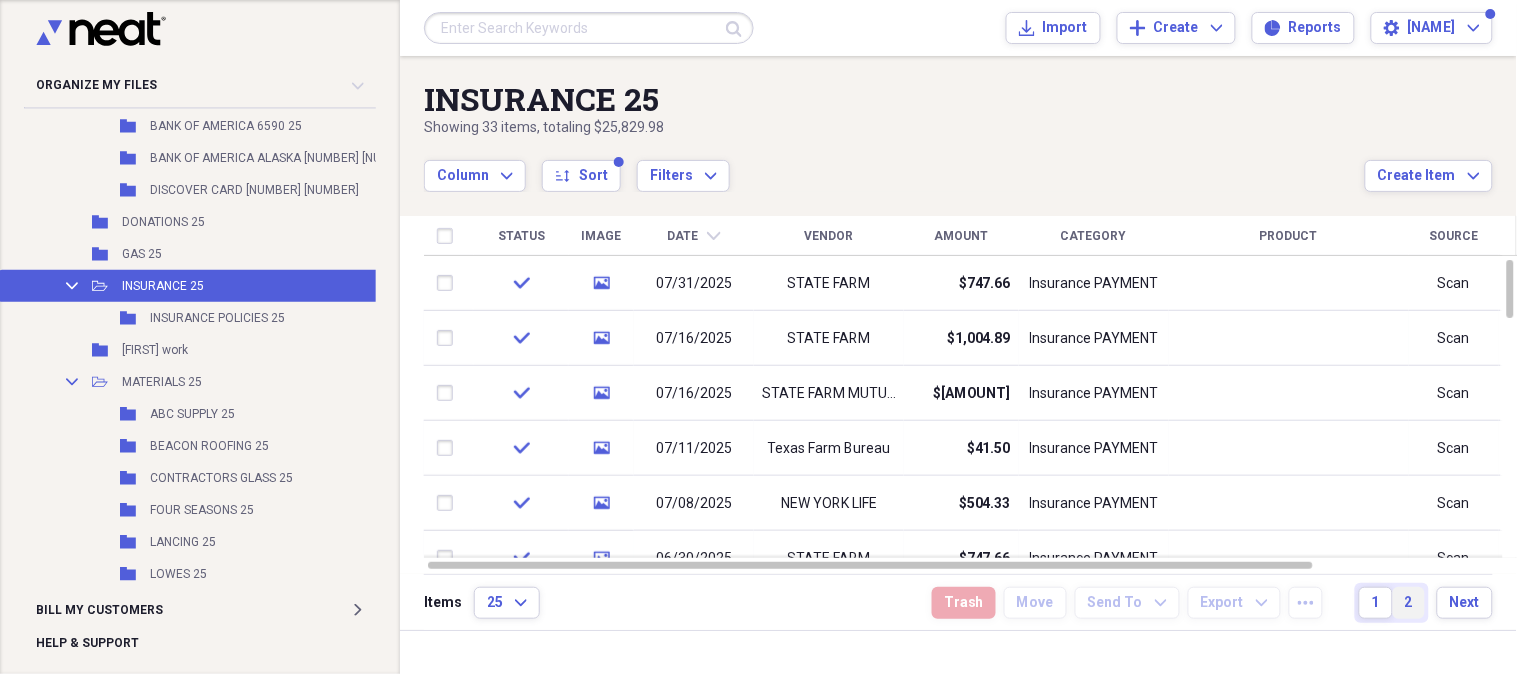 click on "2" at bounding box center [1409, 603] 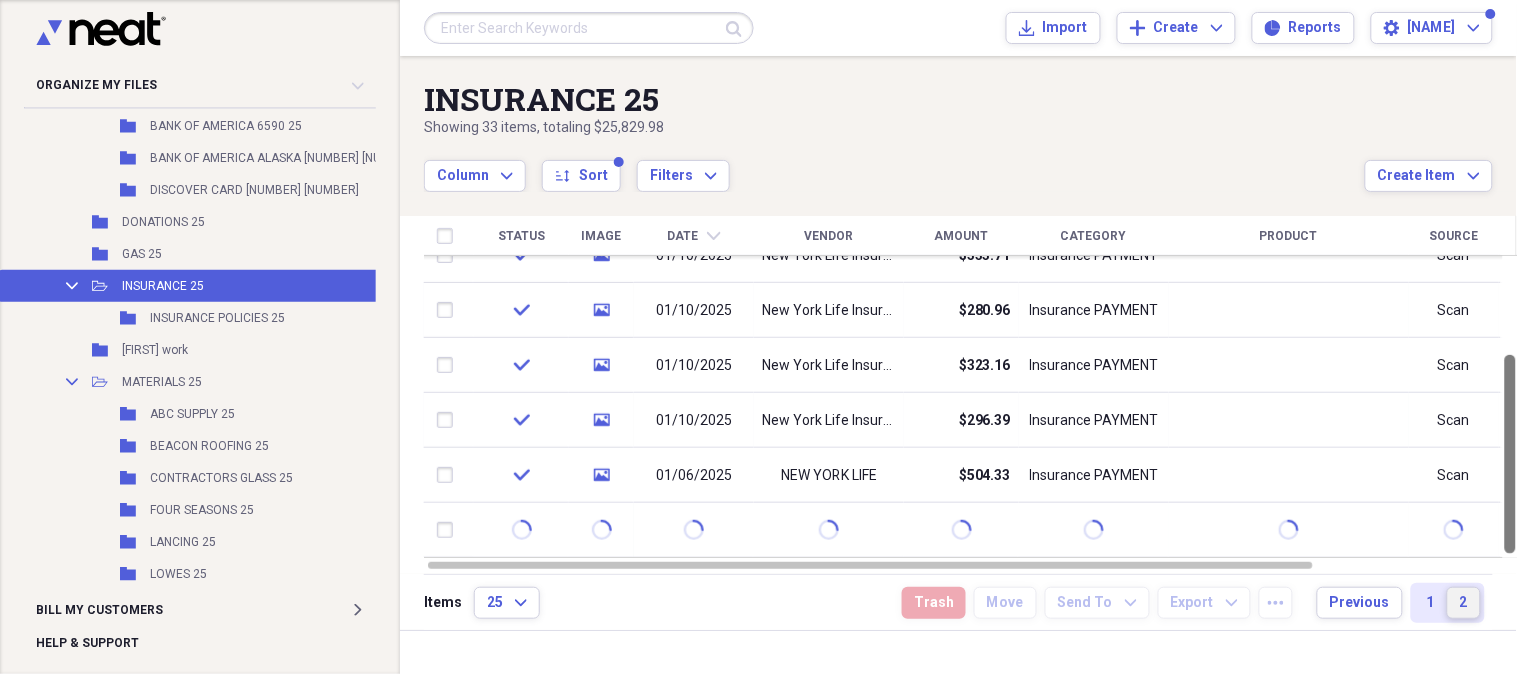 drag, startPoint x: 1510, startPoint y: 362, endPoint x: 1490, endPoint y: 615, distance: 253.78928 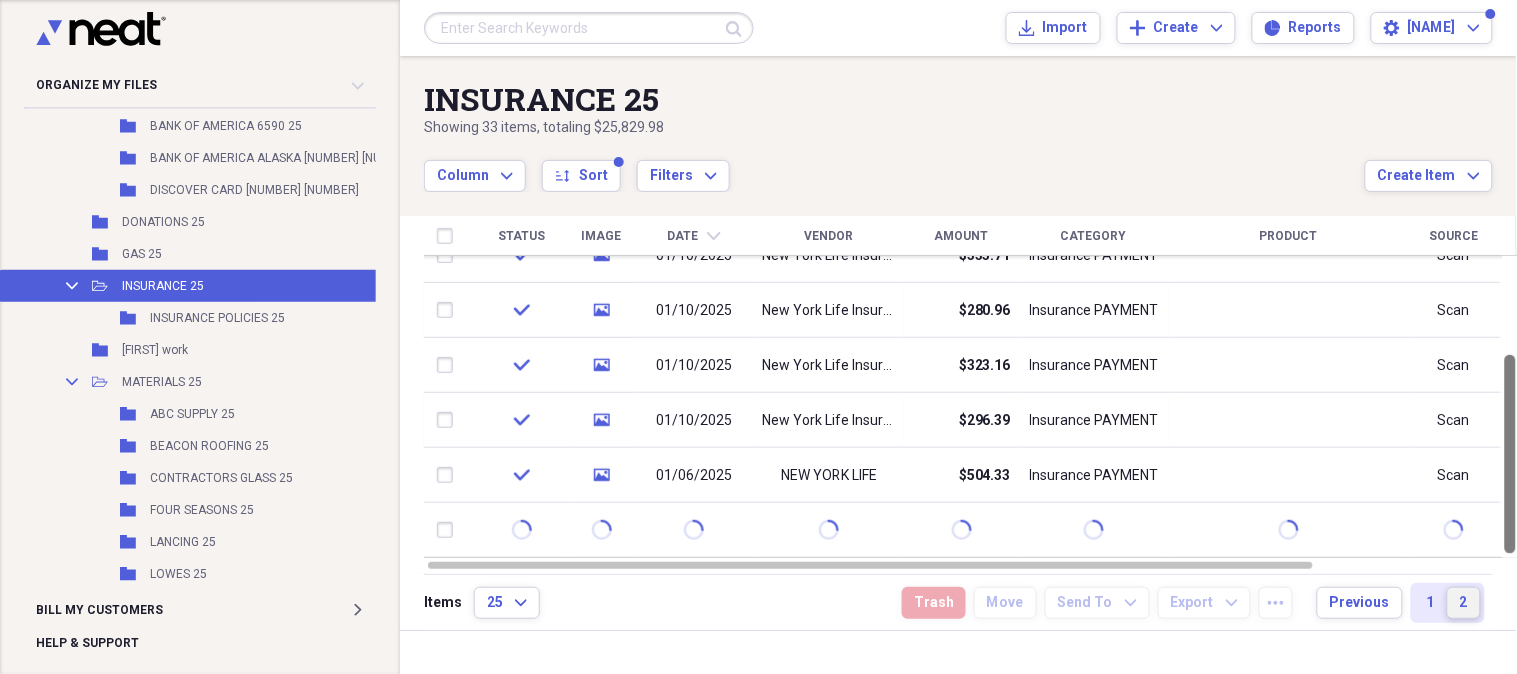 click on "INSURANCE [NUMBER] Showing [NUMBER] items , totaling $[NUMBER] Column Expand sort Sort Filters Expand Create Item Expand Status Image Date chevron-down Vendor Amount Category Product Source Billable Reimbursable check media [DATE] [COMPANY] $[NUMBER] Insurance Payment Scan check media [DATE] [COMPANY] $[NUMBER] Insurance Payment Scan check media [DATE] [COMPANY] $[NUMBER] Insurance Payment Scan check media [DATE] [COMPANY] $[NUMBER] Insurance Payment Scan check media [DATE] [COMPANY] $[NUMBER] Insurance Payment Scan check media [DATE] [COMPANY] $[NUMBER] Insurance Payment Scan check media [DATE] [COMPANY] $[NUMBER] Insurance Payment Scan Items [NUMBER] Expand Trash Move Send To Expand Export Expand more Previous [NUMBER] [NUMBER]" at bounding box center (958, 343) 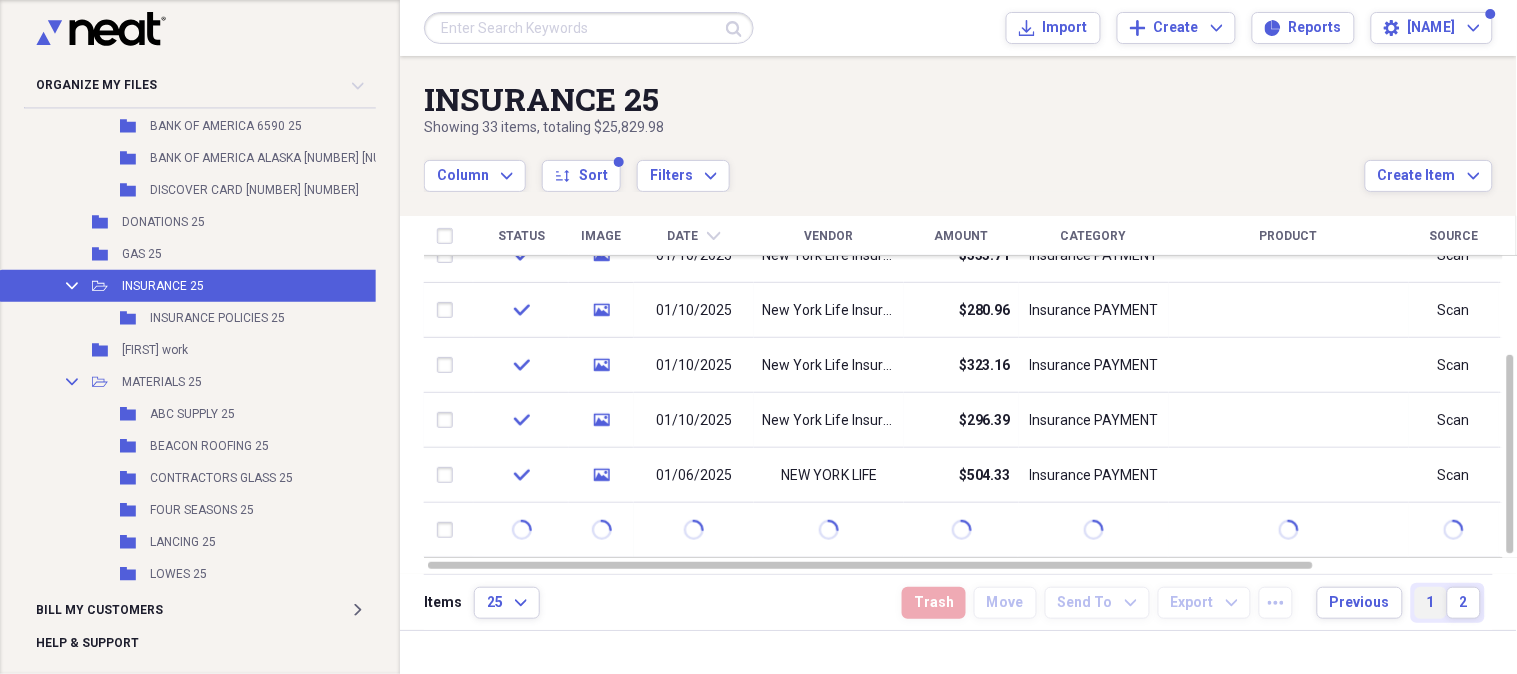 click on "1" at bounding box center [1431, 603] 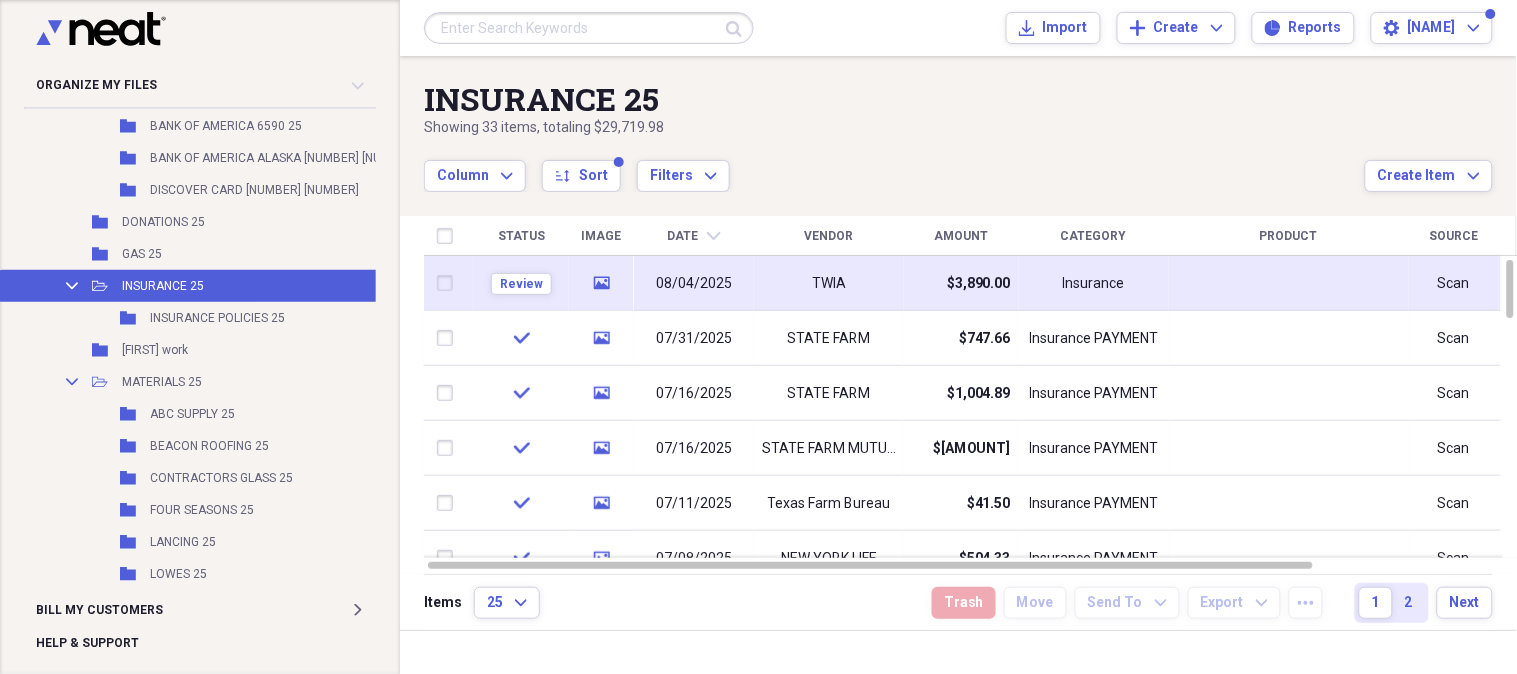 click on "08/04/2025" at bounding box center (694, 284) 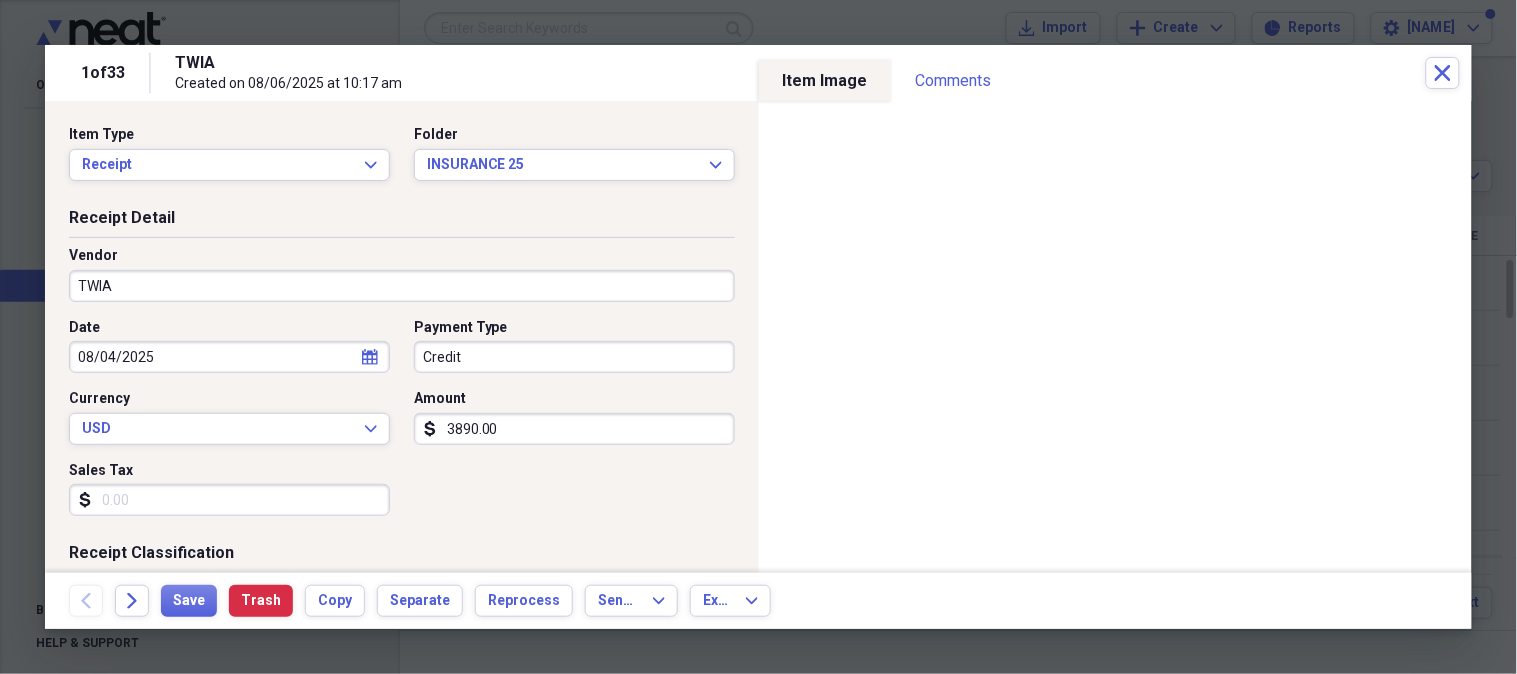 click on "Credit" at bounding box center [574, 357] 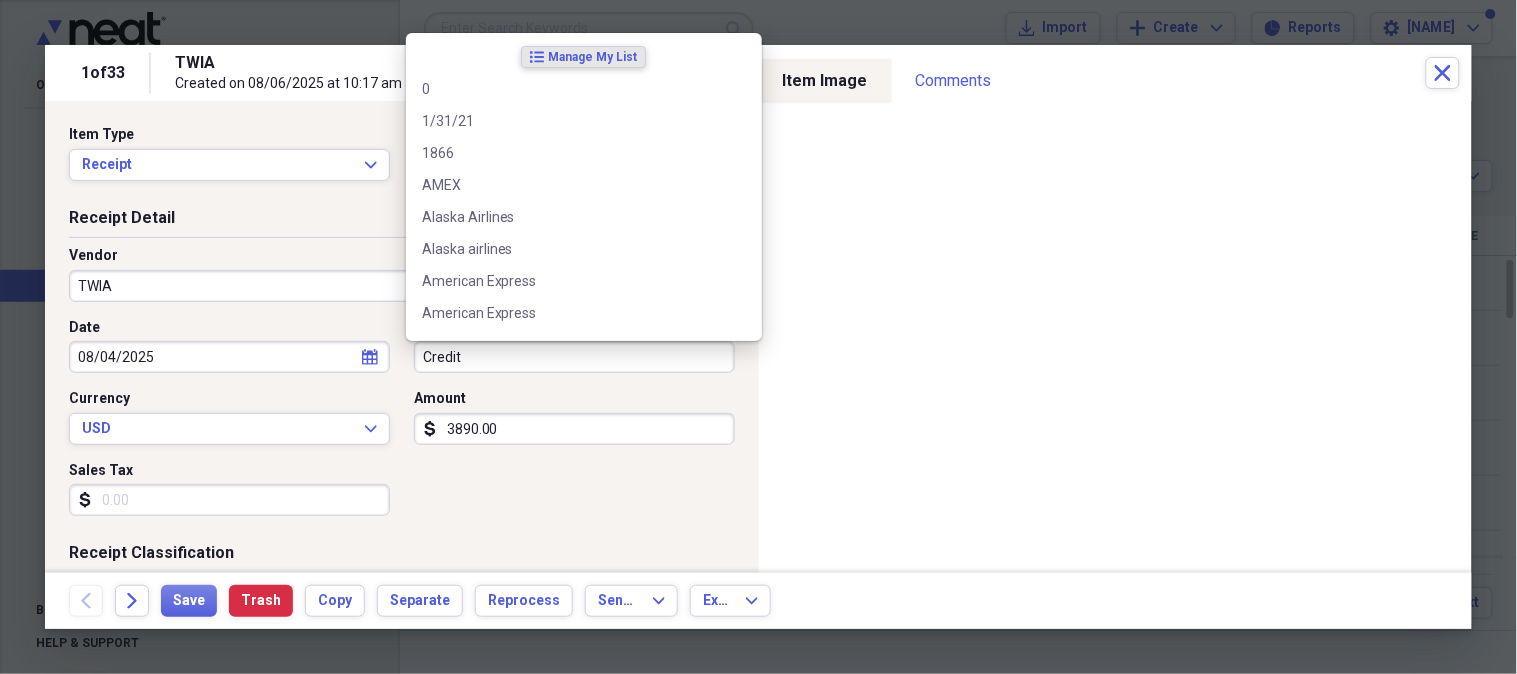 click on "Credit" at bounding box center (574, 357) 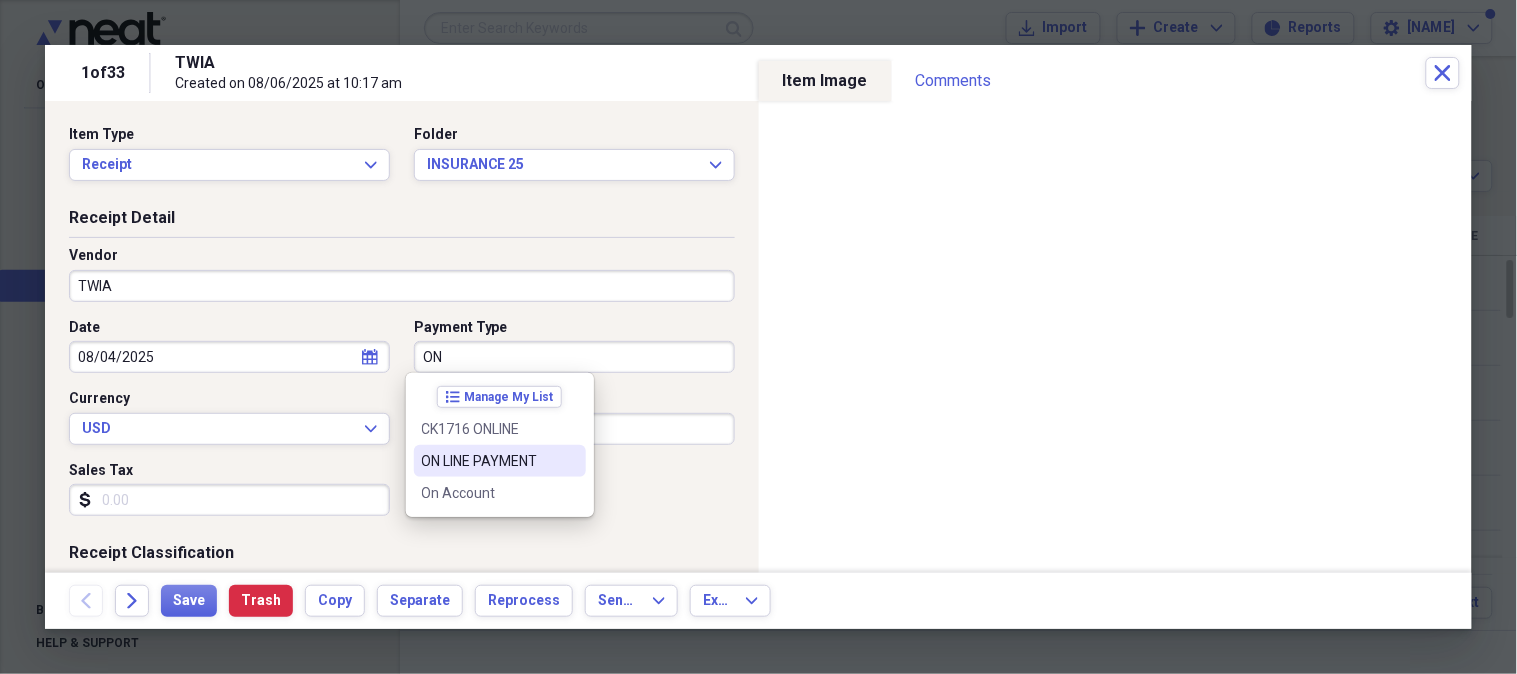 click on "ON LINE PAYMENT" at bounding box center [488, 461] 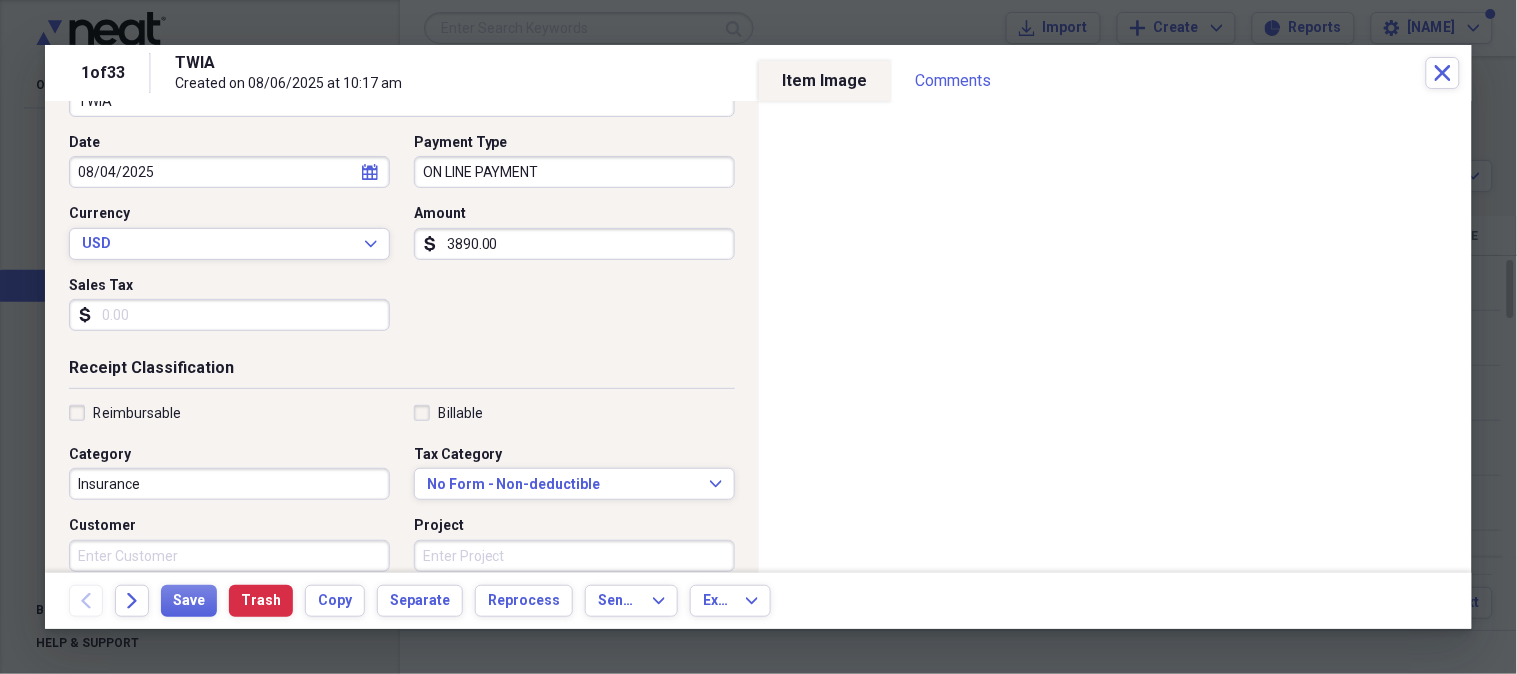 scroll, scrollTop: 256, scrollLeft: 0, axis: vertical 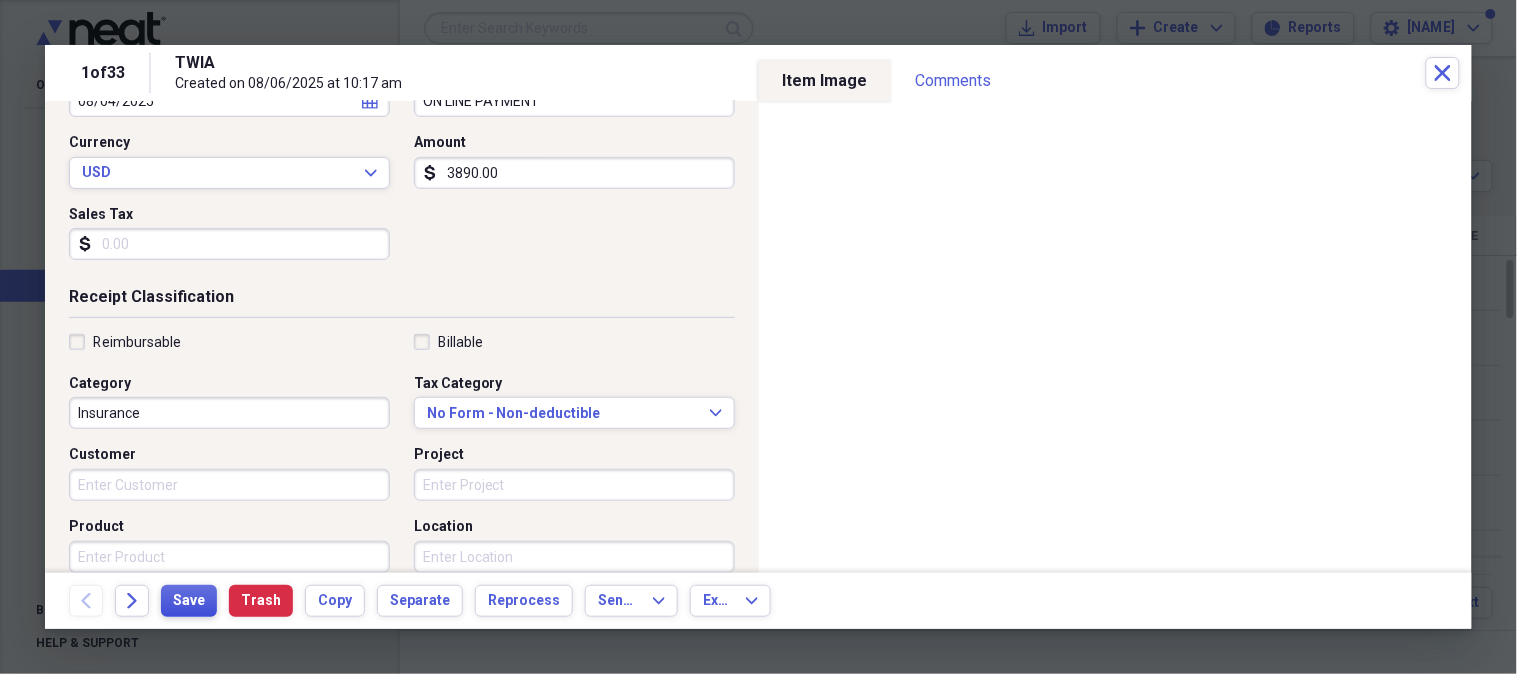 click on "Save" at bounding box center (189, 601) 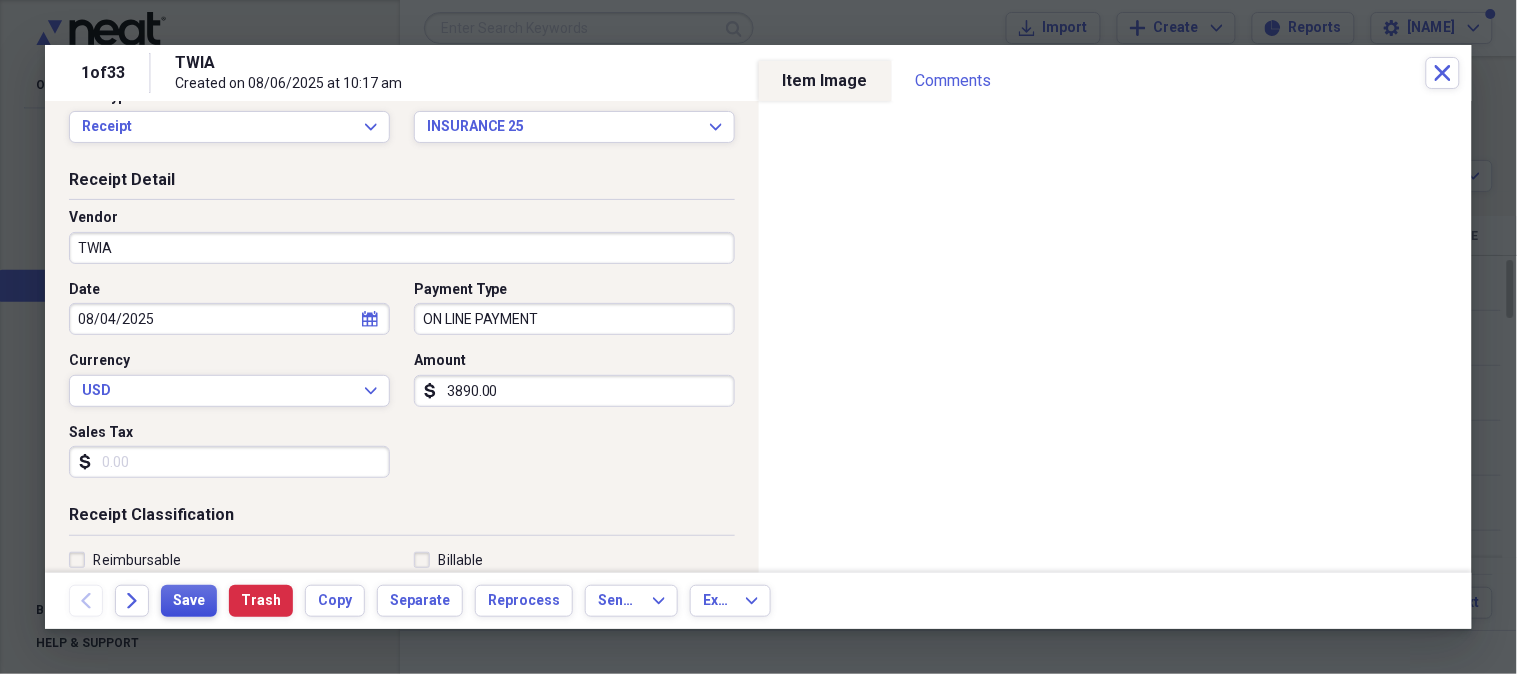 scroll, scrollTop: 0, scrollLeft: 0, axis: both 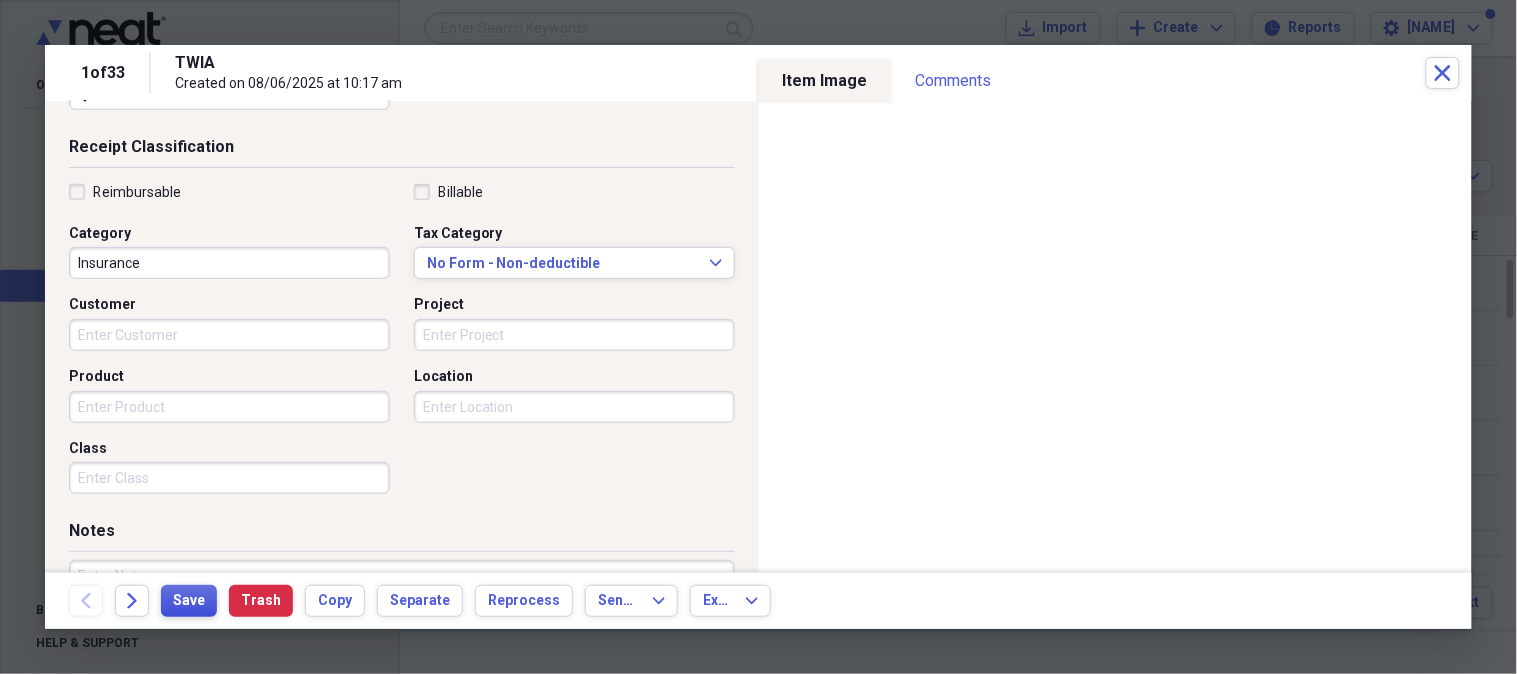 click on "Save" at bounding box center [189, 601] 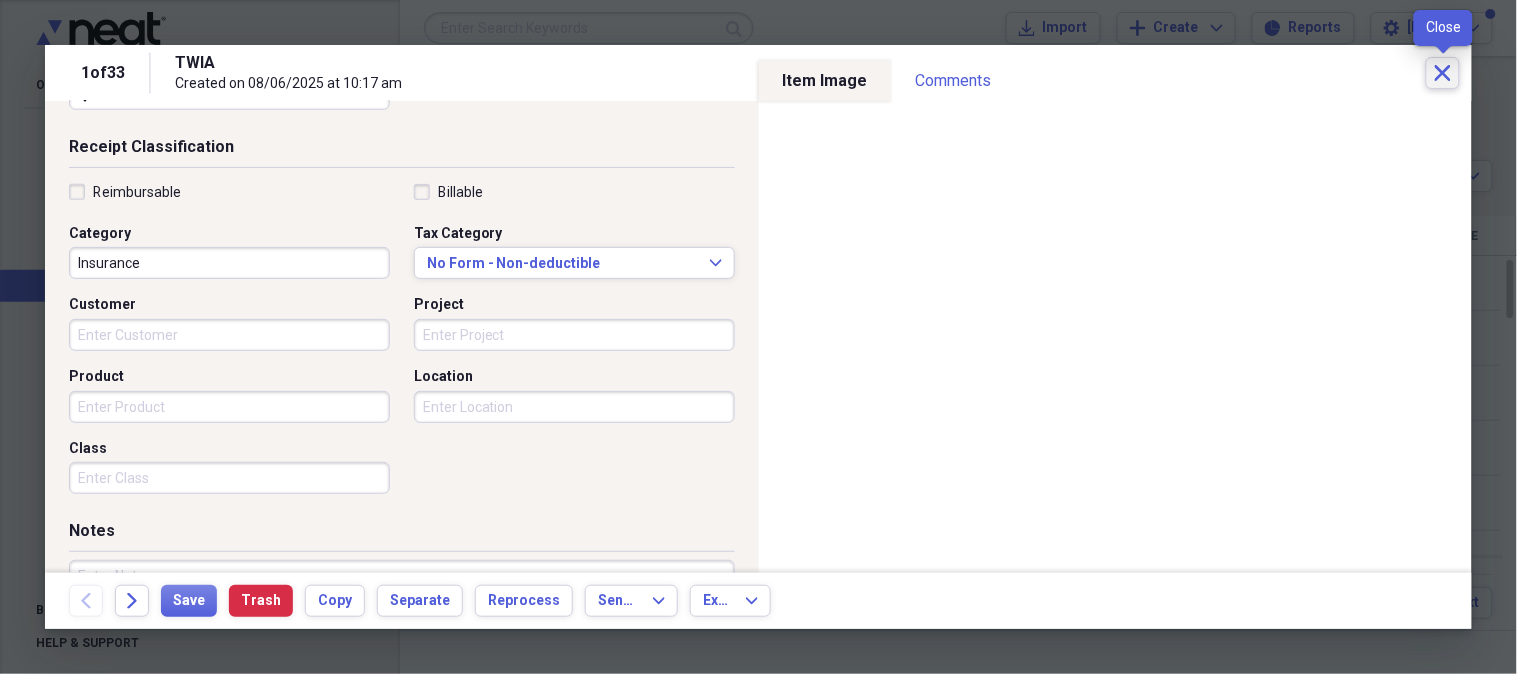 click 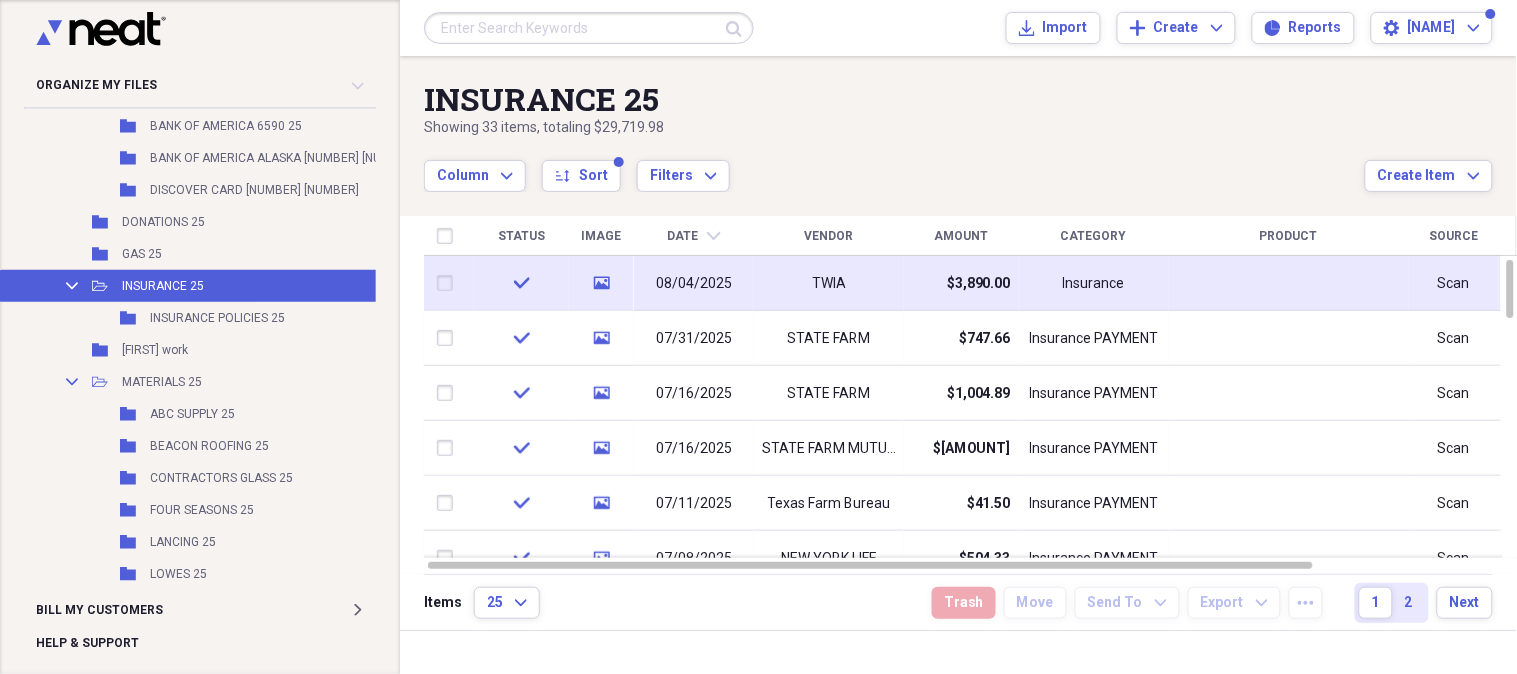 click on "Insurance" at bounding box center (1094, 284) 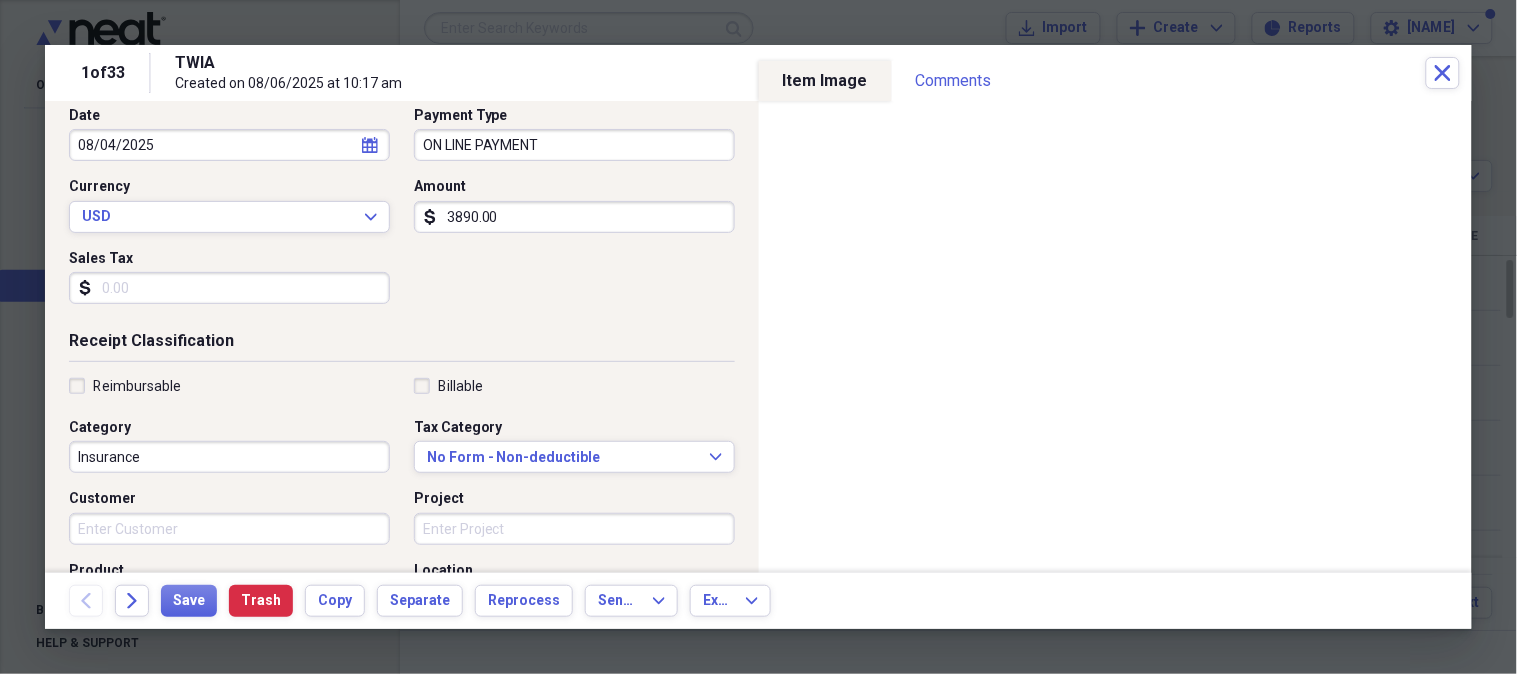 scroll, scrollTop: 516, scrollLeft: 0, axis: vertical 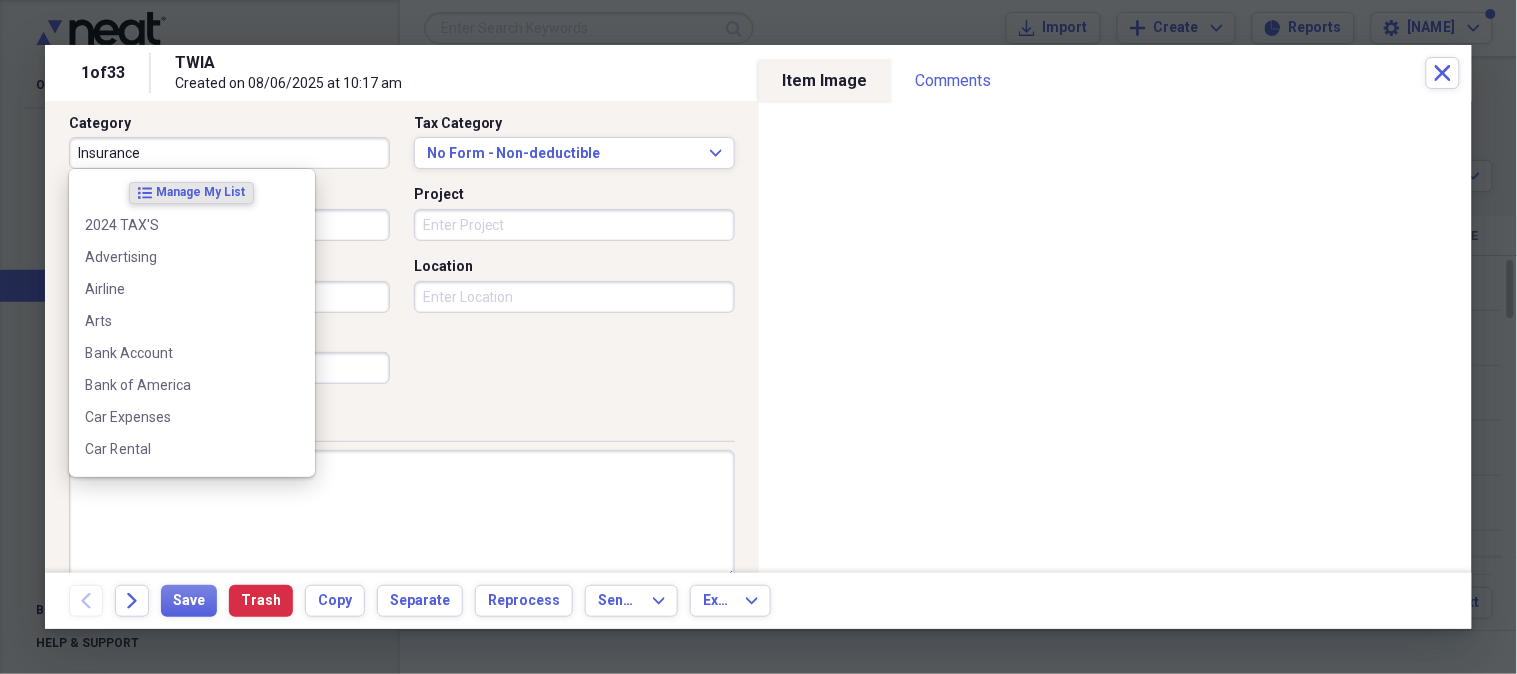 click on "Insurance" at bounding box center [229, 153] 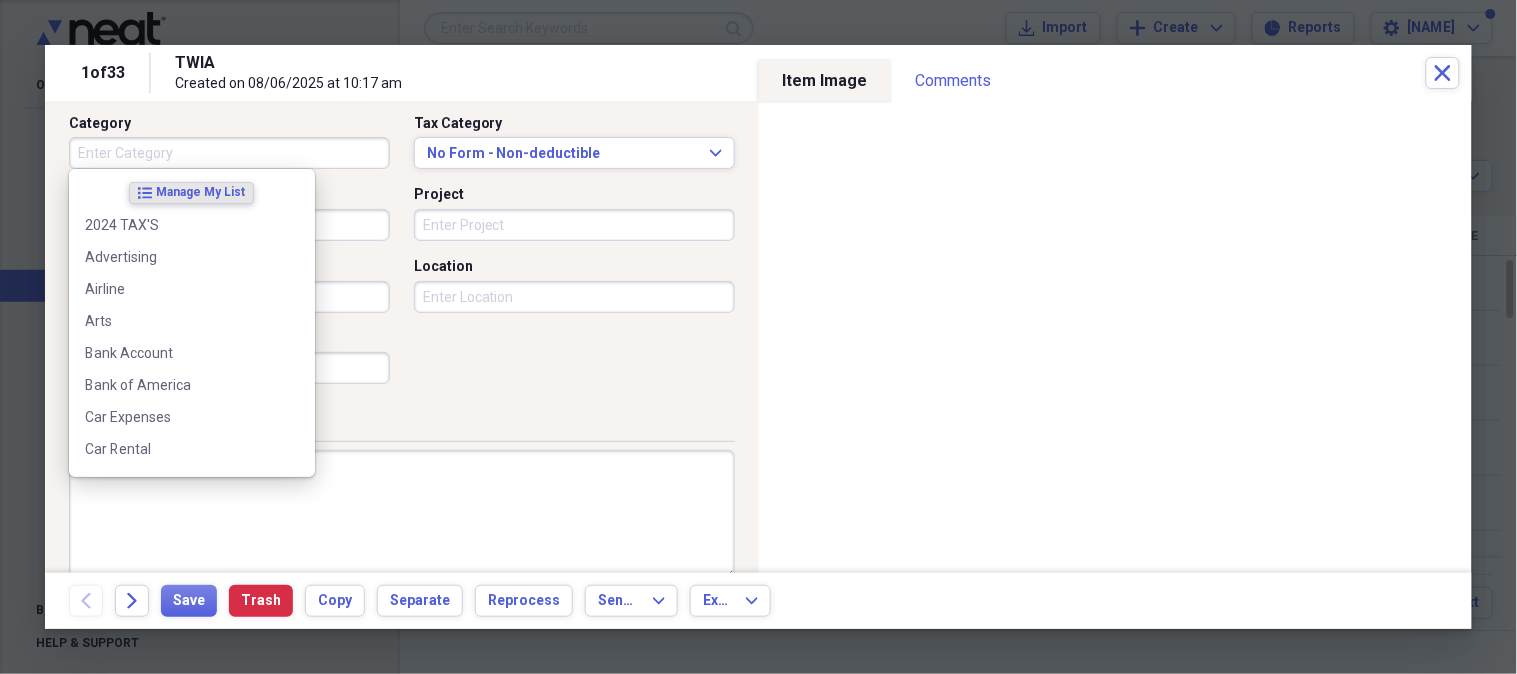 click on "Category" at bounding box center (229, 153) 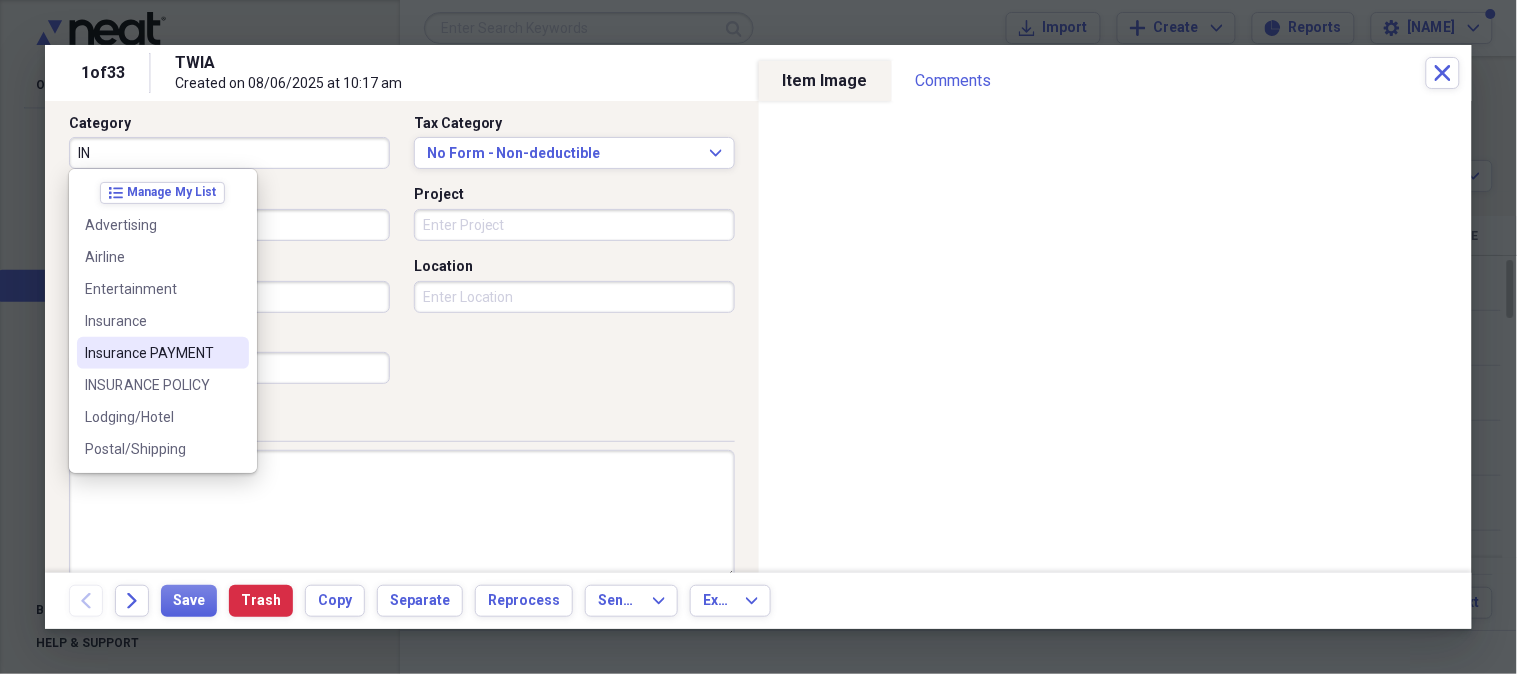 click on "Insurance PAYMENT" at bounding box center [151, 353] 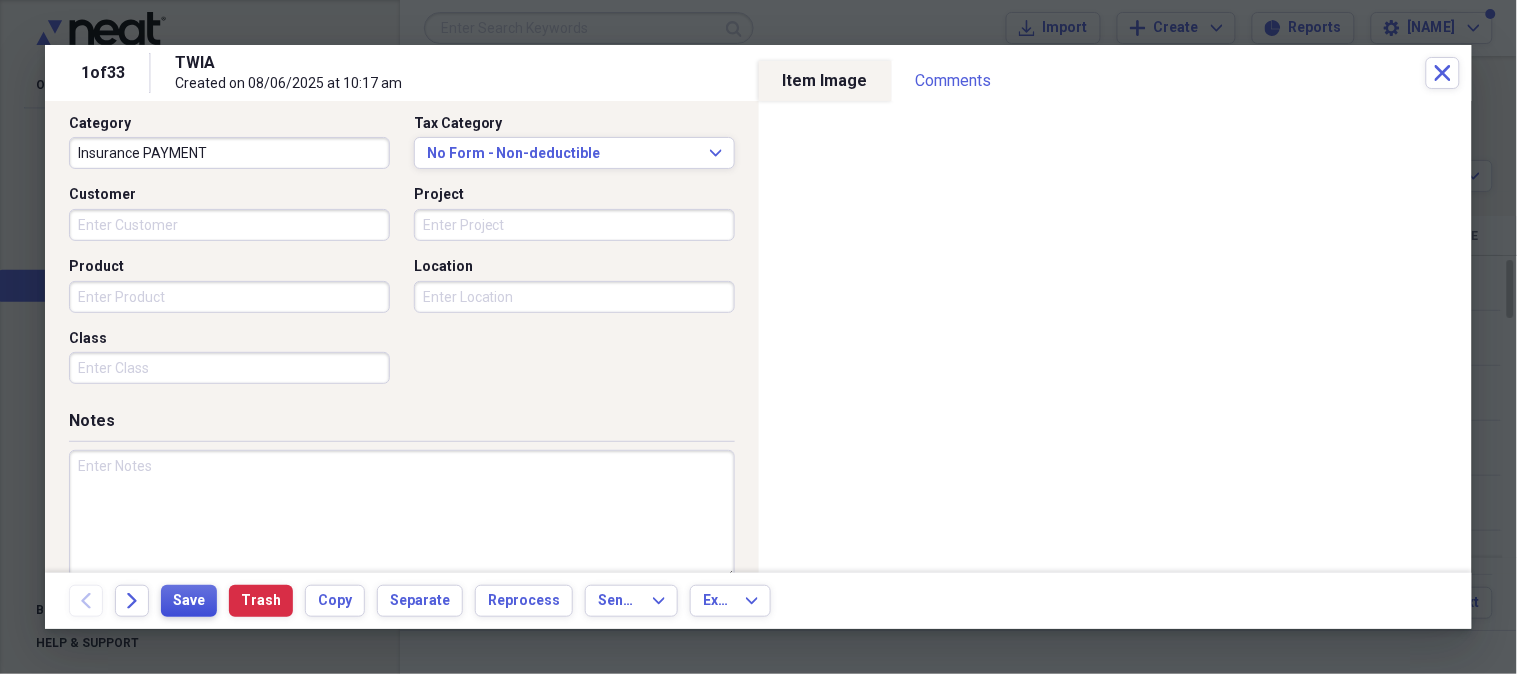 click on "Save" at bounding box center (189, 601) 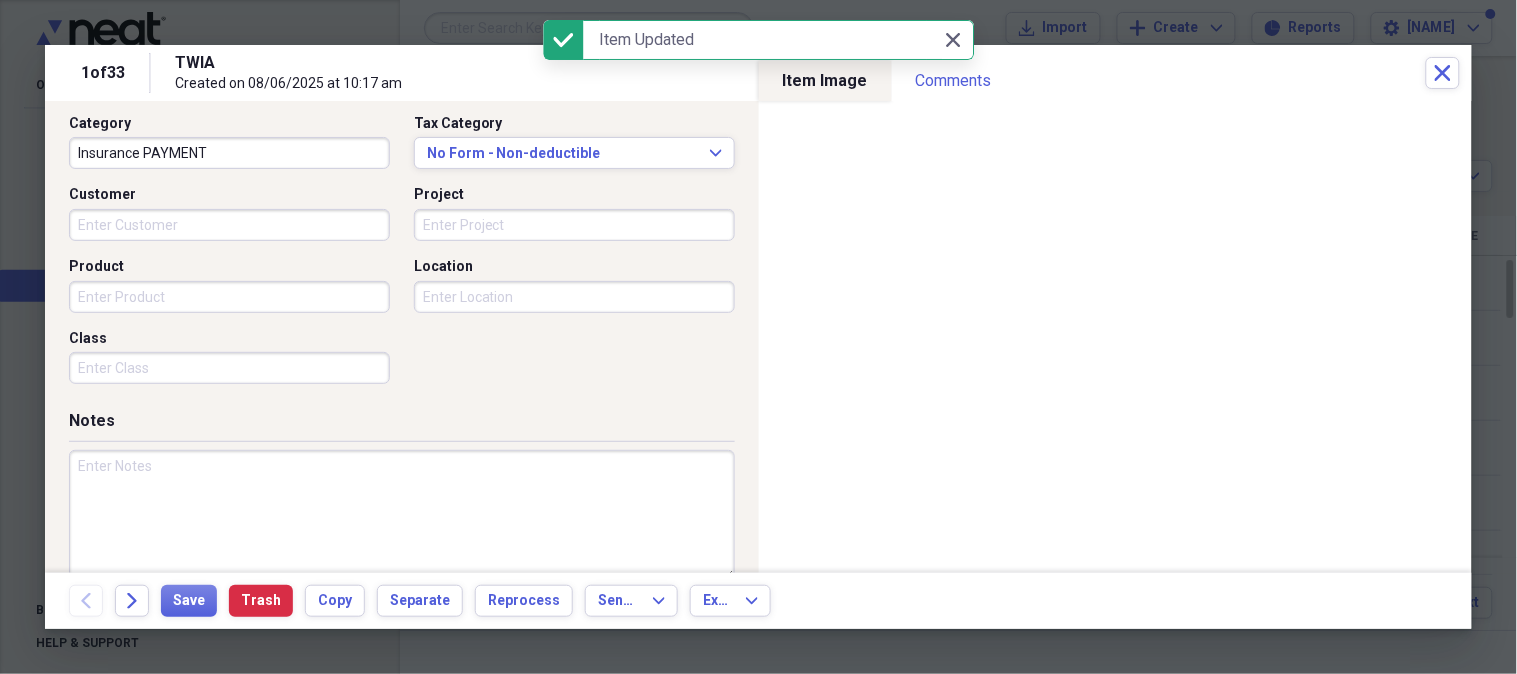 click on "Close Close" at bounding box center (958, 40) 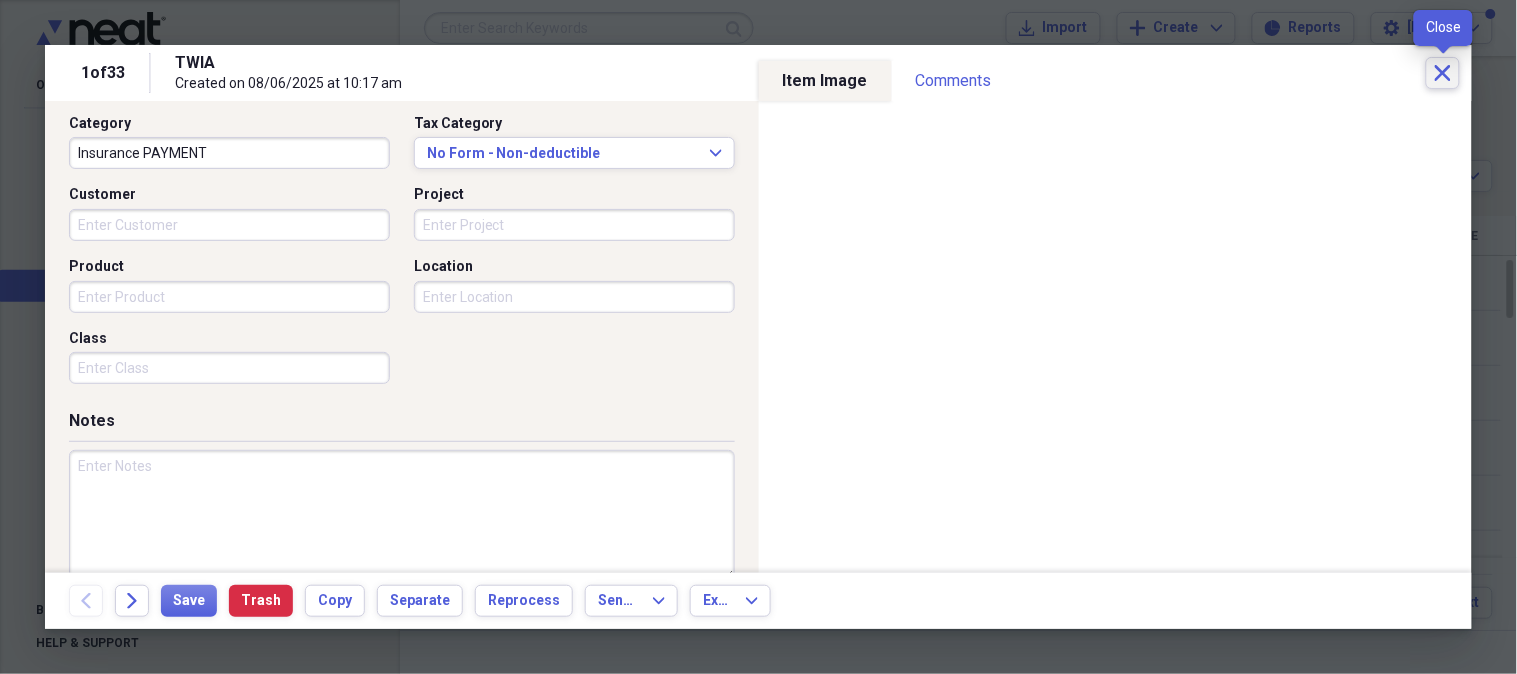 click 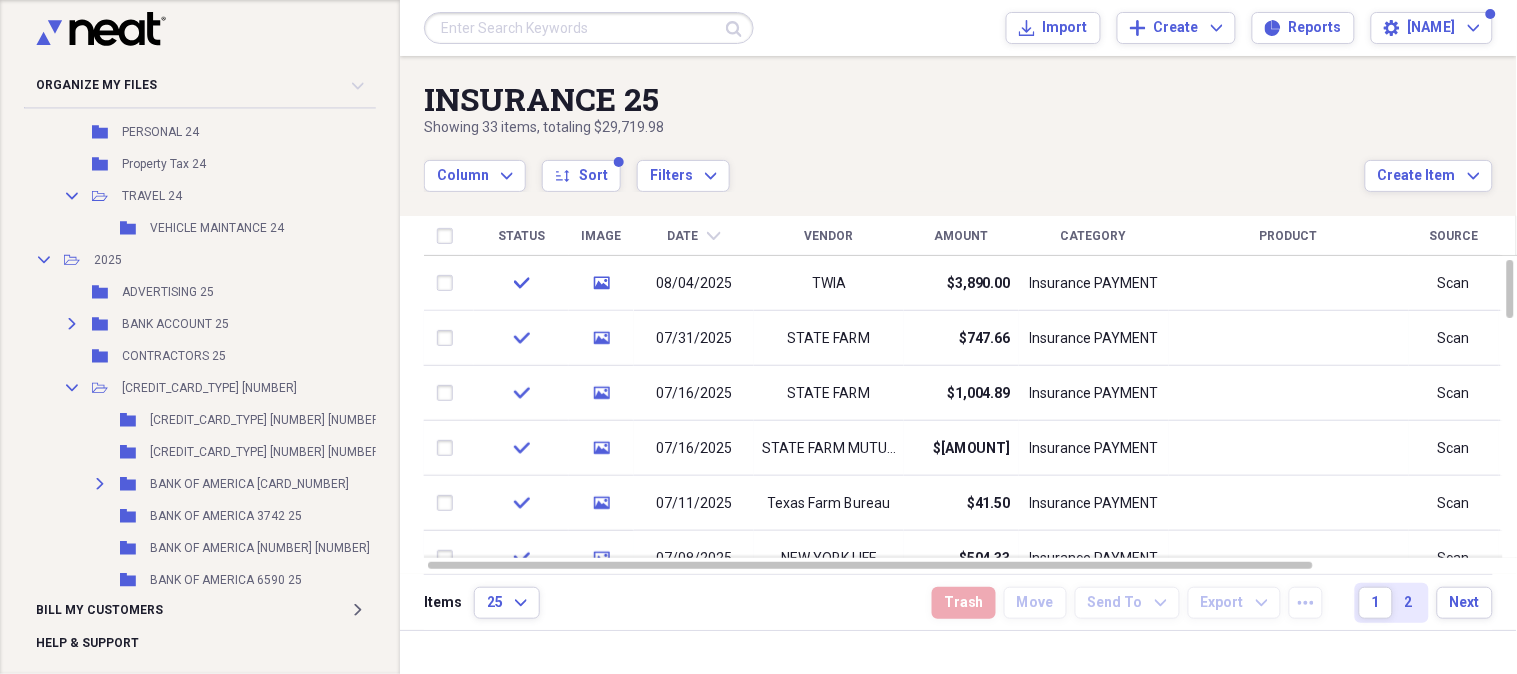 scroll, scrollTop: 2168, scrollLeft: 0, axis: vertical 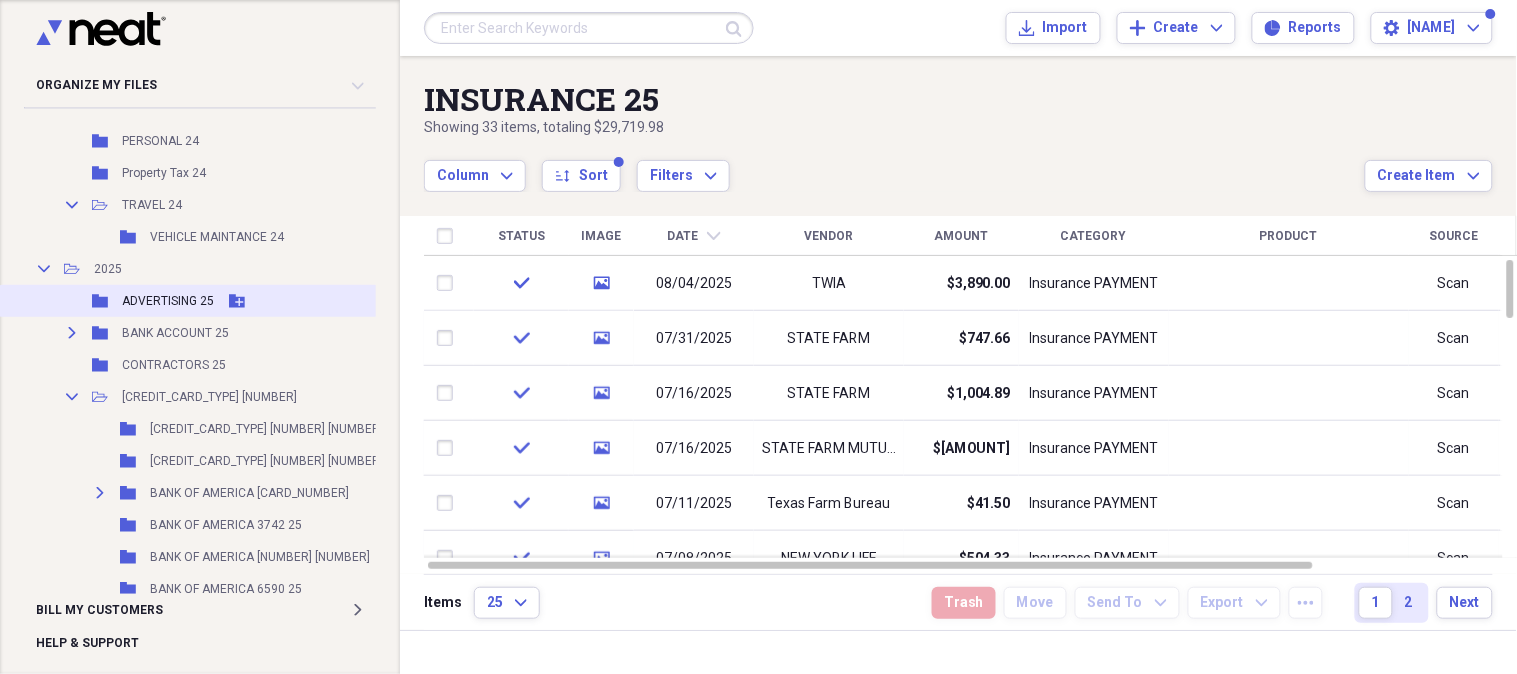click on "ADVERTISING 25" at bounding box center [168, 301] 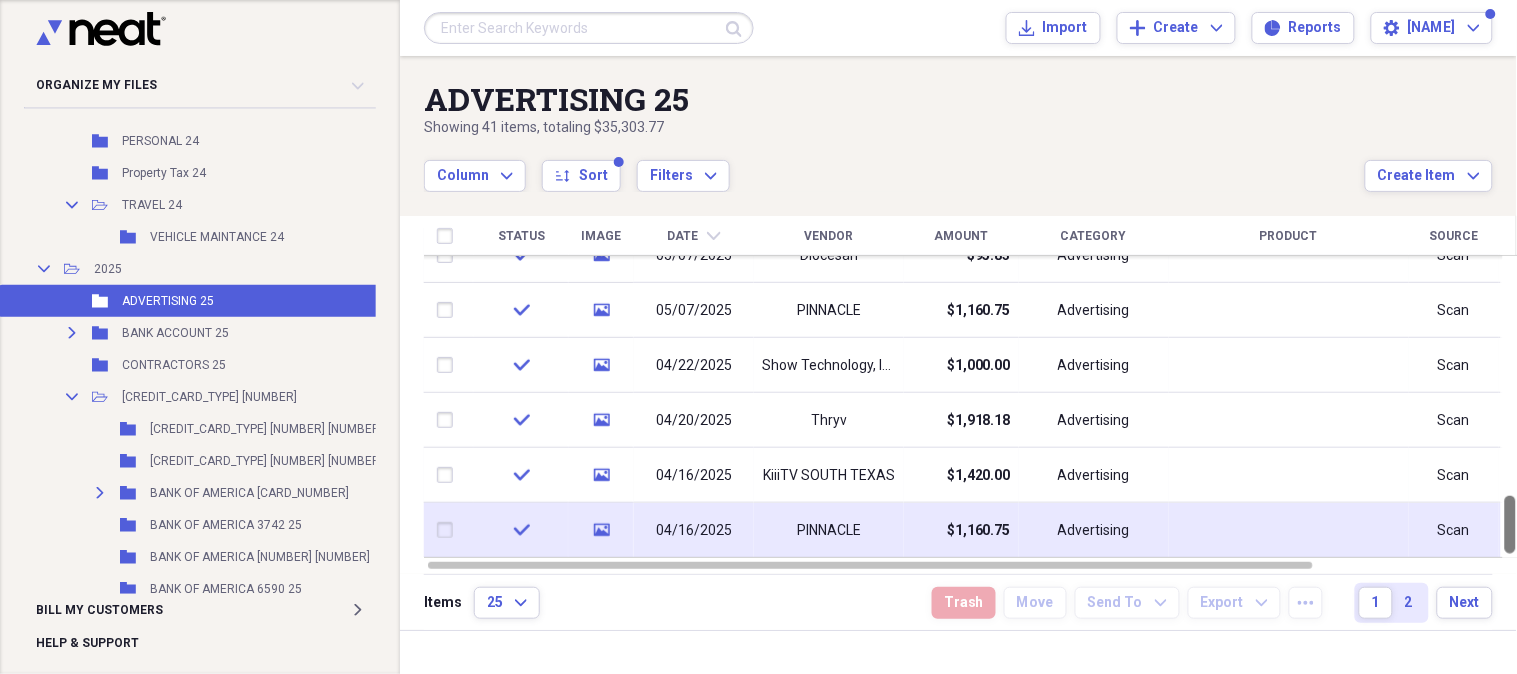 drag, startPoint x: 1513, startPoint y: 275, endPoint x: 1492, endPoint y: 537, distance: 262.84024 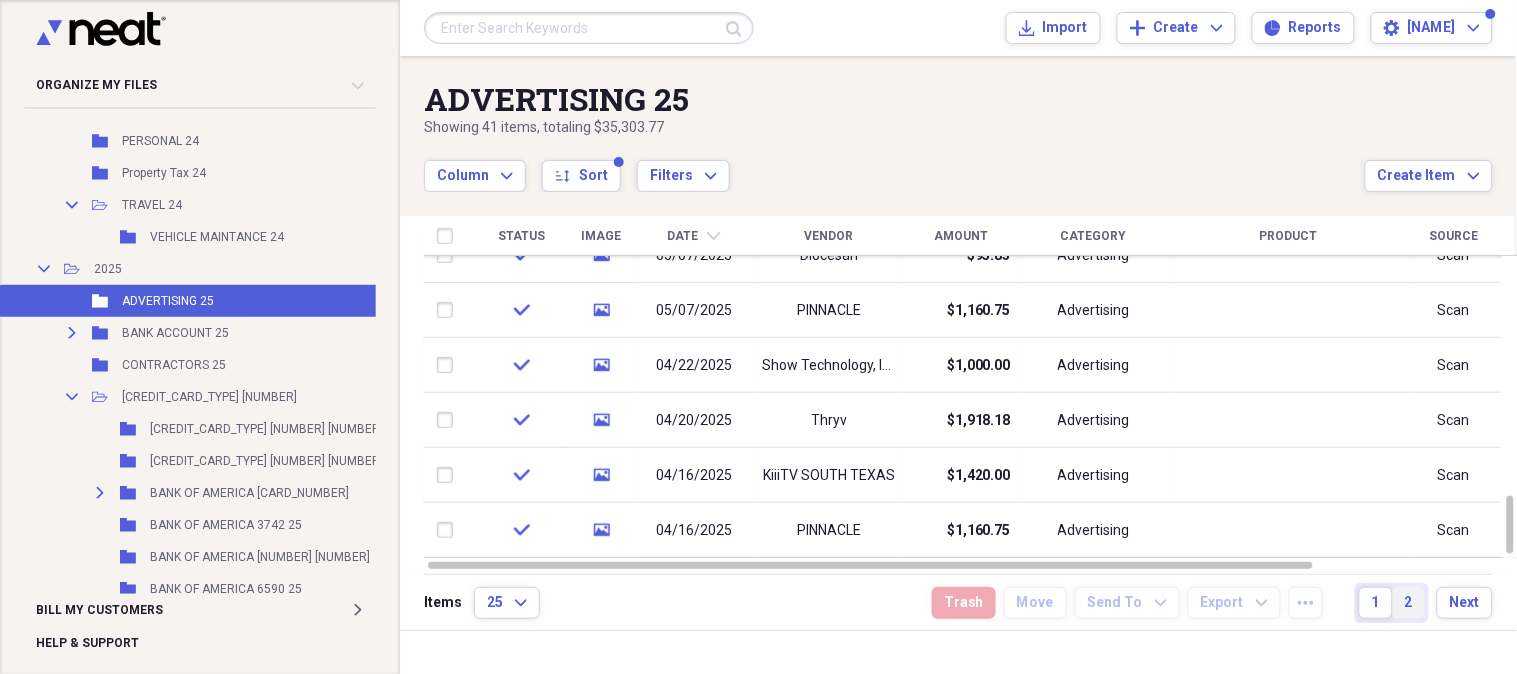click on "2" at bounding box center (1409, 603) 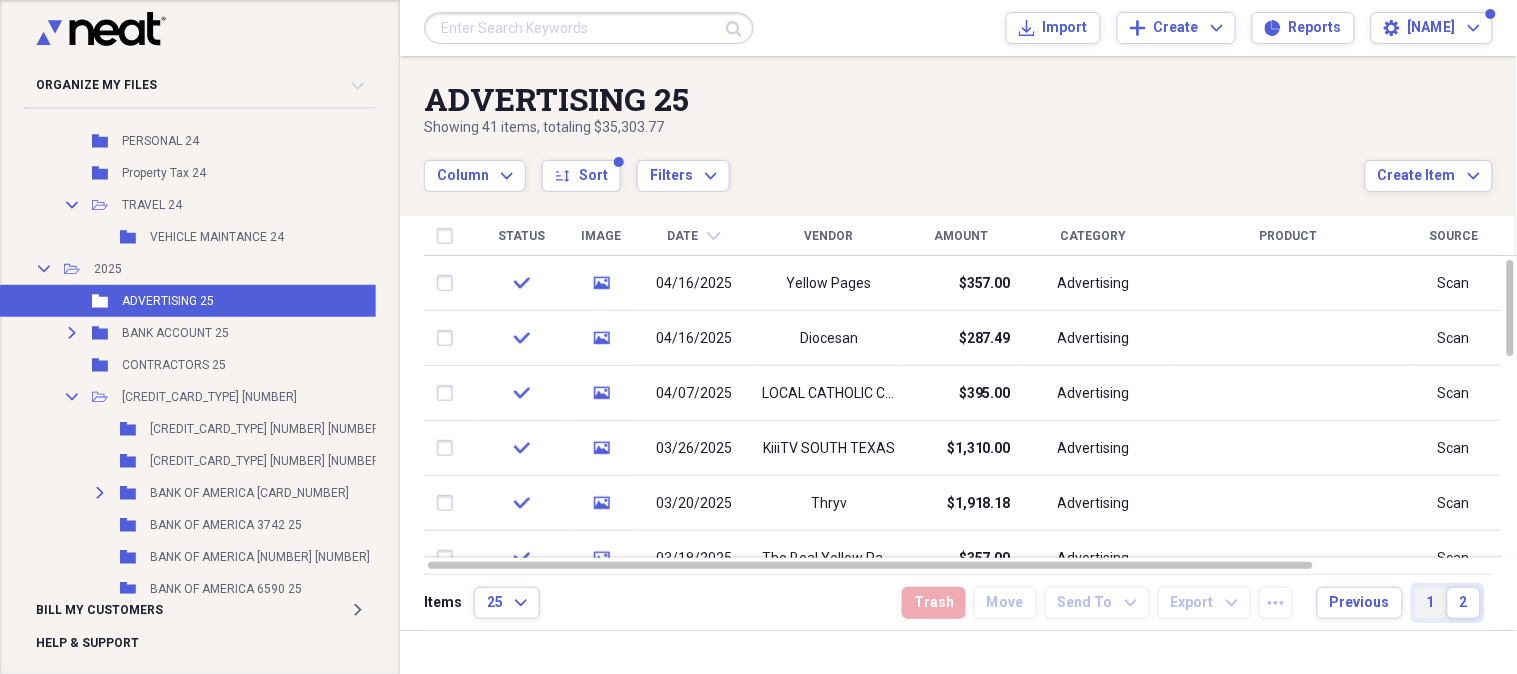 click on "1" at bounding box center [1431, 603] 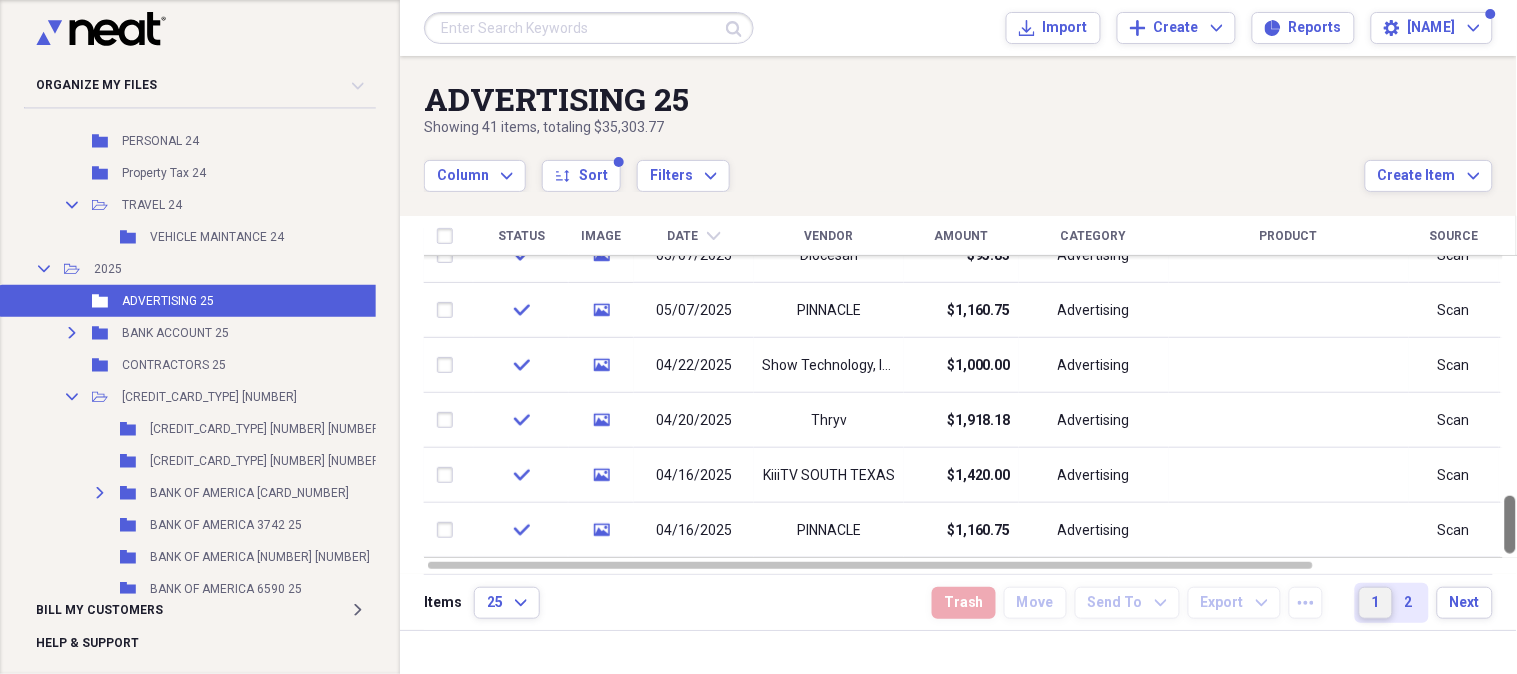 drag, startPoint x: 1514, startPoint y: 285, endPoint x: 1516, endPoint y: 668, distance: 383.00522 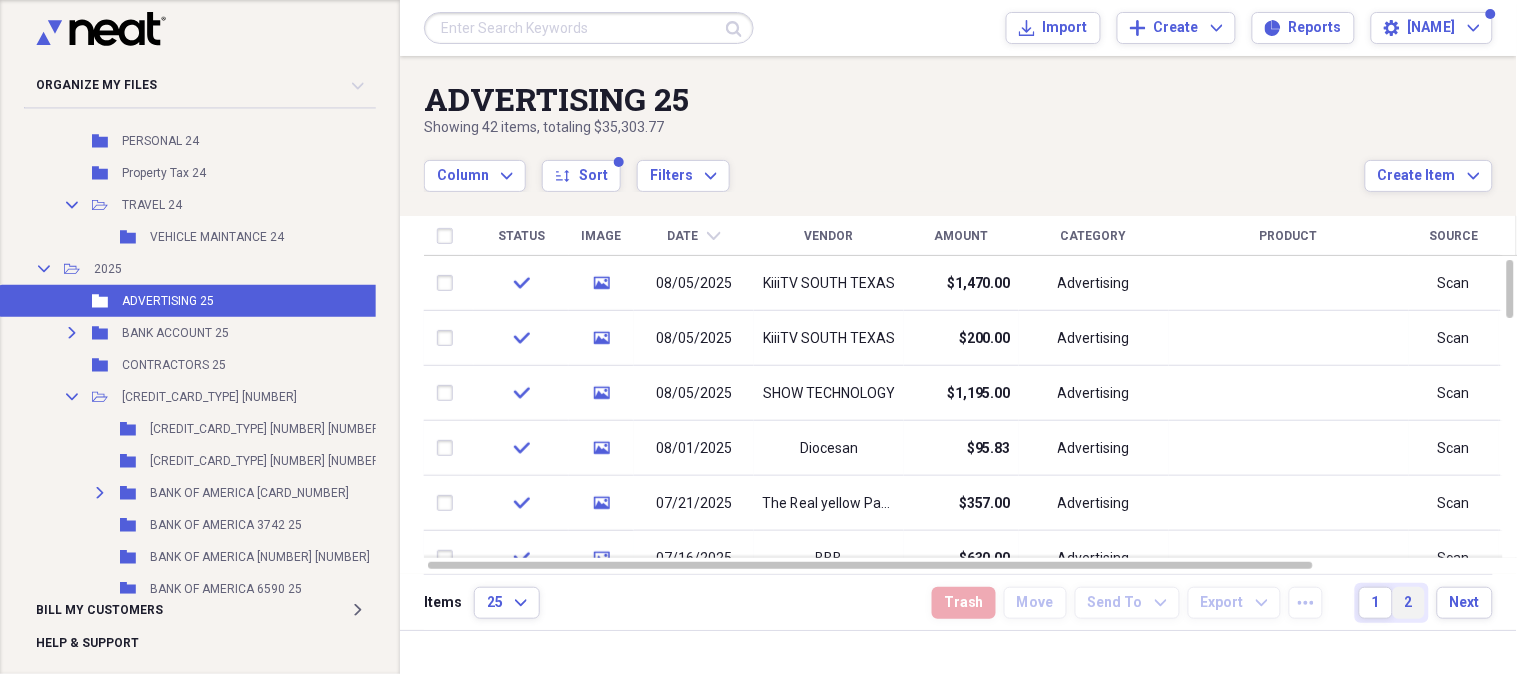 click on "2" at bounding box center (1409, 603) 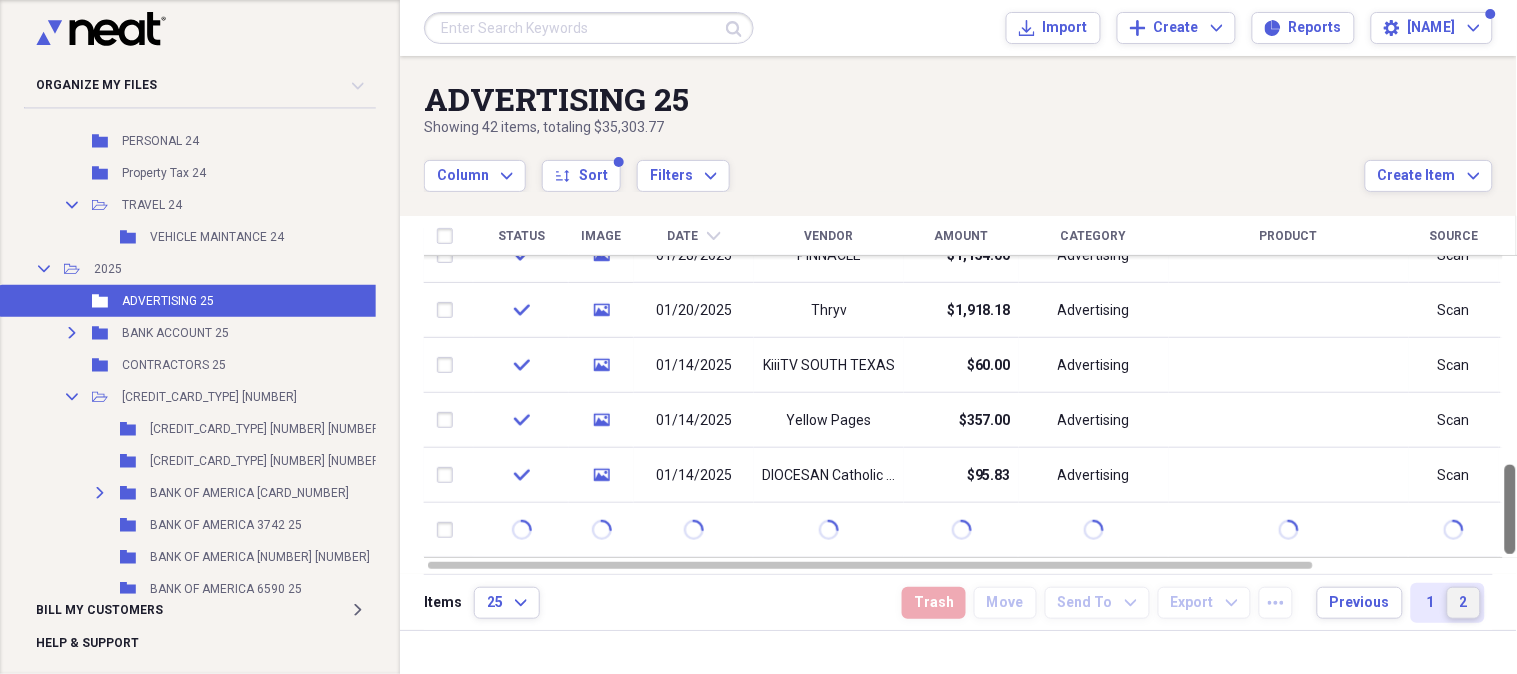 drag, startPoint x: 1515, startPoint y: 284, endPoint x: 1500, endPoint y: 603, distance: 319.35248 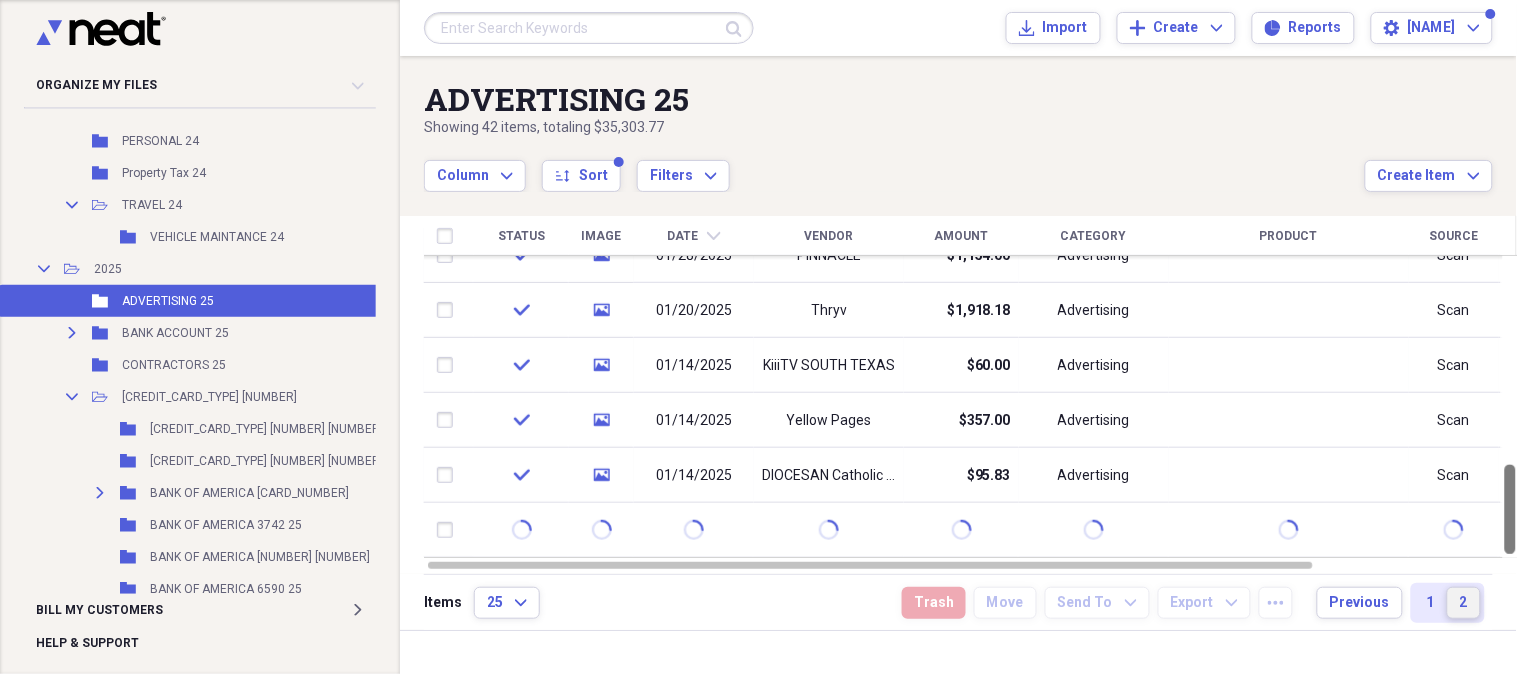 click on "Status Image Date chevron-down Vendor Amount Category Product Source Billable Reimbursable check media [DATE] [COMPANY] $[NUMBER] Advertising Scan check media [DATE] [COMPANY] $[NUMBER] Advertising Scan check media [DATE] [COMPANY] $[NUMBER] Advertising Scan check media [DATE] [COMPANY] $[NUMBER] Advertising Scan check media [DATE] [COMPANY] $[NUMBER] Advertising Scan check media [DATE] [COMPANY] $[NUMBER] Advertising Scan check media [DATE] [COMPANY] $[NUMBER] Advertising Scan check media [DATE] [COMPANY] $[NUMBER] Advertising Scan check media [DATE] [COMPANY] $[NUMBER] Advertising Scan check media [DATE] [COMPANY] $[NUMBER] Advertising Scan check media [DATE] [COMPANY] $[NUMBER] Advertising Scan check media [DATE] [COMPANY] $[NUMBER] Advertising Scan" at bounding box center (971, 395) 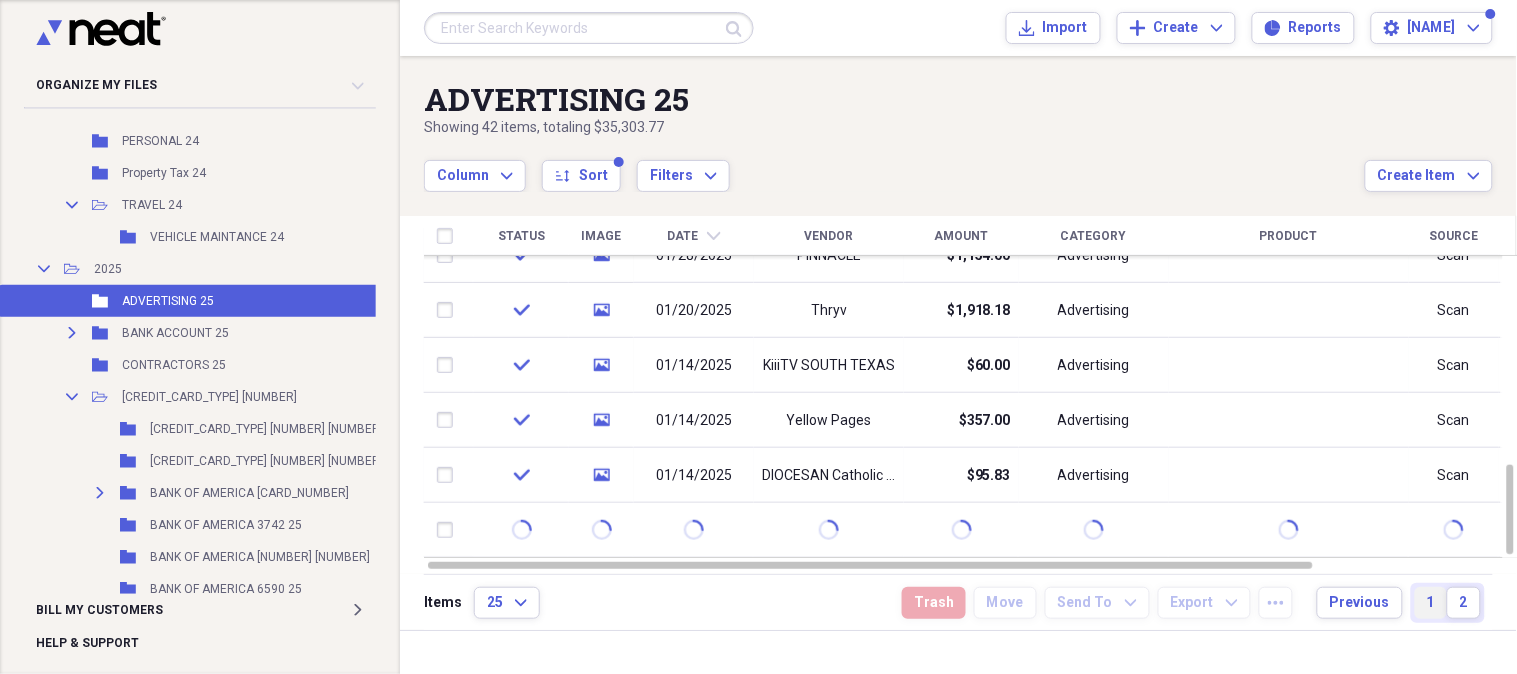 click on "1" at bounding box center [1431, 603] 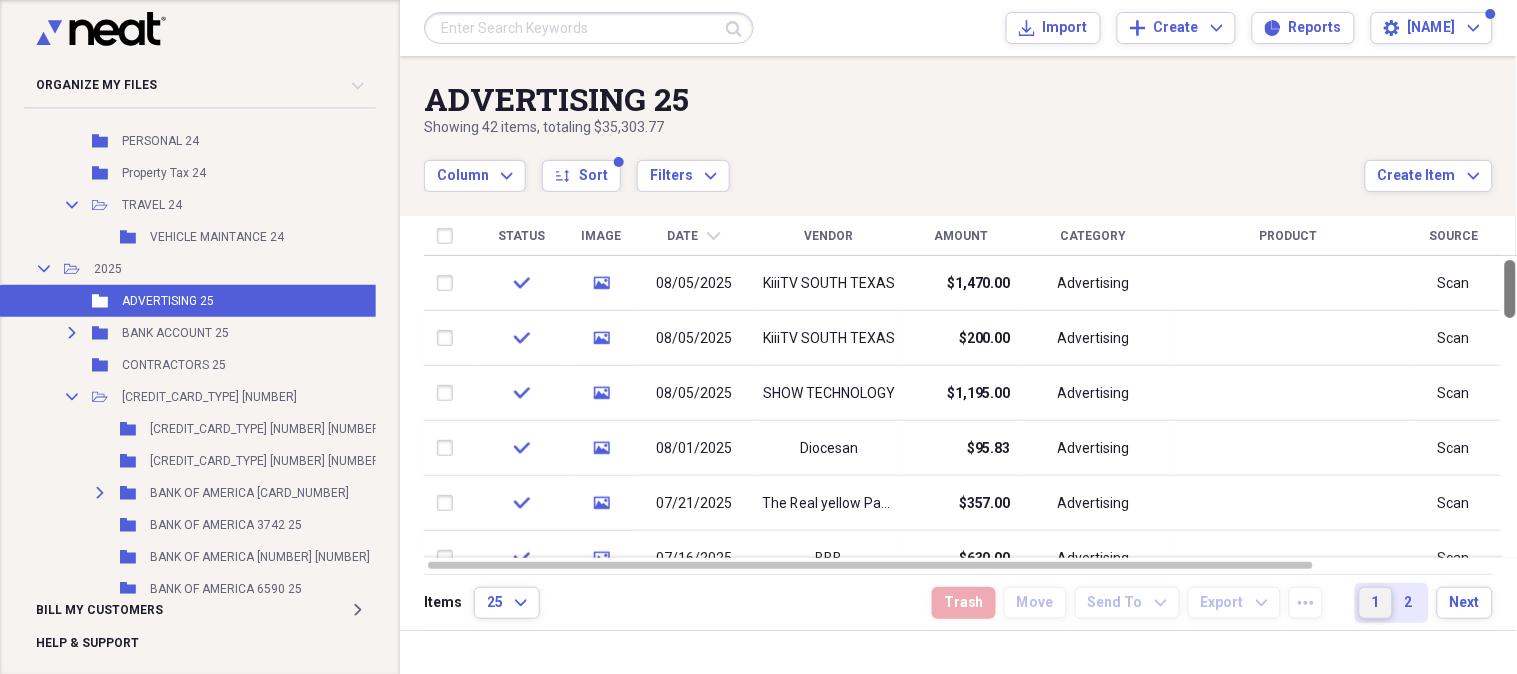 drag, startPoint x: 1514, startPoint y: 280, endPoint x: 1448, endPoint y: 243, distance: 75.66373 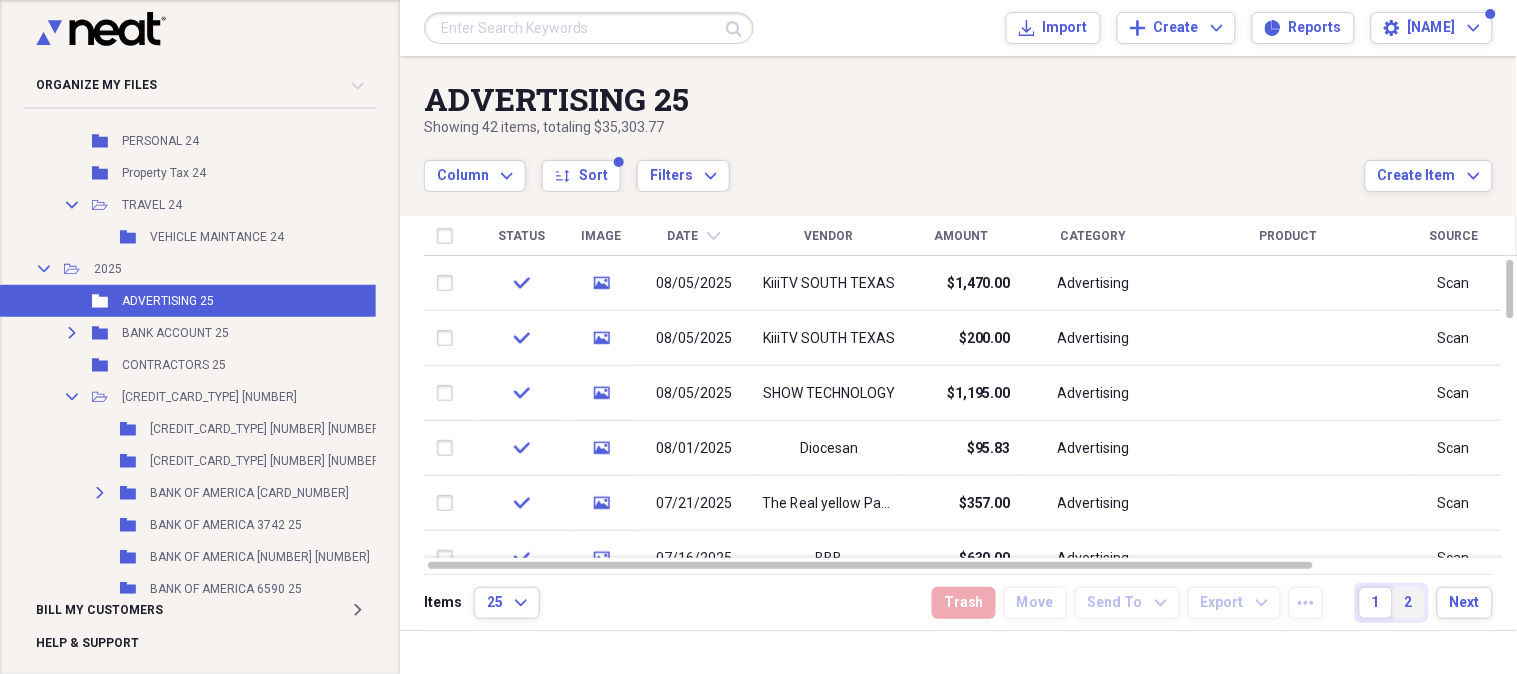 click on "2" at bounding box center [1409, 603] 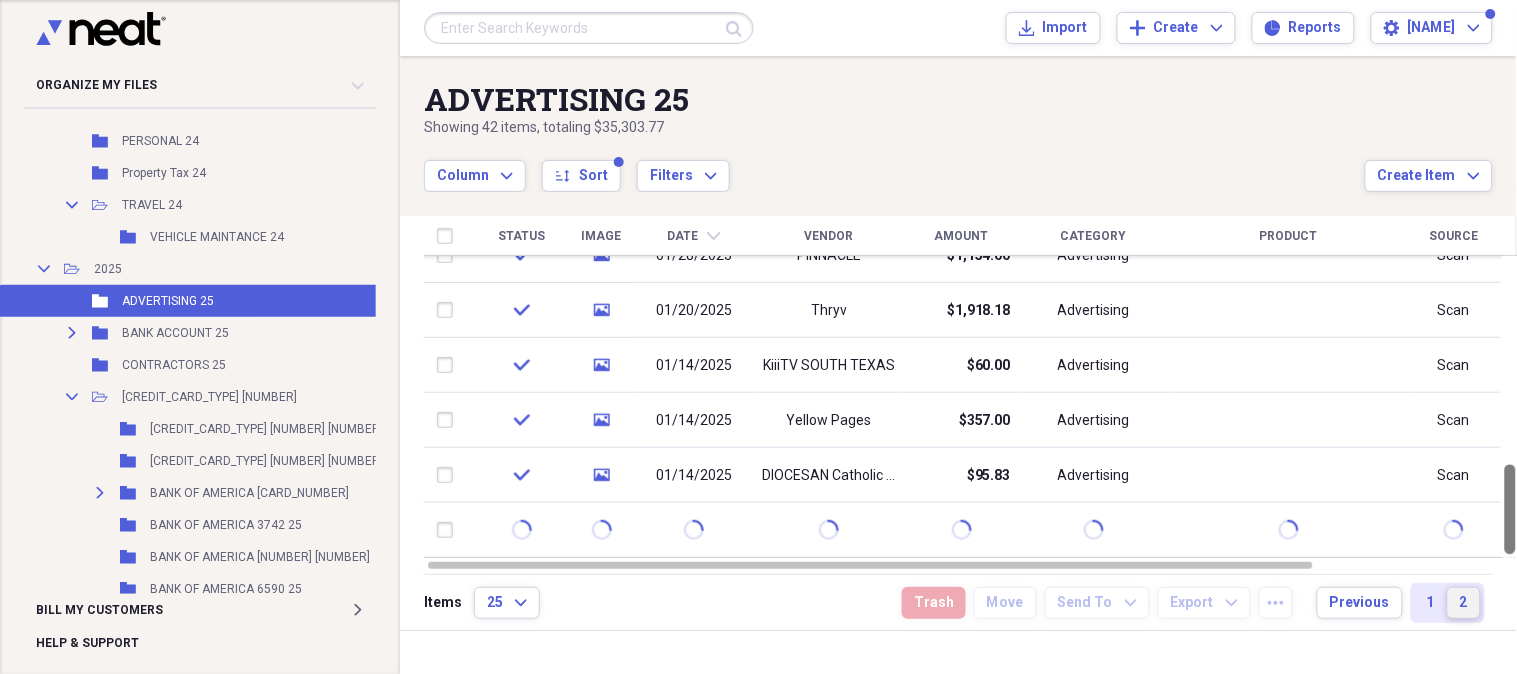 drag, startPoint x: 1508, startPoint y: 304, endPoint x: 1516, endPoint y: 641, distance: 337.09494 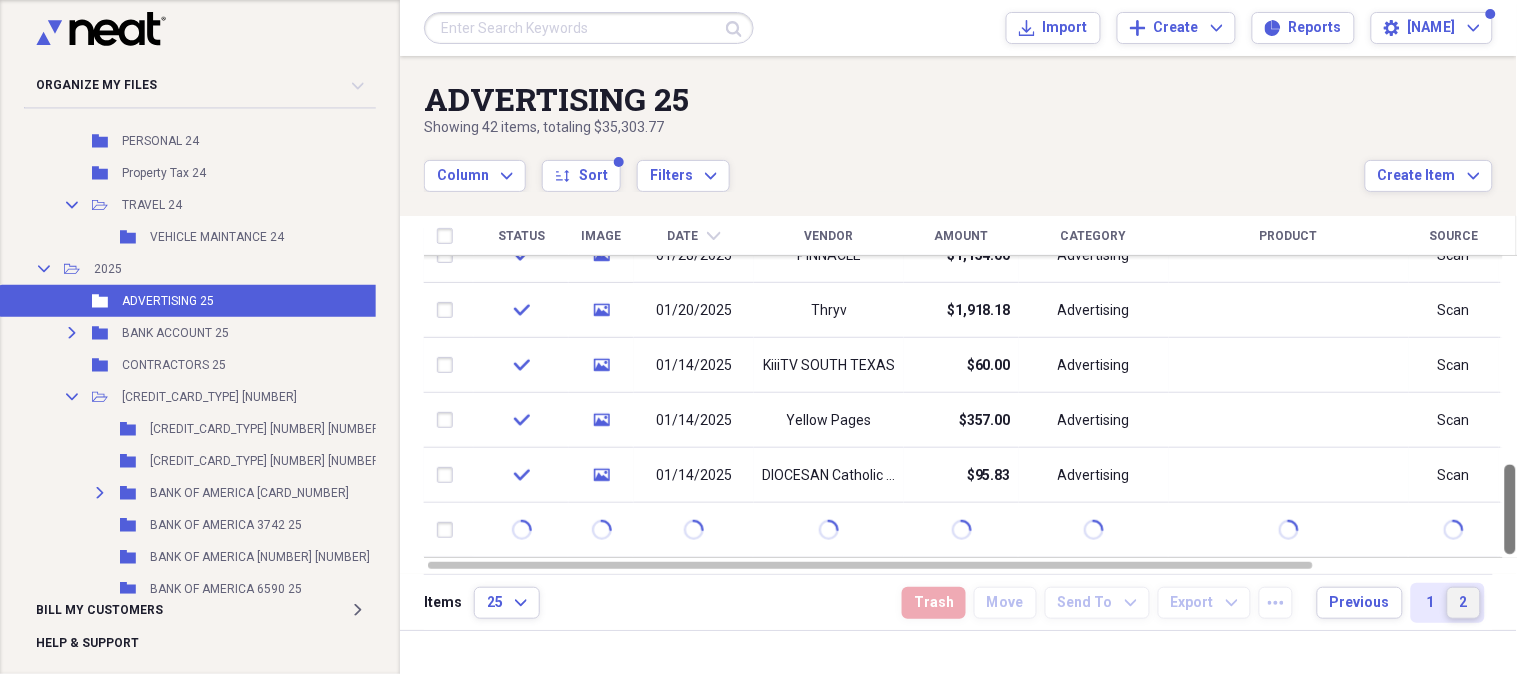 click on "Submit Import Import Add Create Expand Reports Reports Settings Priscilla Expand ADVERTISING 25 Showing 42 items , totaling $35,303.77 Column Expand sort Sort Filters  Expand Create Item Expand Status Image Date chevron-down Vendor Amount Category Product Source Billable Reimbursable check media 03/20/2025 Thryv $1,918.18 Advertising Scan check media 03/18/2025 The Real Yellow Pages $357.00 Advertising Scan check media 02/24/2025 PINNACLE Marketing Group $2,308.00 Advertising Scan check media 02/21/2025 Diocesan $95.87 Advertising Scan check media 02/20/2025 Thryv $1,918.18 Advertising Scan check media 02/17/2025 KiiiTV SOUTH TEXAS $1,410.00 Advertising Scan check media 02/17/2025 The Real Yellow Pages $357.00 Advertising Scan check media 01/28/2025 PINNACLE $1,154.00 Advertising Scan check media 01/20/2025 Thryv $1,918.18 Advertising Scan check media 01/14/2025 KiiiTV SOUTH TEXAS $60.00 Advertising Scan check media 01/14/2025 Yellow Pages $357.00 Advertising Scan check media 01/14/2025 $95.83 Advertising 25" at bounding box center (958, 337) 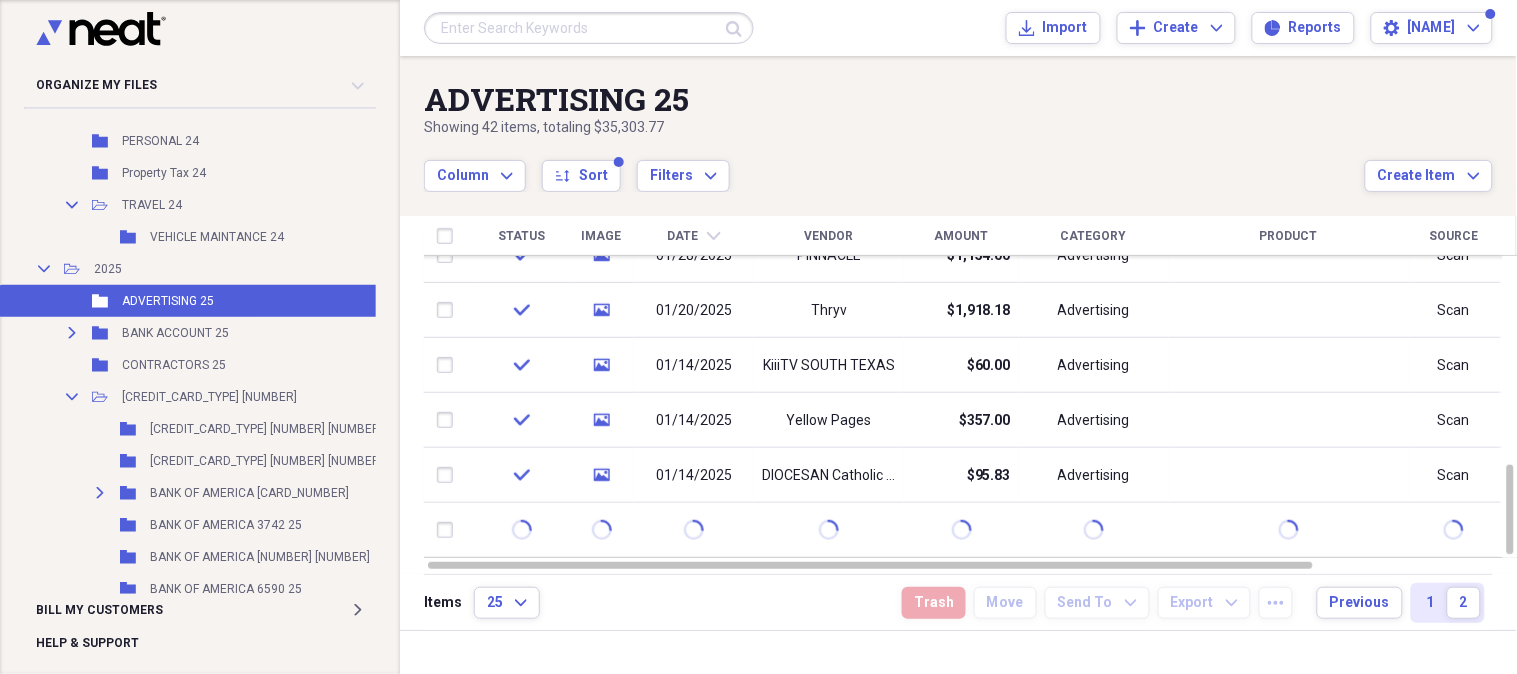 click on "1" at bounding box center (1431, 603) 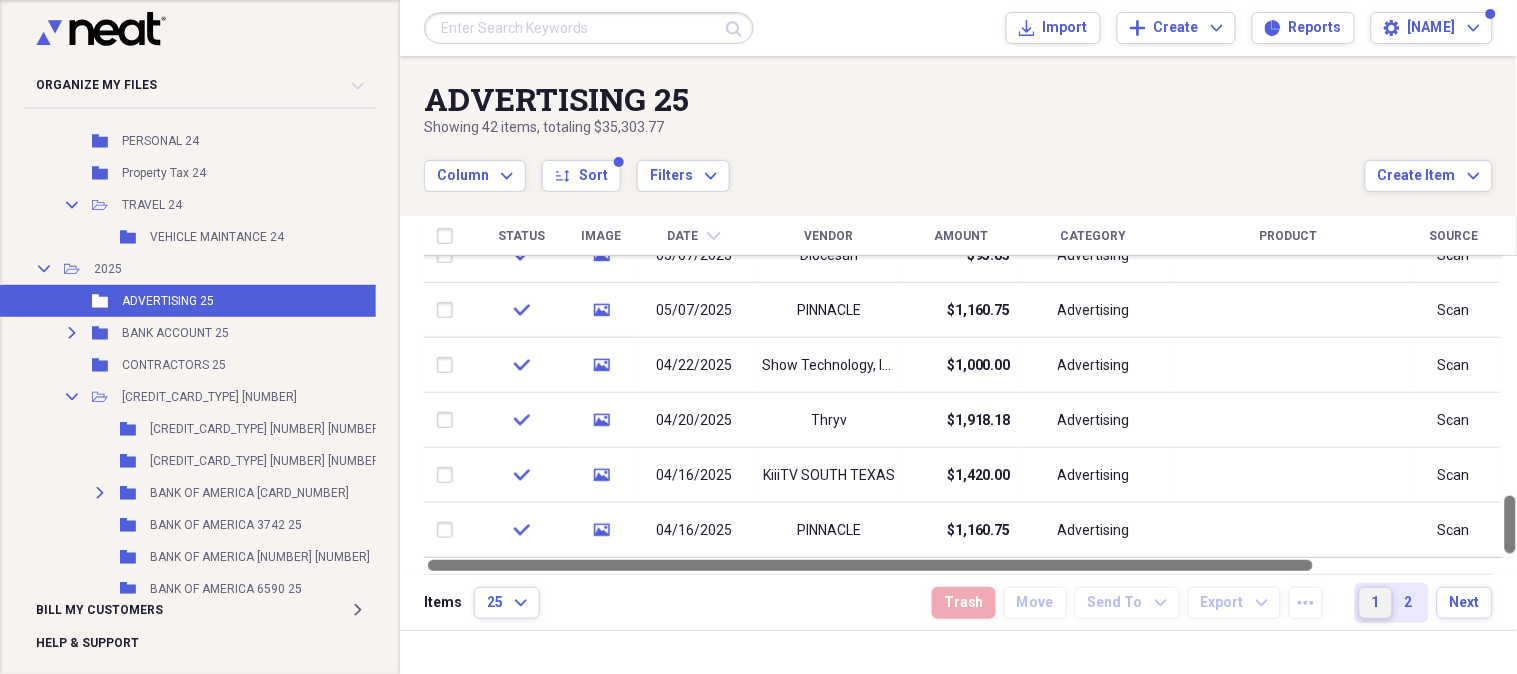 drag, startPoint x: 1507, startPoint y: 287, endPoint x: 1516, endPoint y: 562, distance: 275.14725 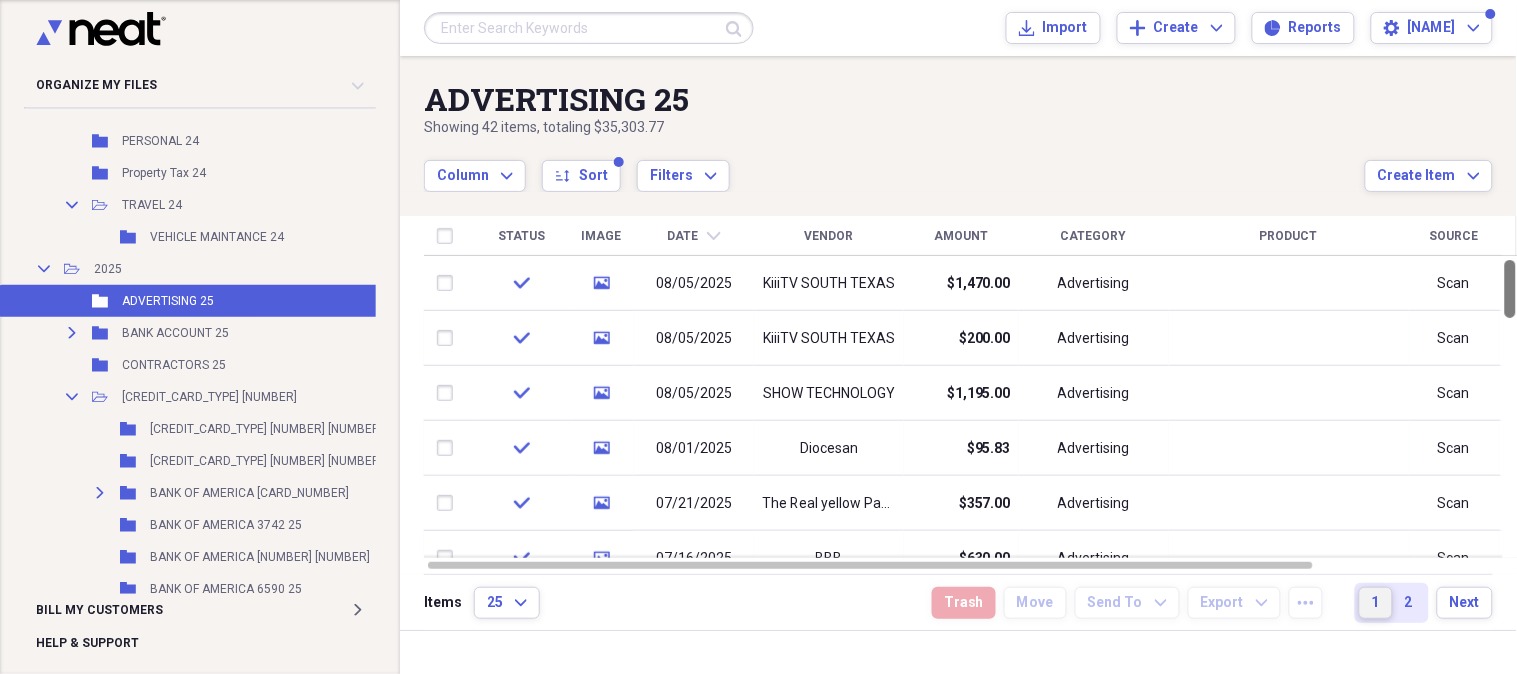 drag, startPoint x: 1510, startPoint y: 537, endPoint x: 1402, endPoint y: 223, distance: 332.0542 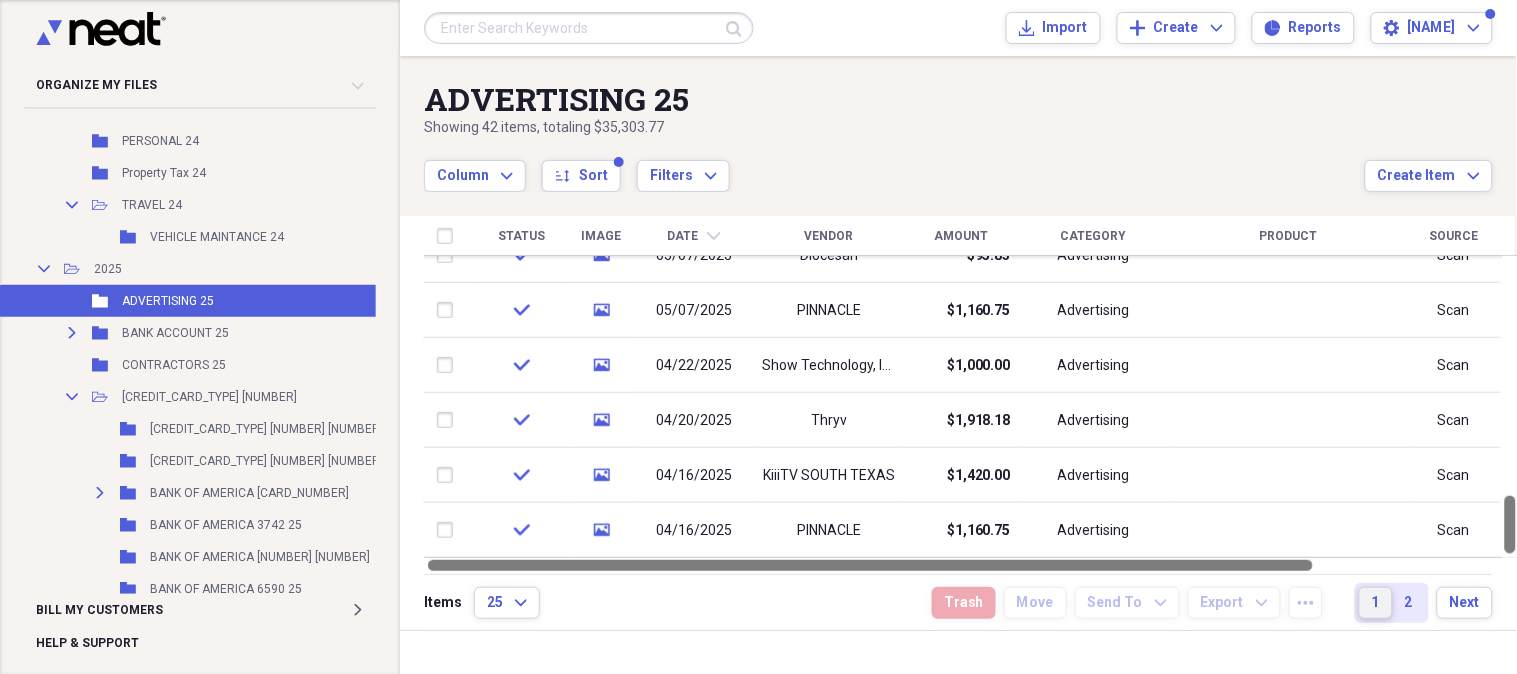 drag, startPoint x: 1508, startPoint y: 278, endPoint x: 1508, endPoint y: 557, distance: 279 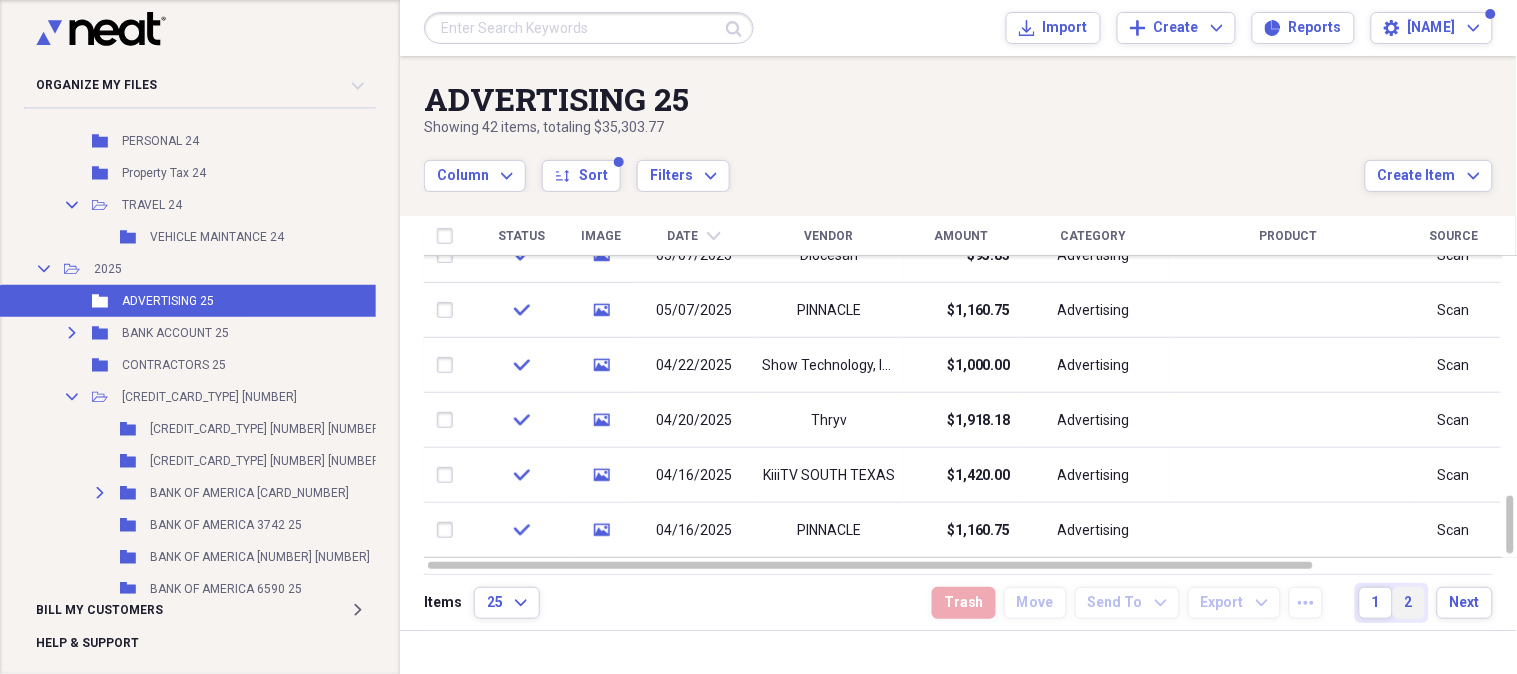 click on "2" at bounding box center [1409, 603] 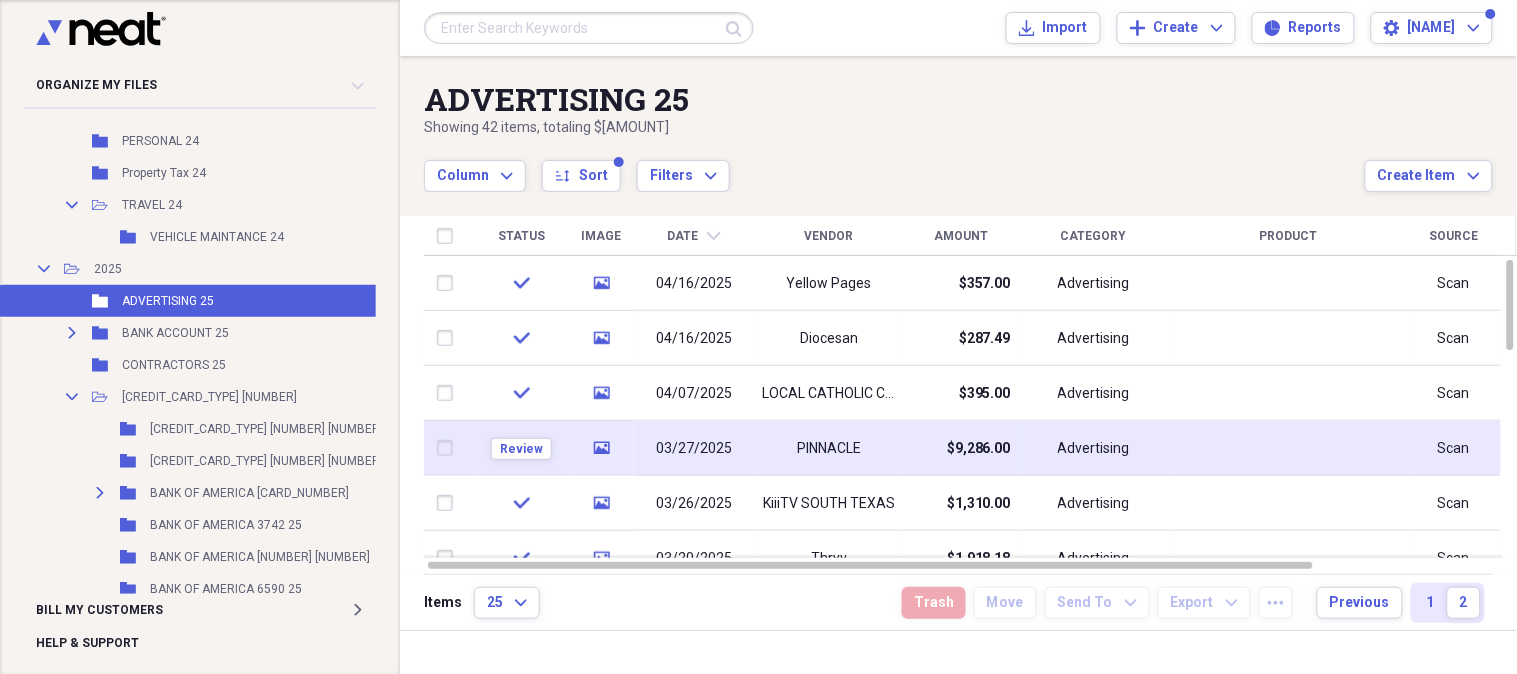 click on "03/27/2025" at bounding box center [694, 449] 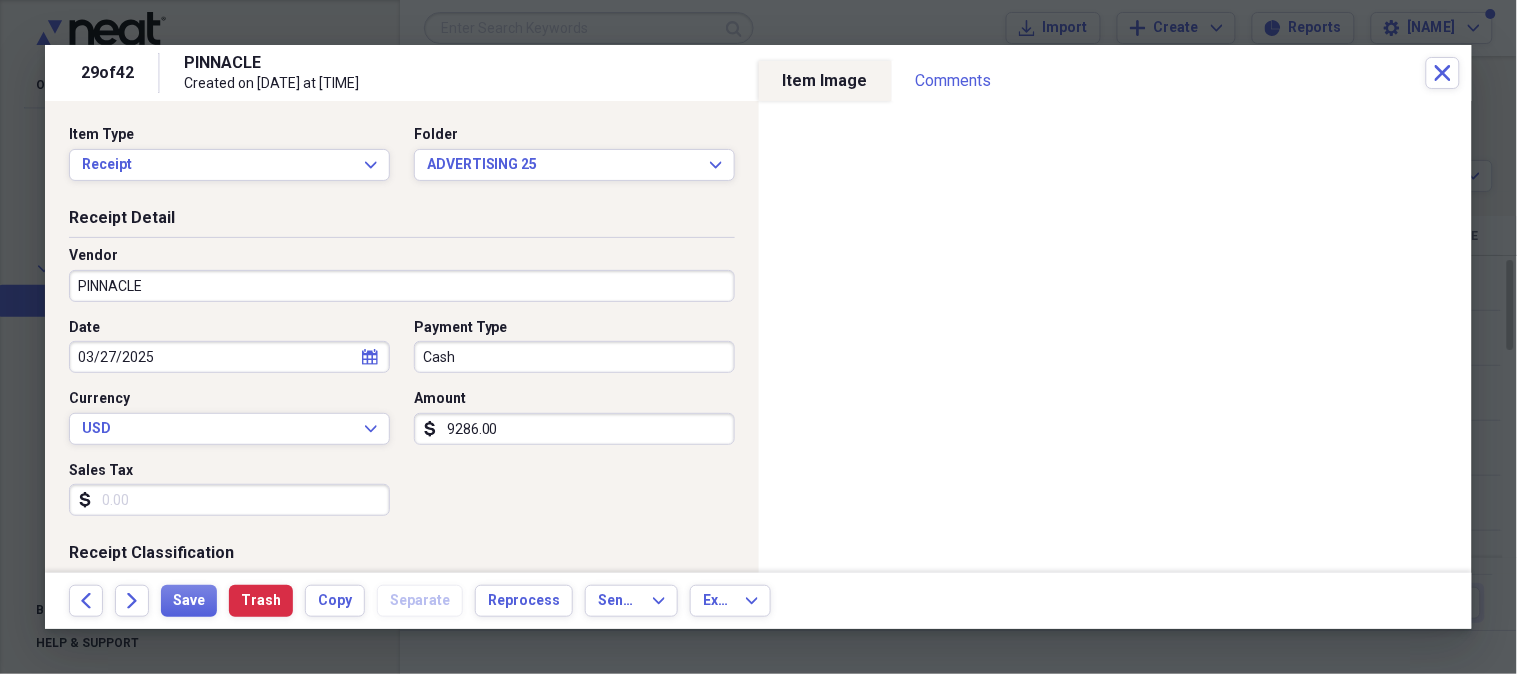click 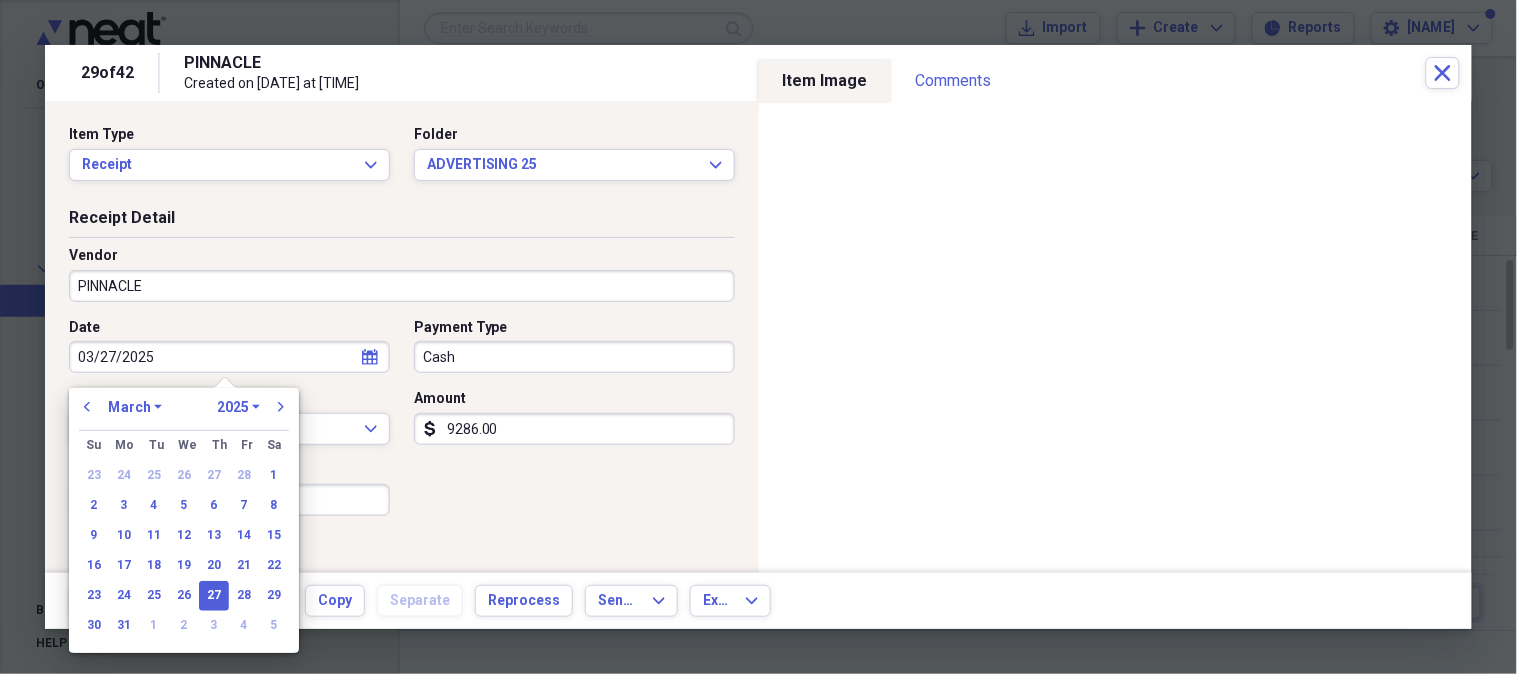 click on "January February March April May June July August September October November December" at bounding box center (135, 407) 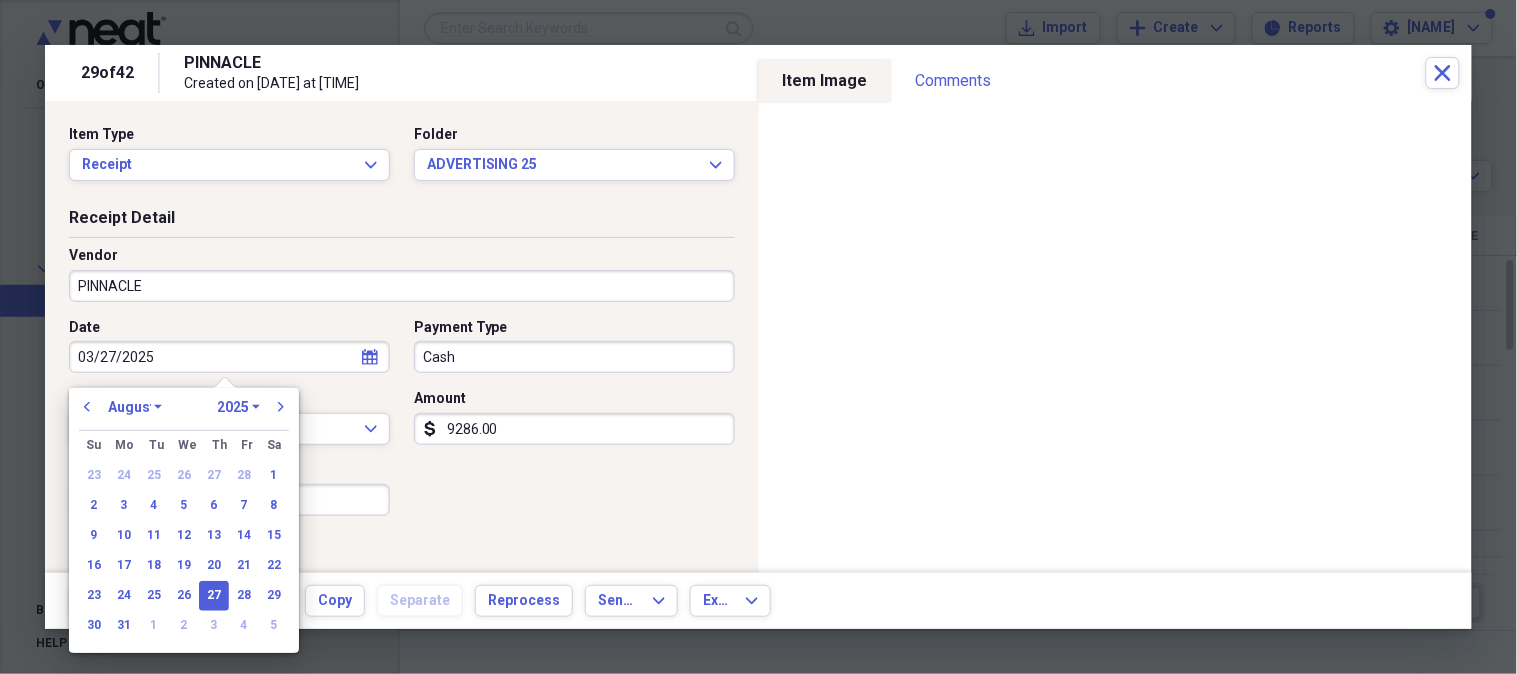 click on "January February March April May June July August September October November December" at bounding box center [135, 407] 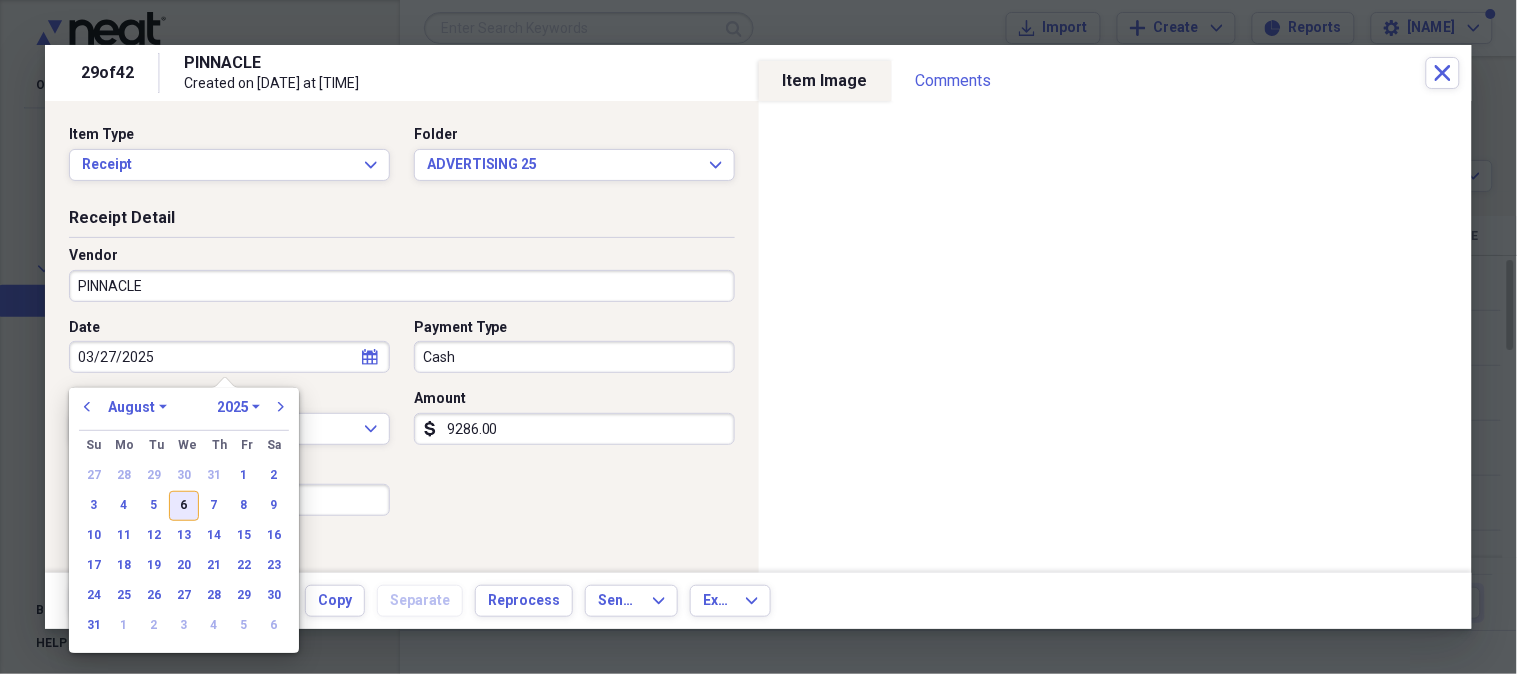 click on "6" at bounding box center (184, 506) 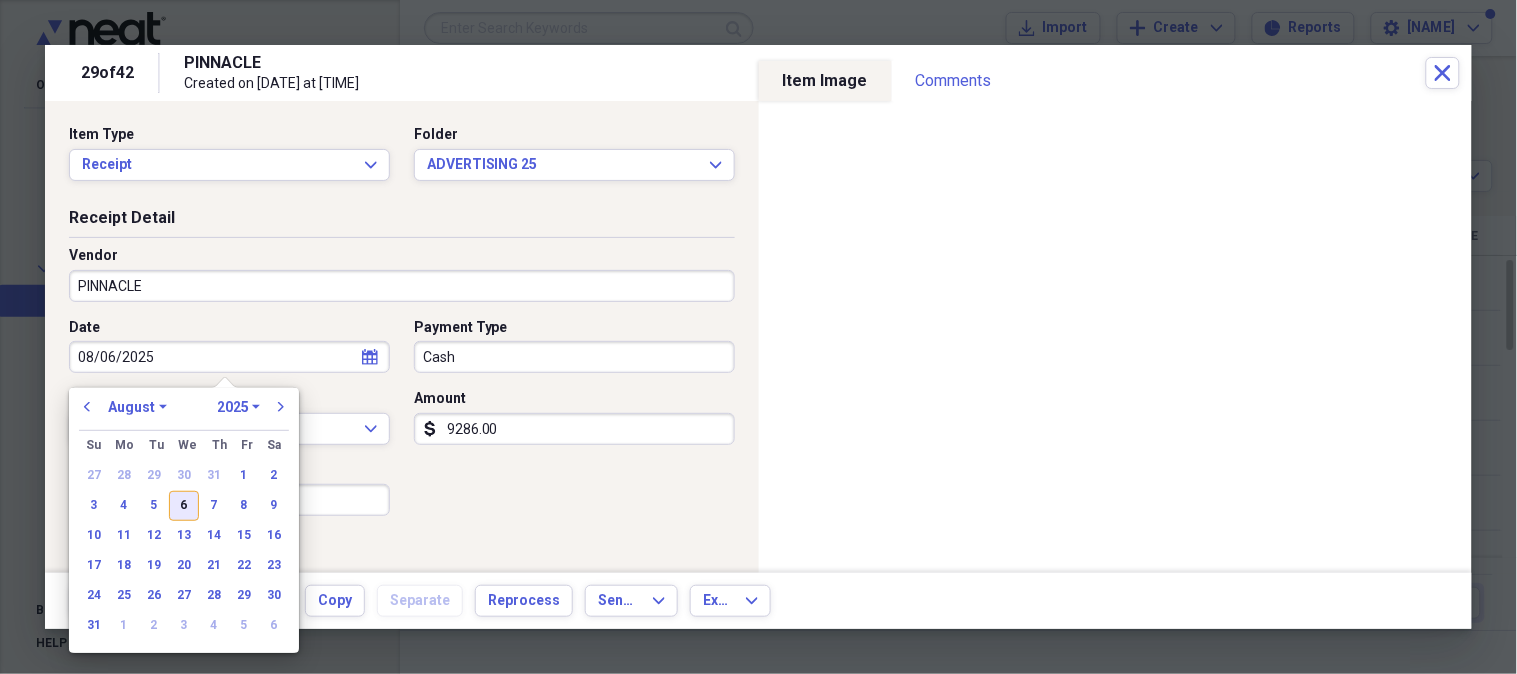 type on "08/06/2025" 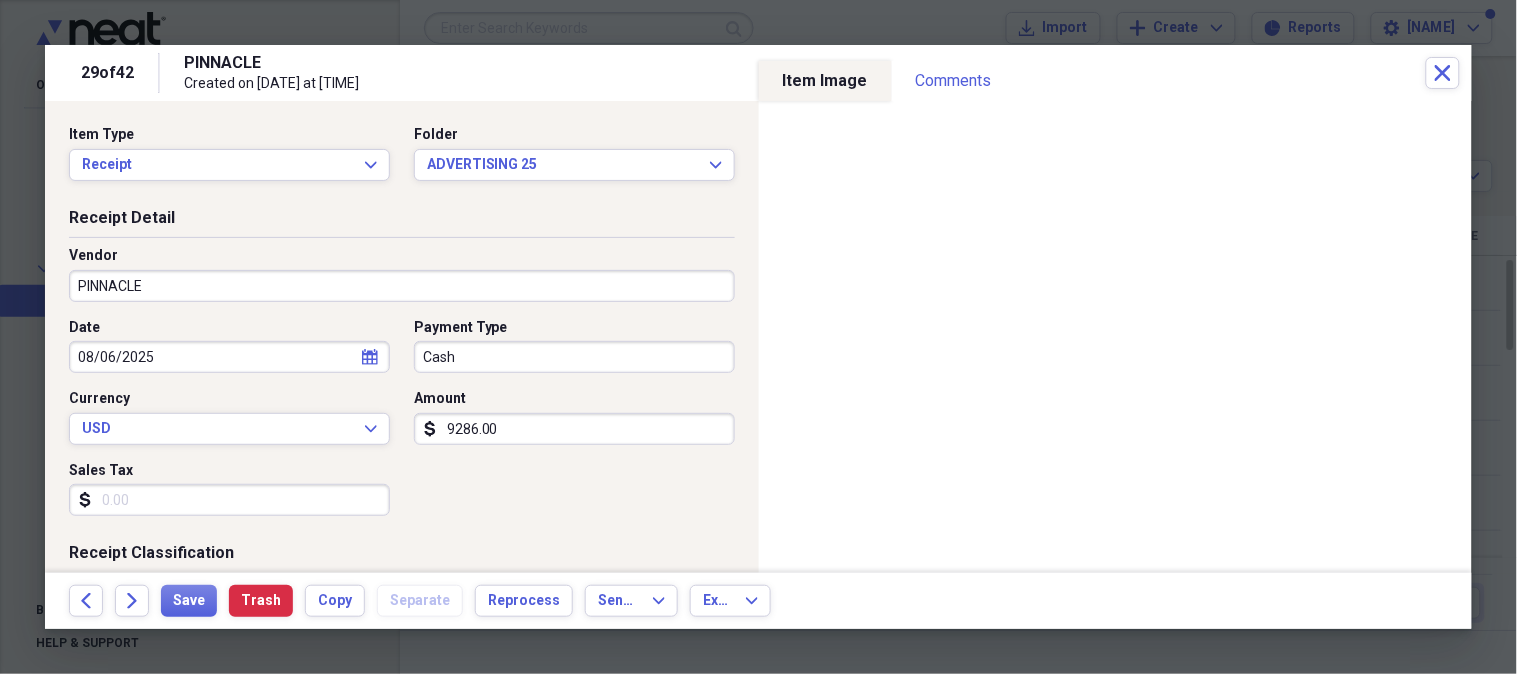 click on "Cash" at bounding box center (574, 357) 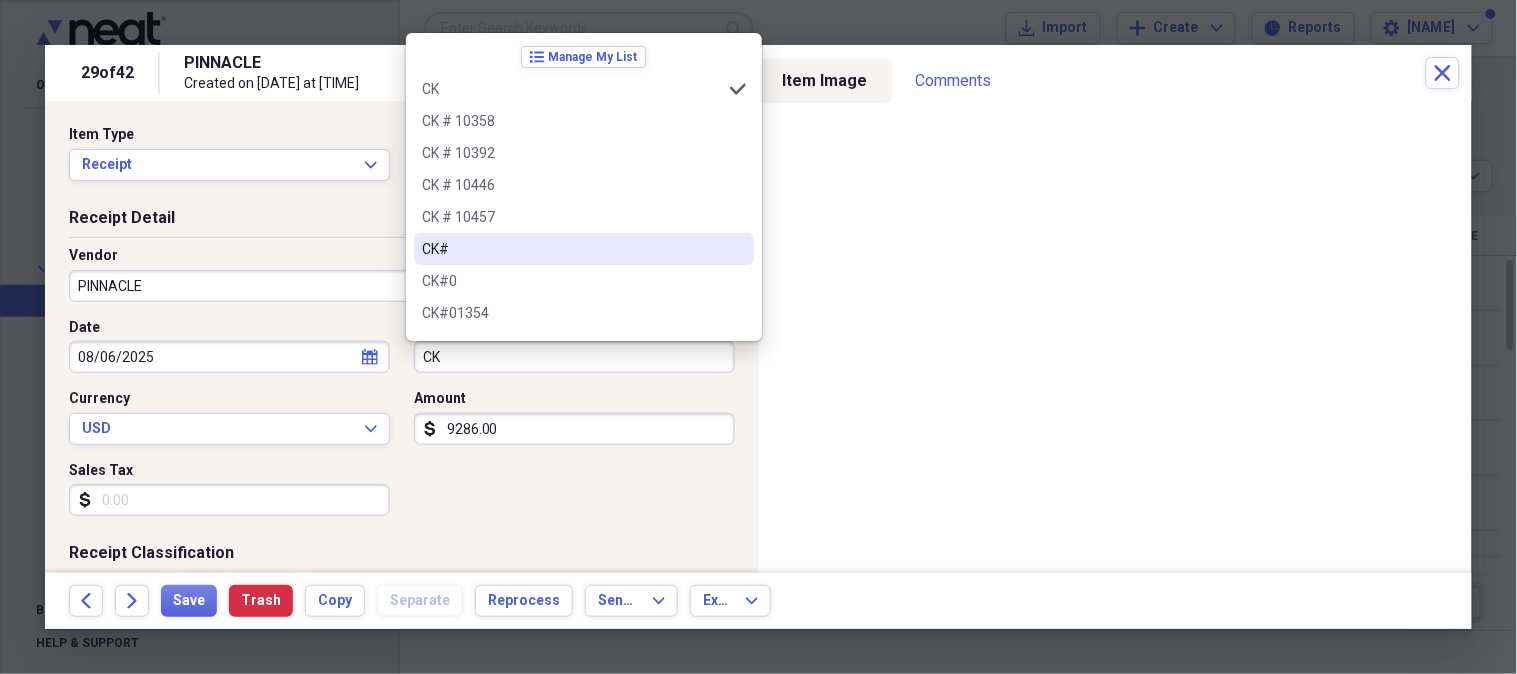click on "CK#" at bounding box center (572, 249) 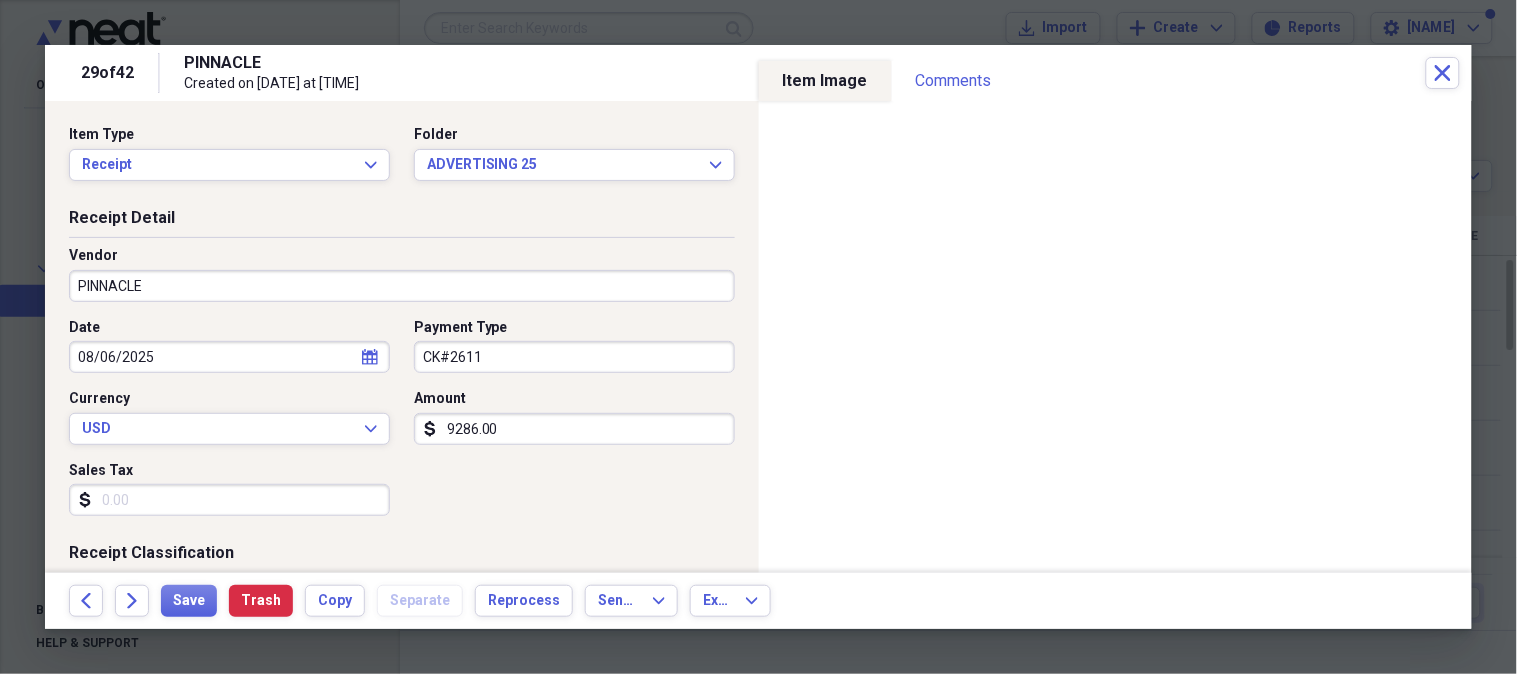type on "CK#2611" 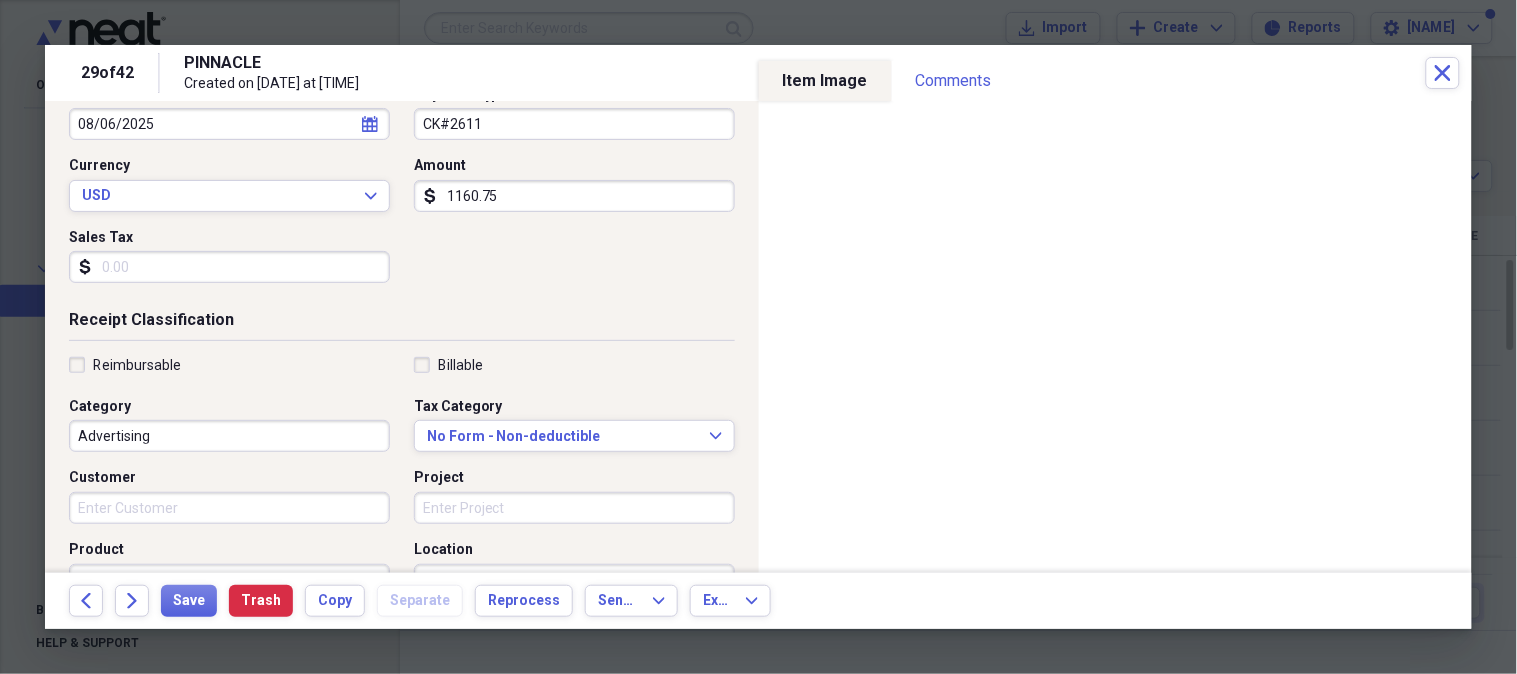 scroll, scrollTop: 235, scrollLeft: 0, axis: vertical 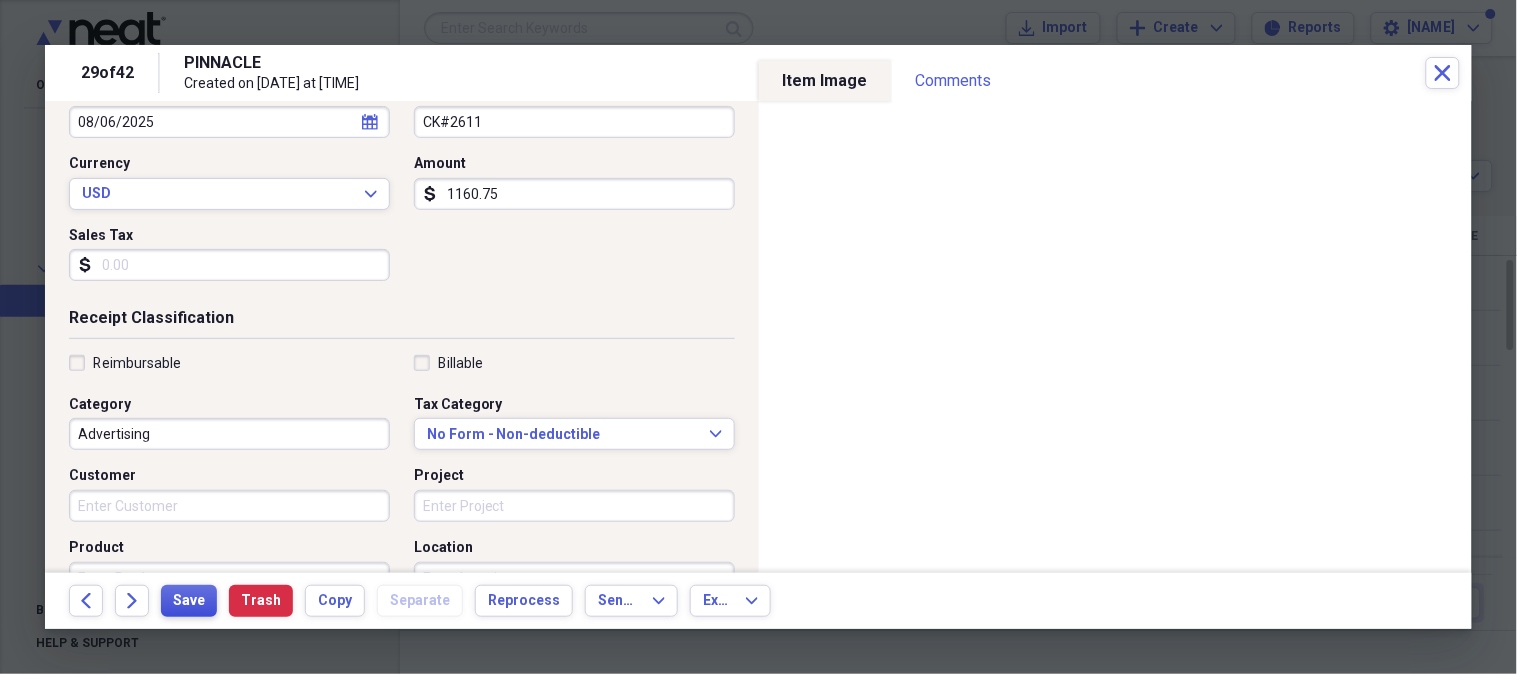 type on "1160.75" 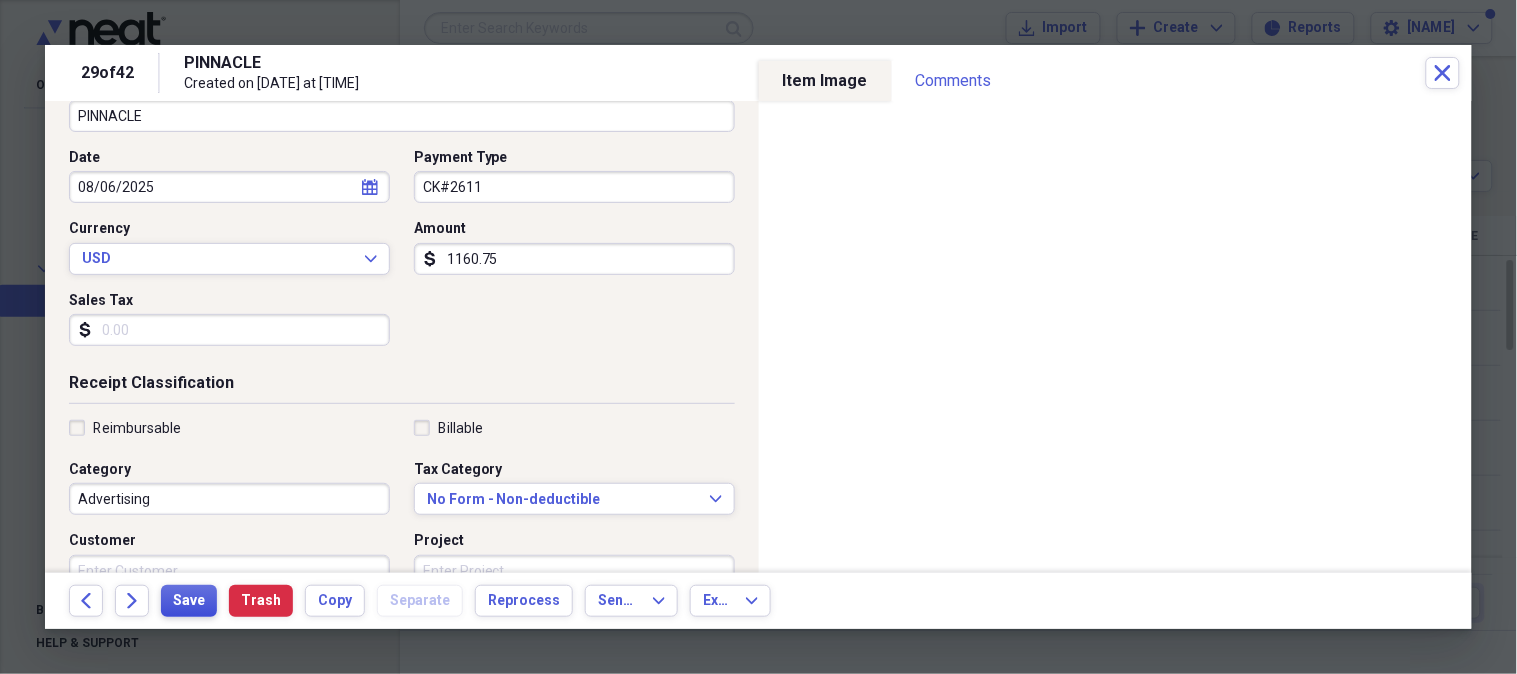 scroll, scrollTop: 115, scrollLeft: 0, axis: vertical 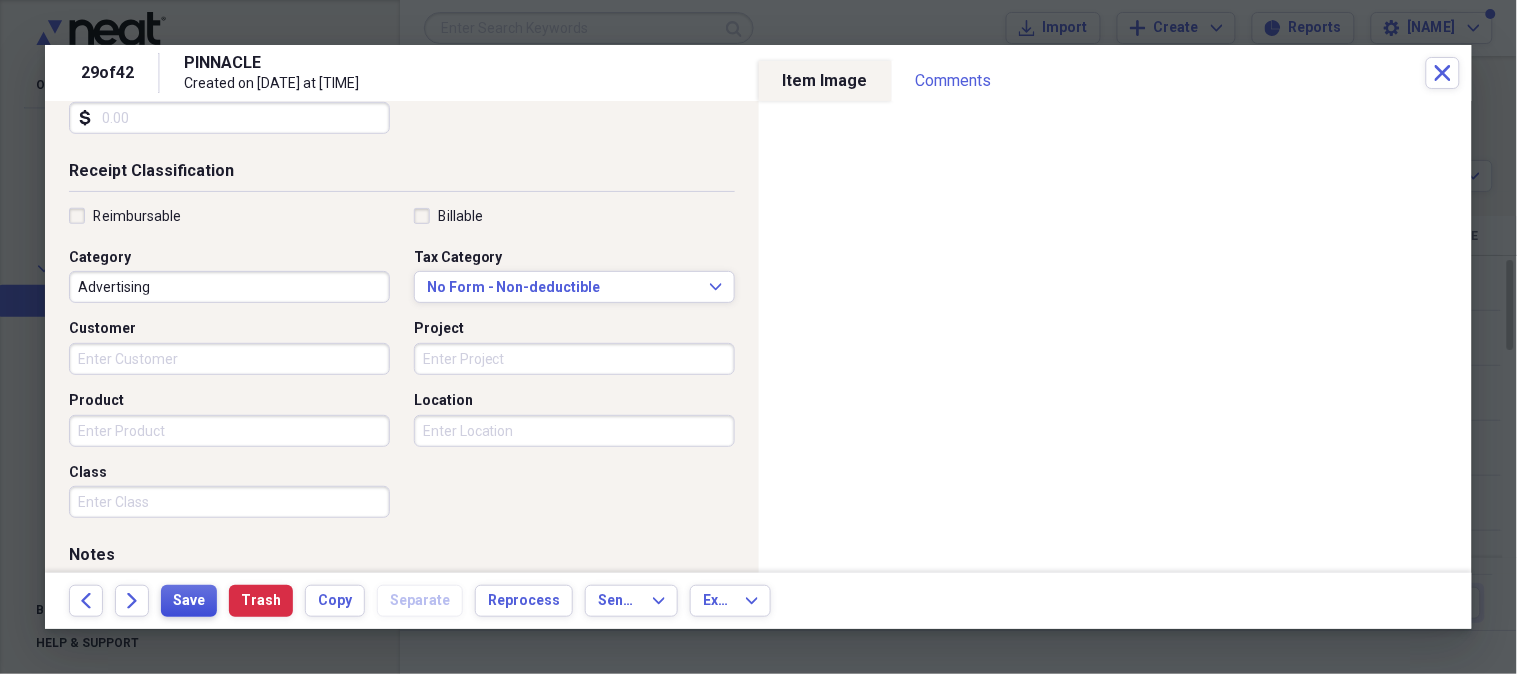 click on "Save" at bounding box center [189, 601] 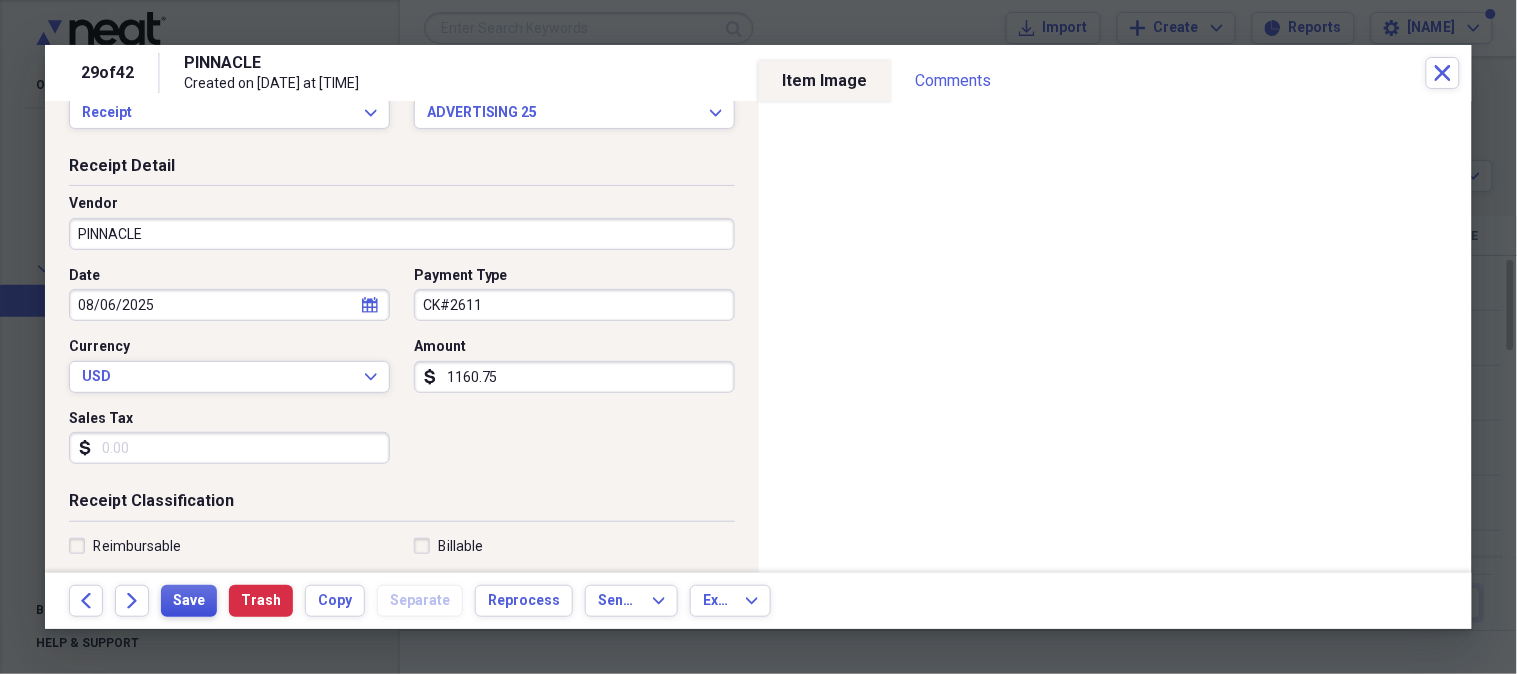 scroll, scrollTop: 0, scrollLeft: 0, axis: both 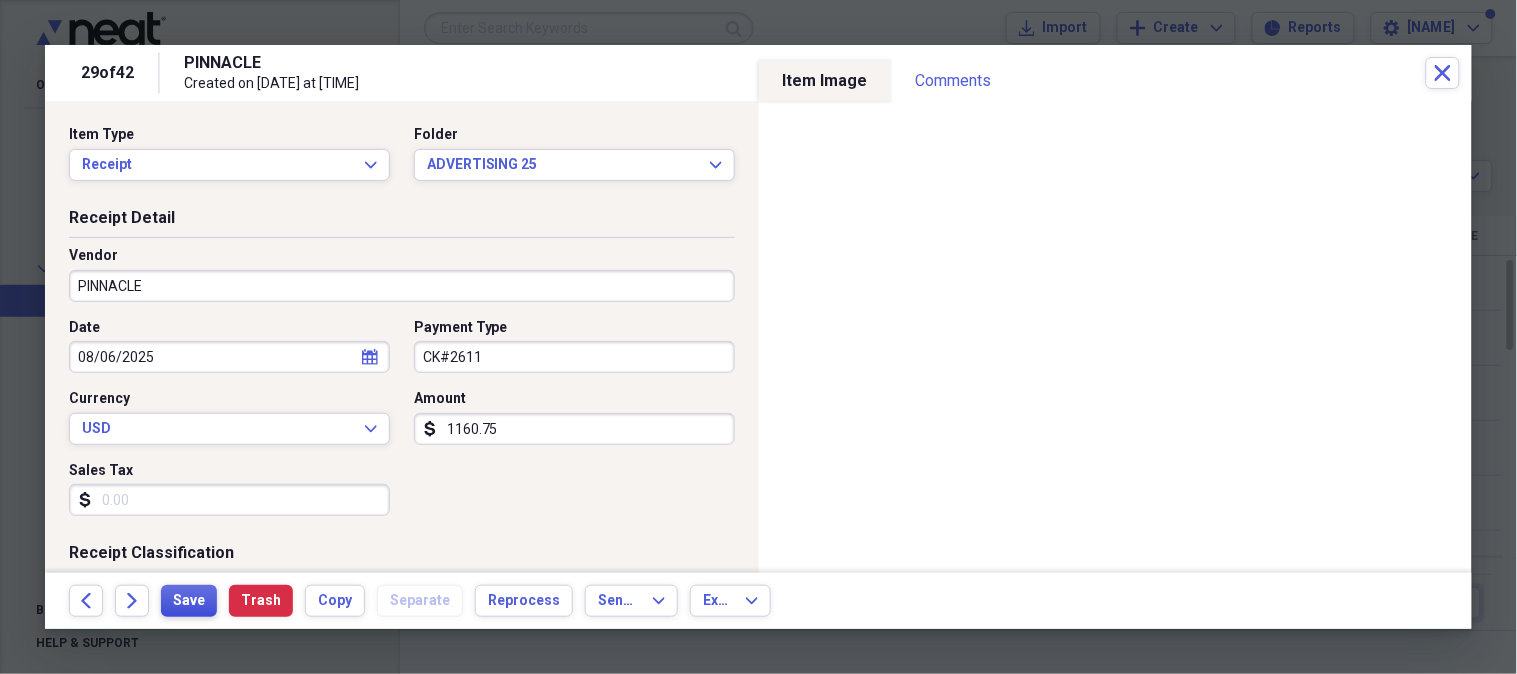 click on "Save" at bounding box center [189, 601] 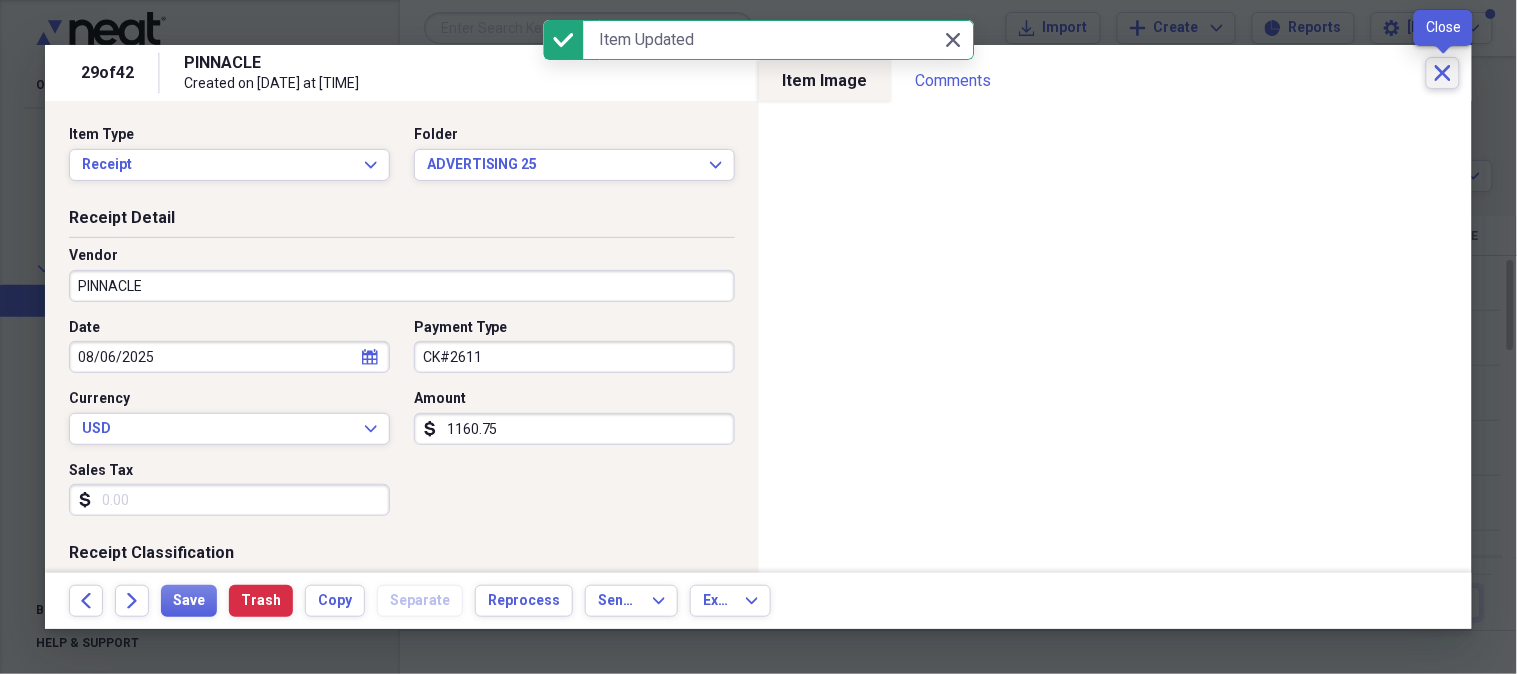 click on "Close" 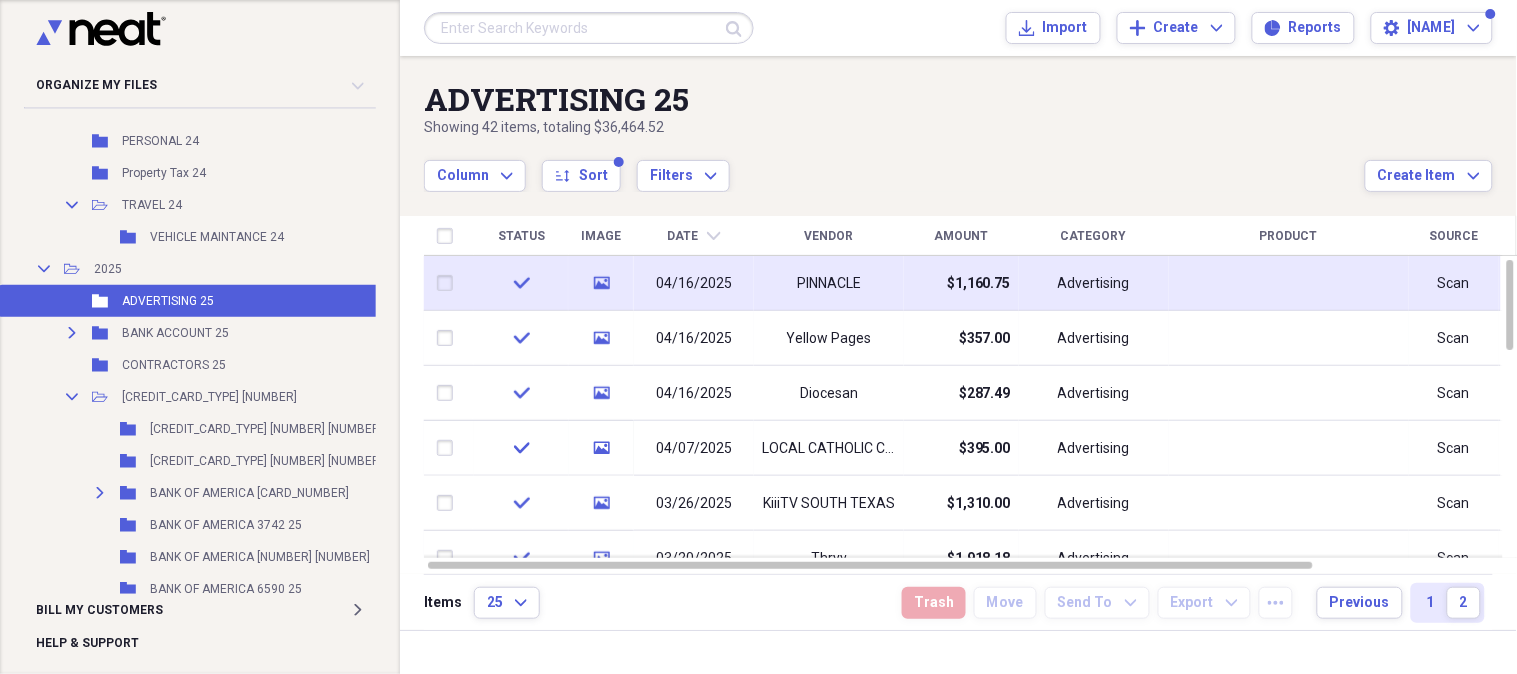 click on "$1,160.75" at bounding box center [979, 284] 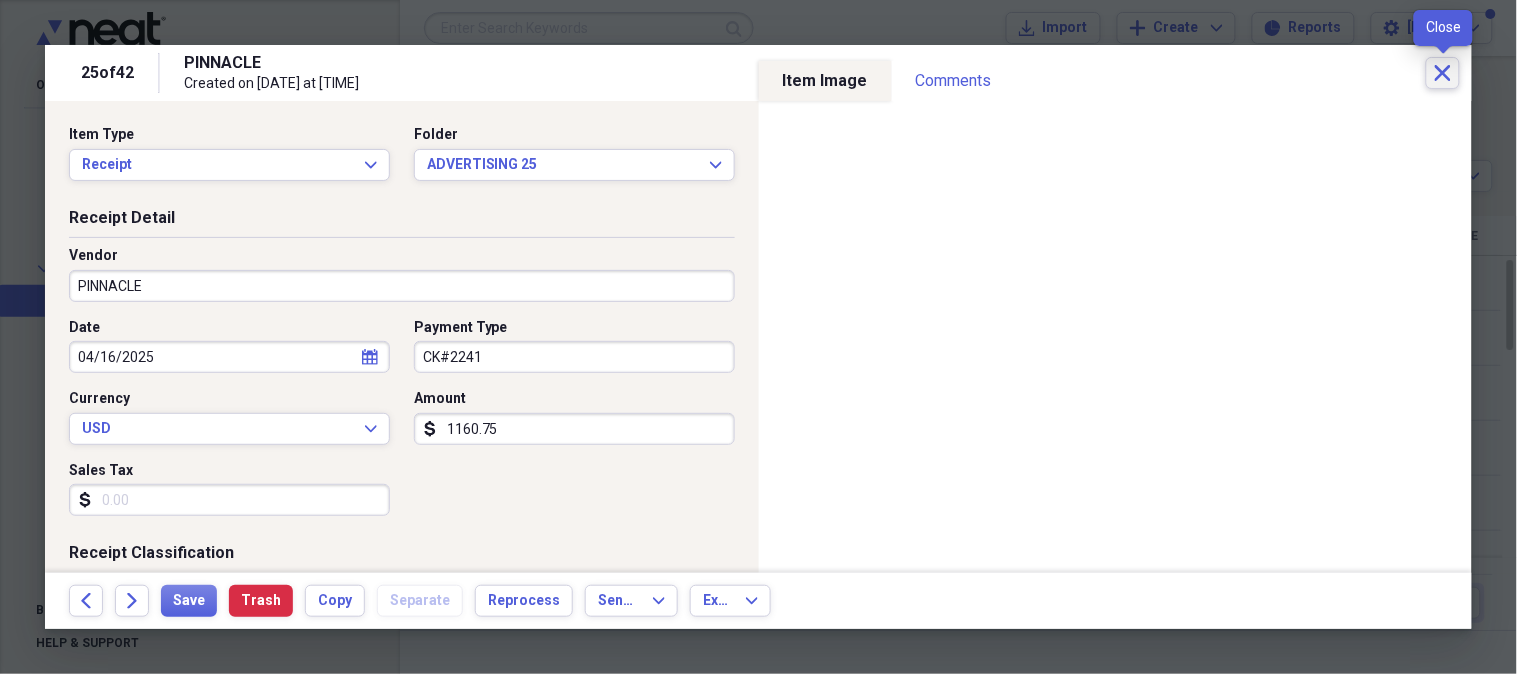 click on "Close" 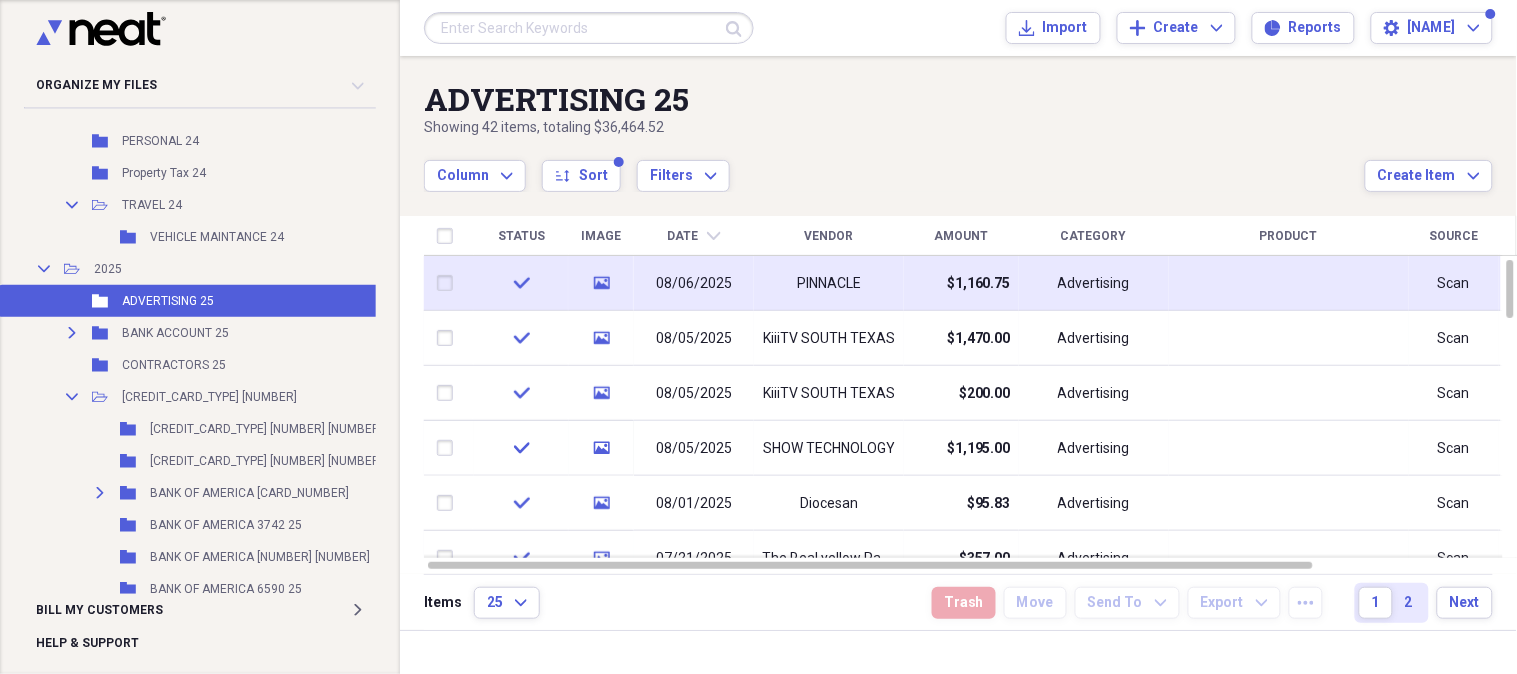 click on "08/06/2025" at bounding box center (694, 283) 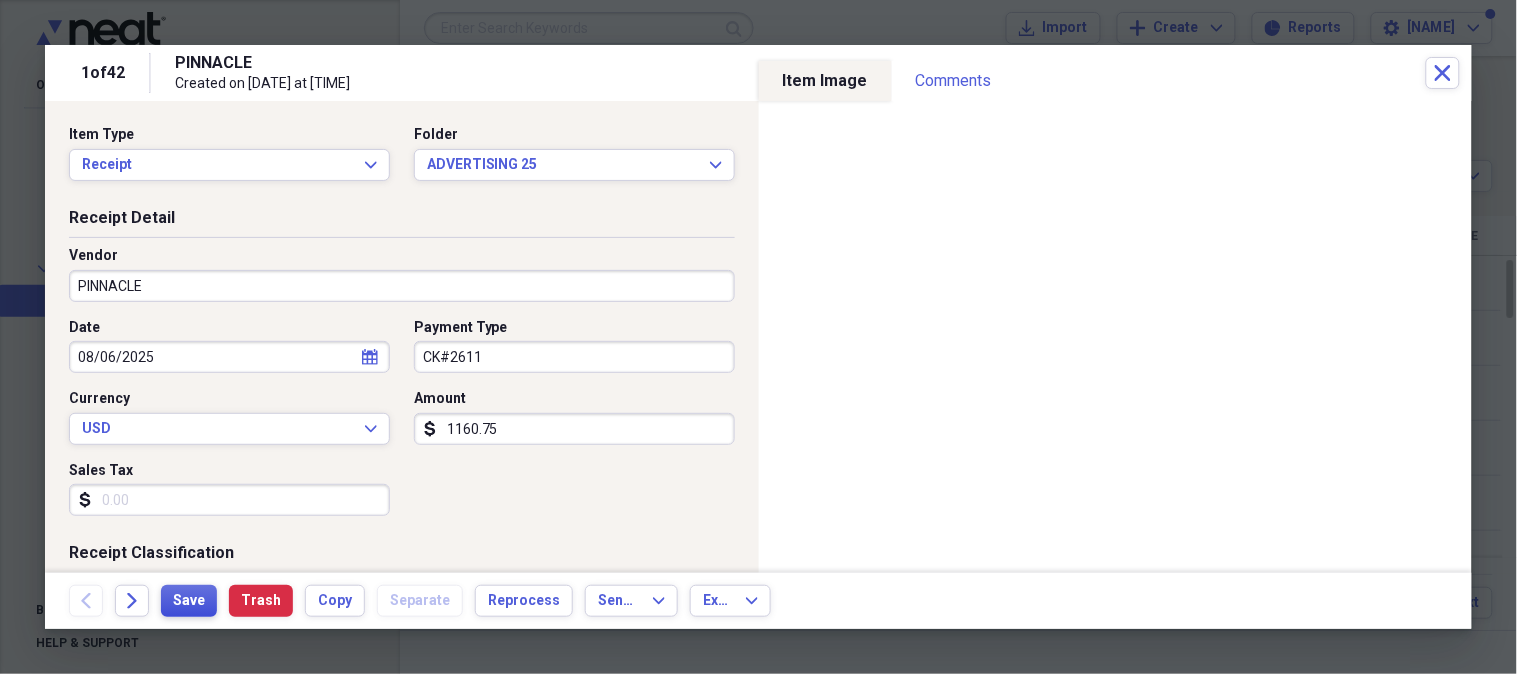 click on "Save" at bounding box center (189, 601) 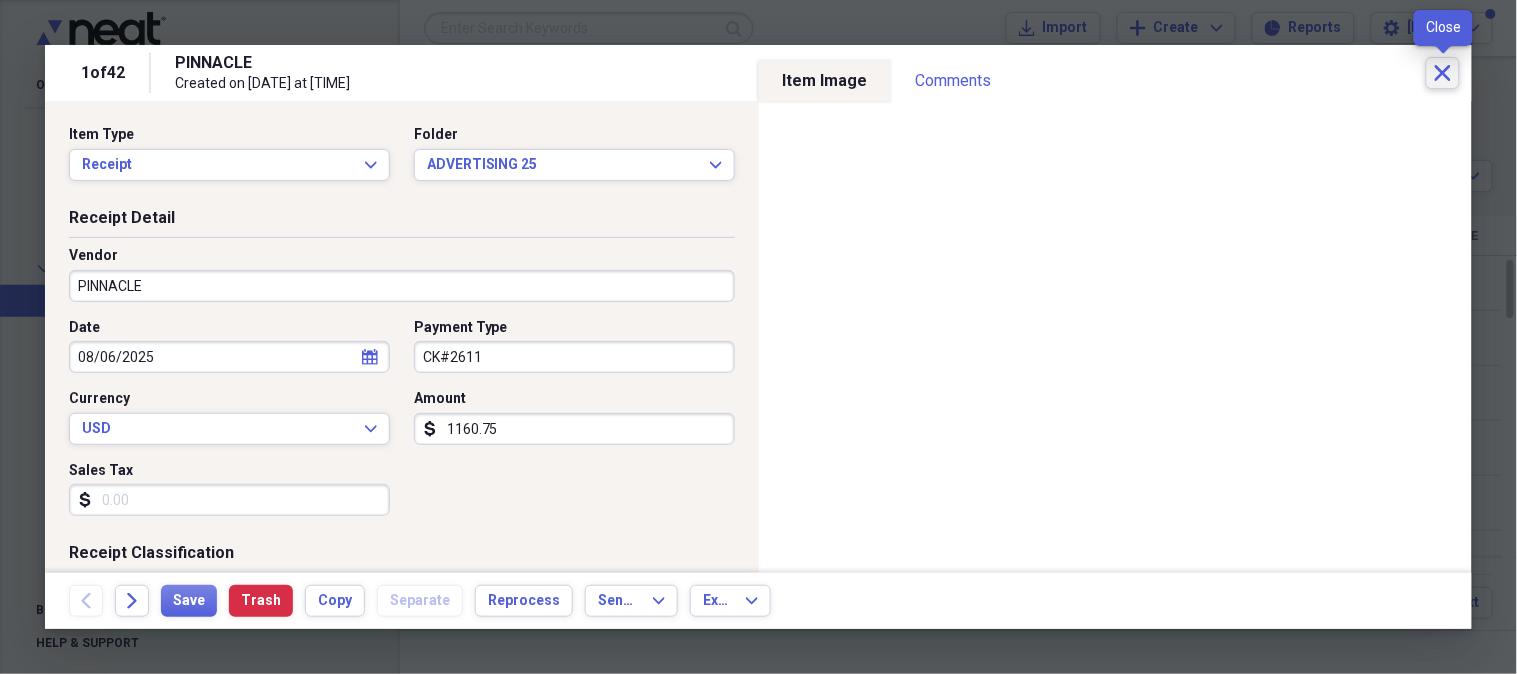 click 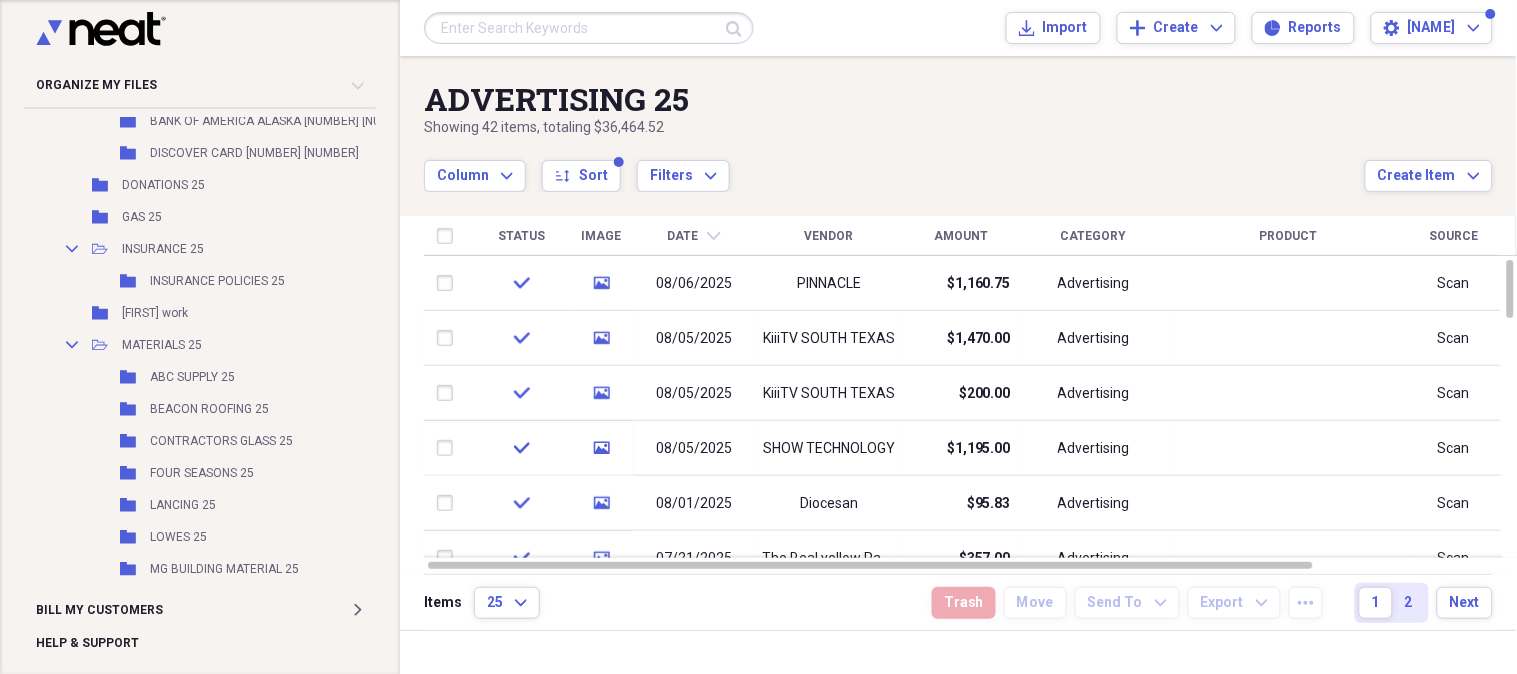 scroll, scrollTop: 2744, scrollLeft: 0, axis: vertical 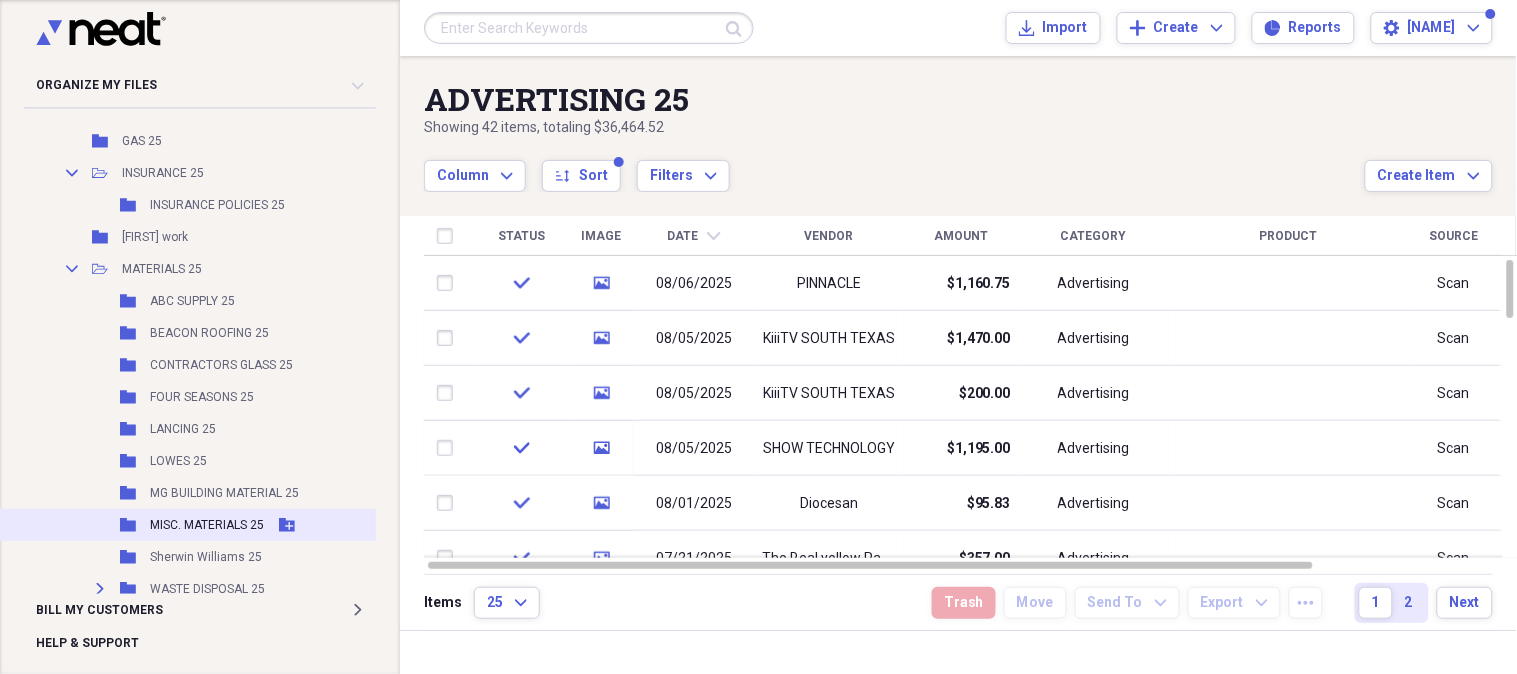 click on "MISC. MATERIALS 25" at bounding box center (207, 525) 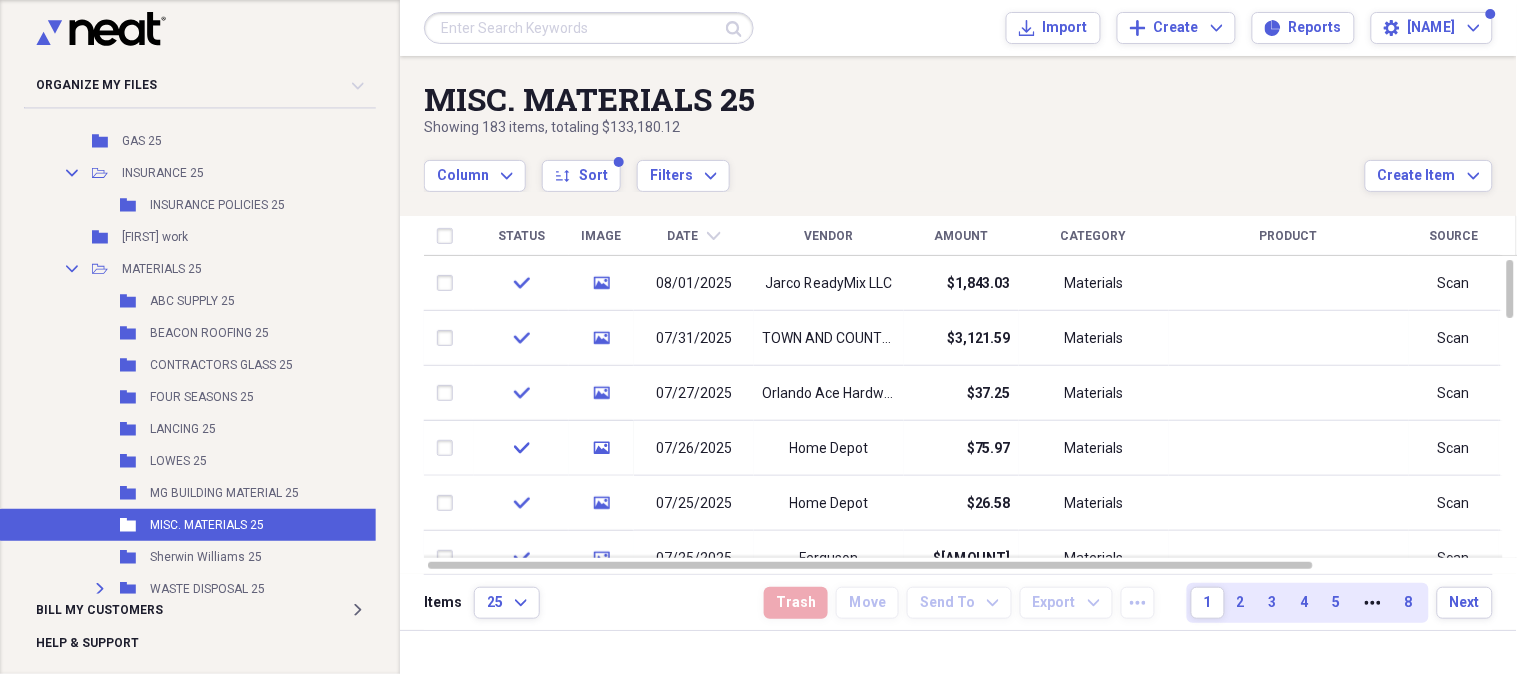 drag, startPoint x: 1417, startPoint y: 605, endPoint x: 1397, endPoint y: 585, distance: 28.284271 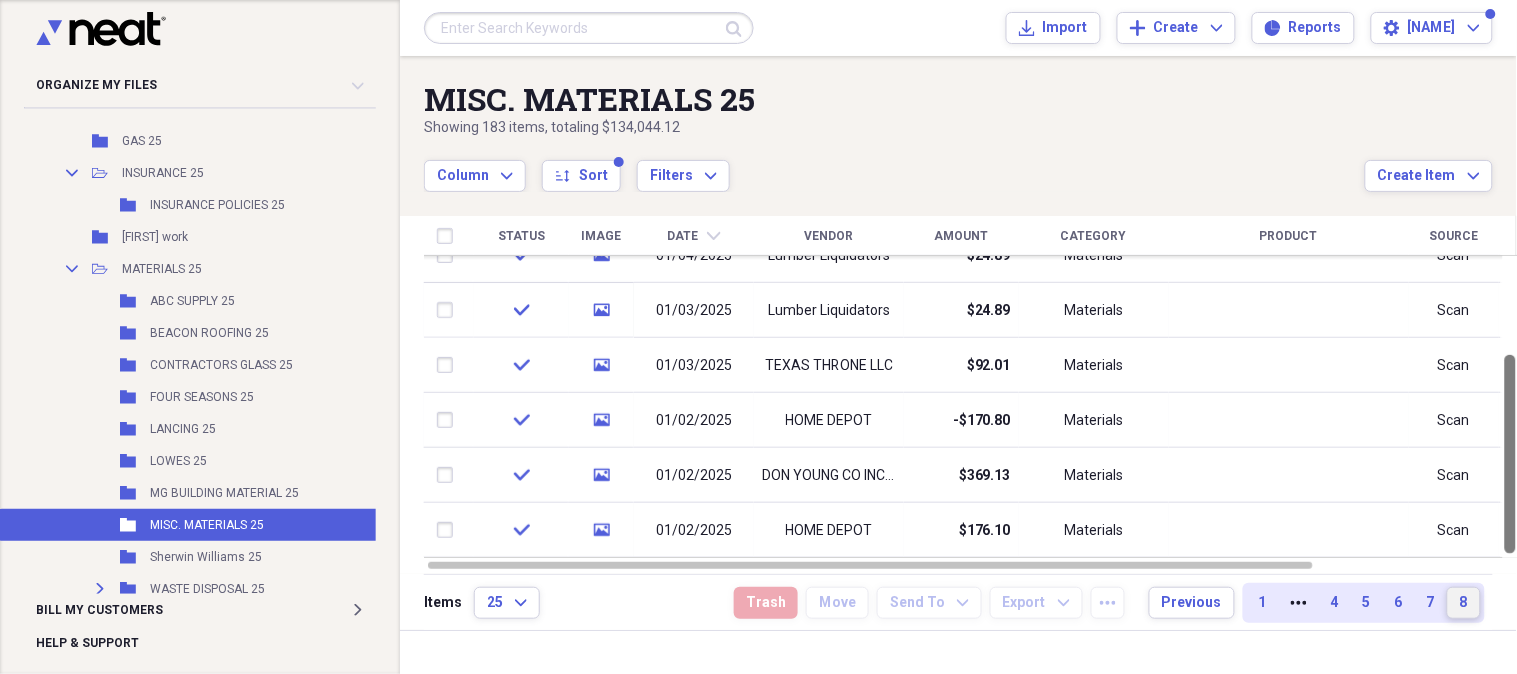 drag, startPoint x: 1507, startPoint y: 284, endPoint x: 1498, endPoint y: 623, distance: 339.11945 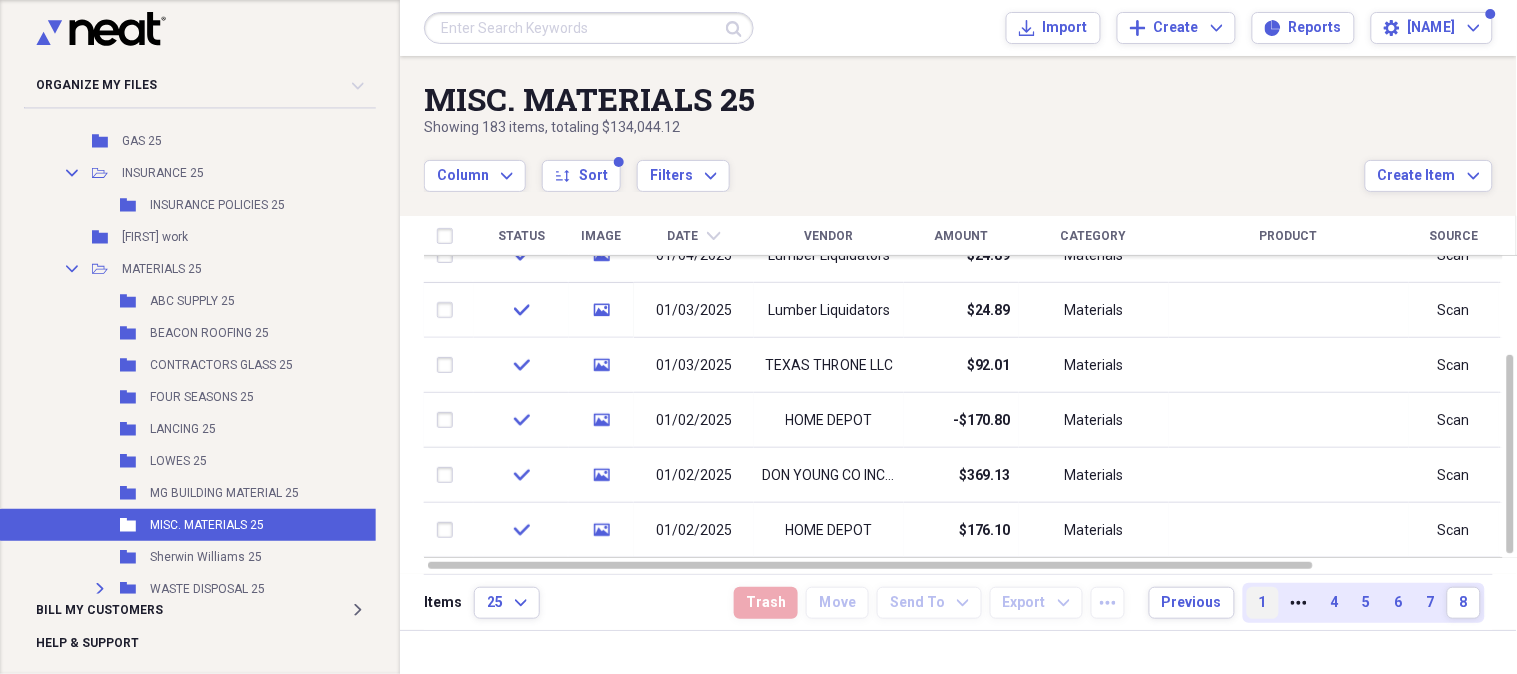 click on "1" at bounding box center [1263, 603] 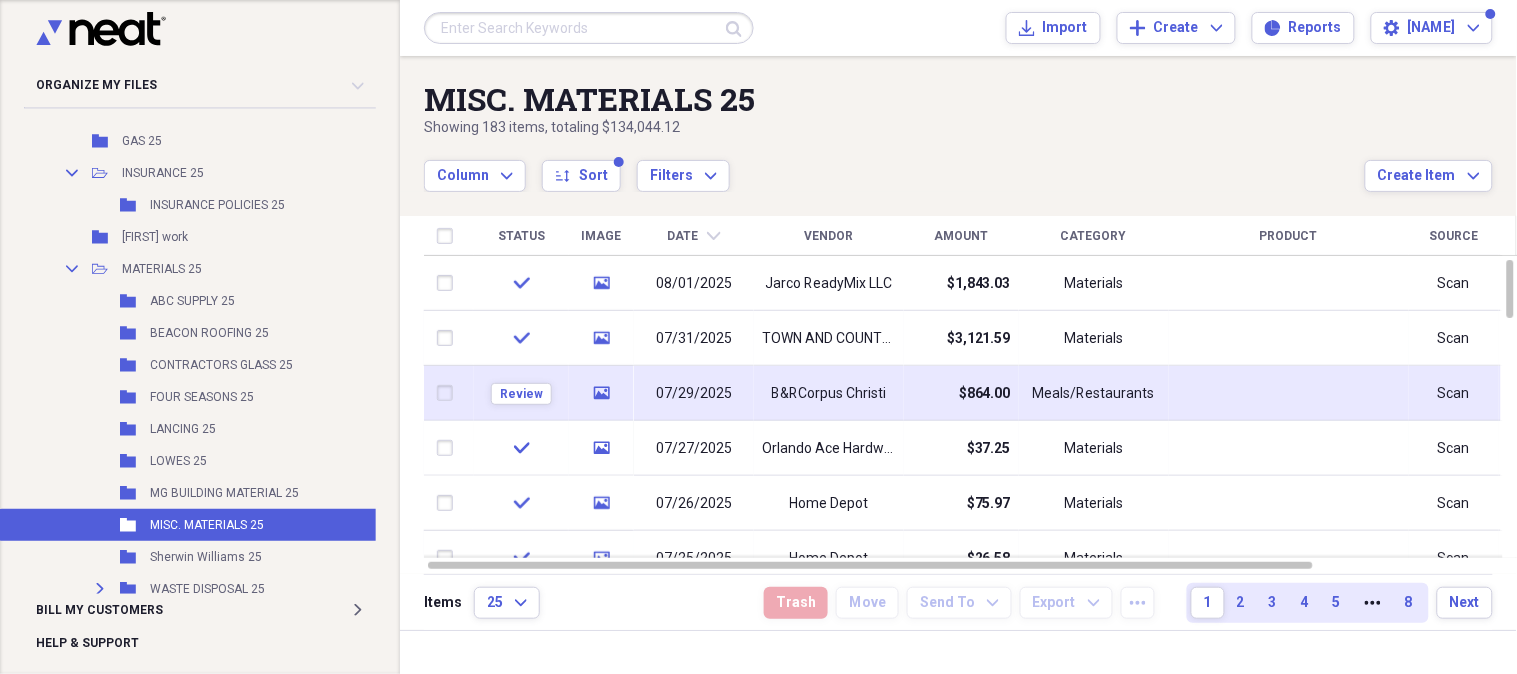click on "07/29/2025" at bounding box center [694, 394] 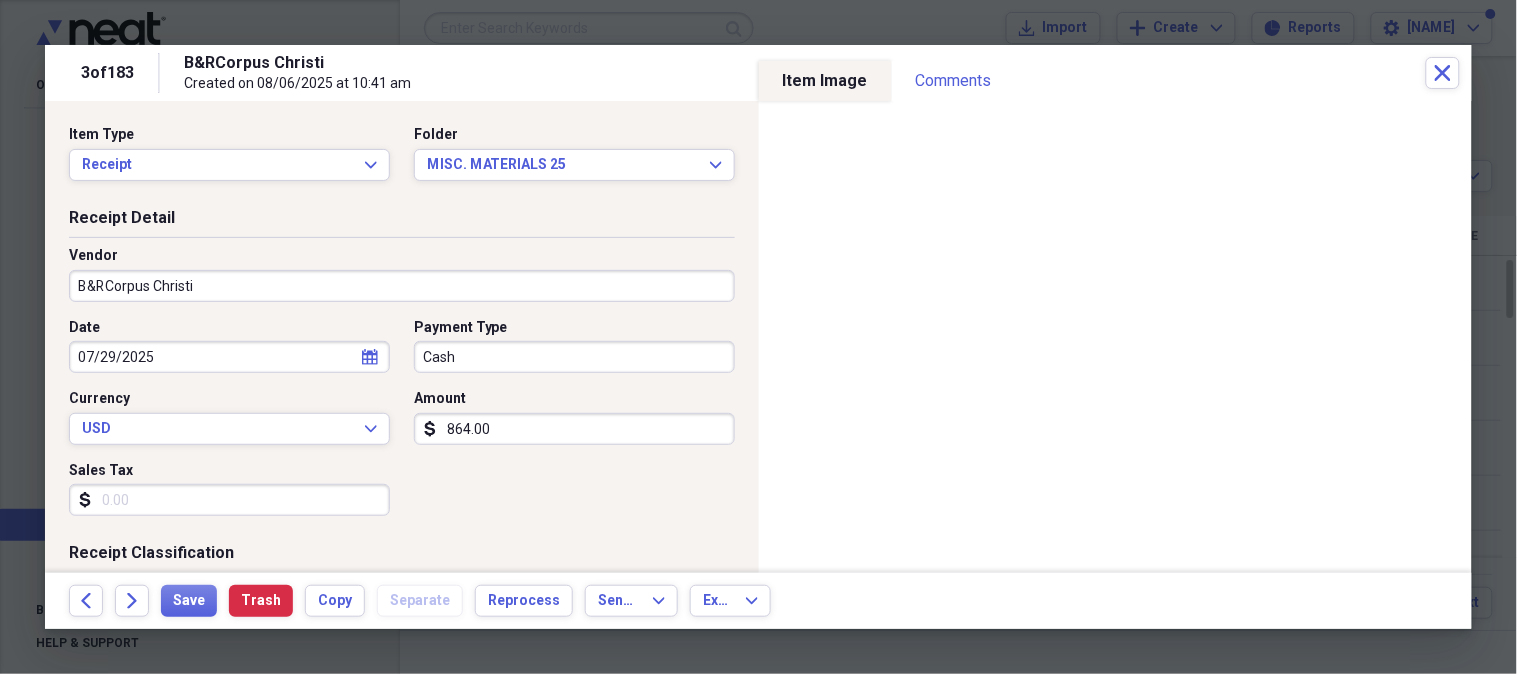 click 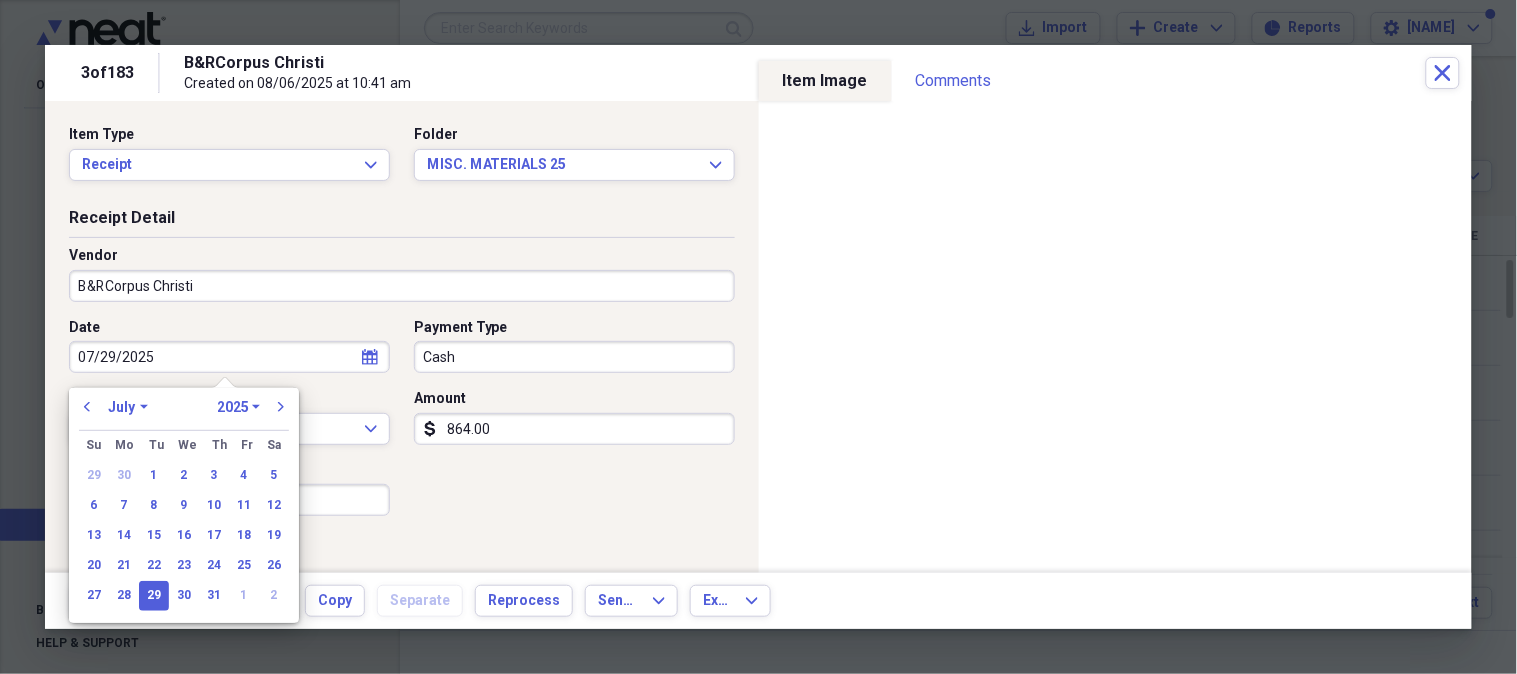click on "January February March April May June July August September October November December" at bounding box center [128, 407] 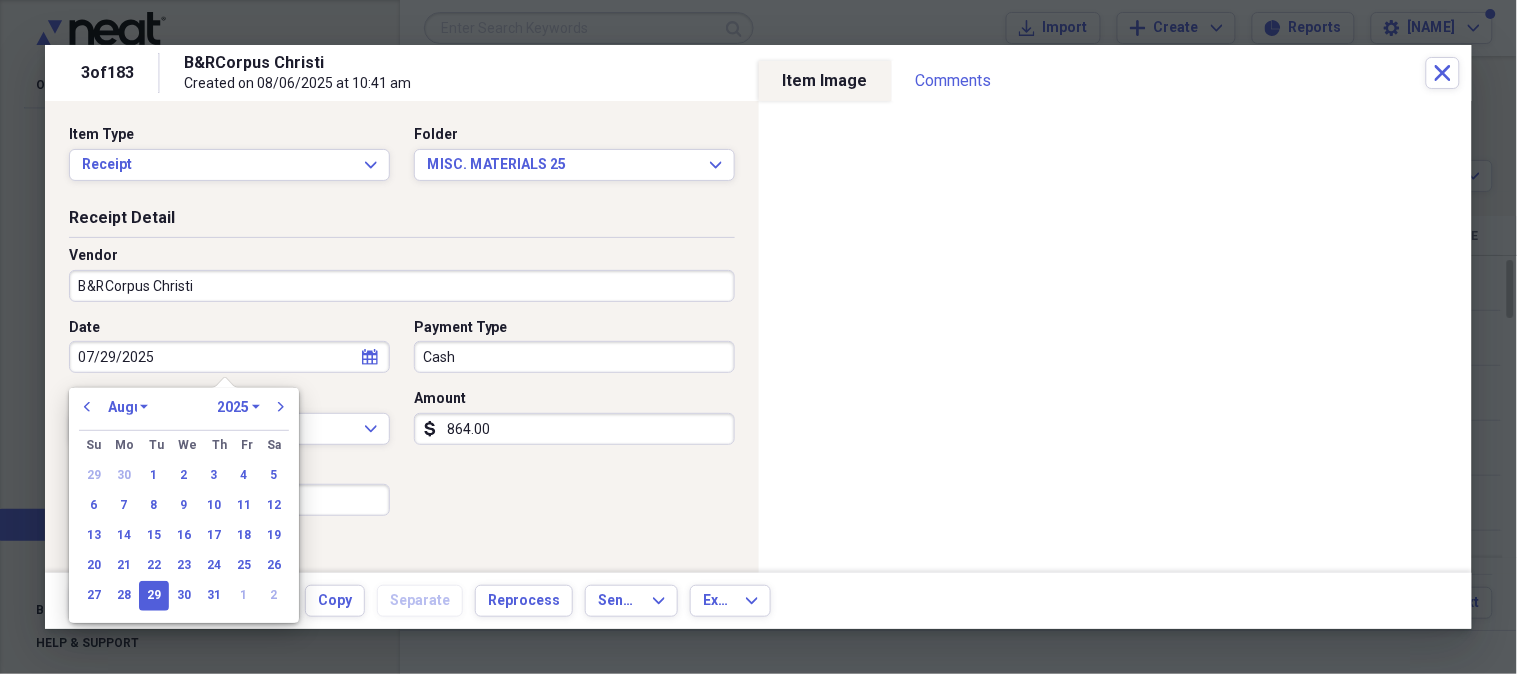 click on "January February March April May June July August September October November December" at bounding box center [128, 407] 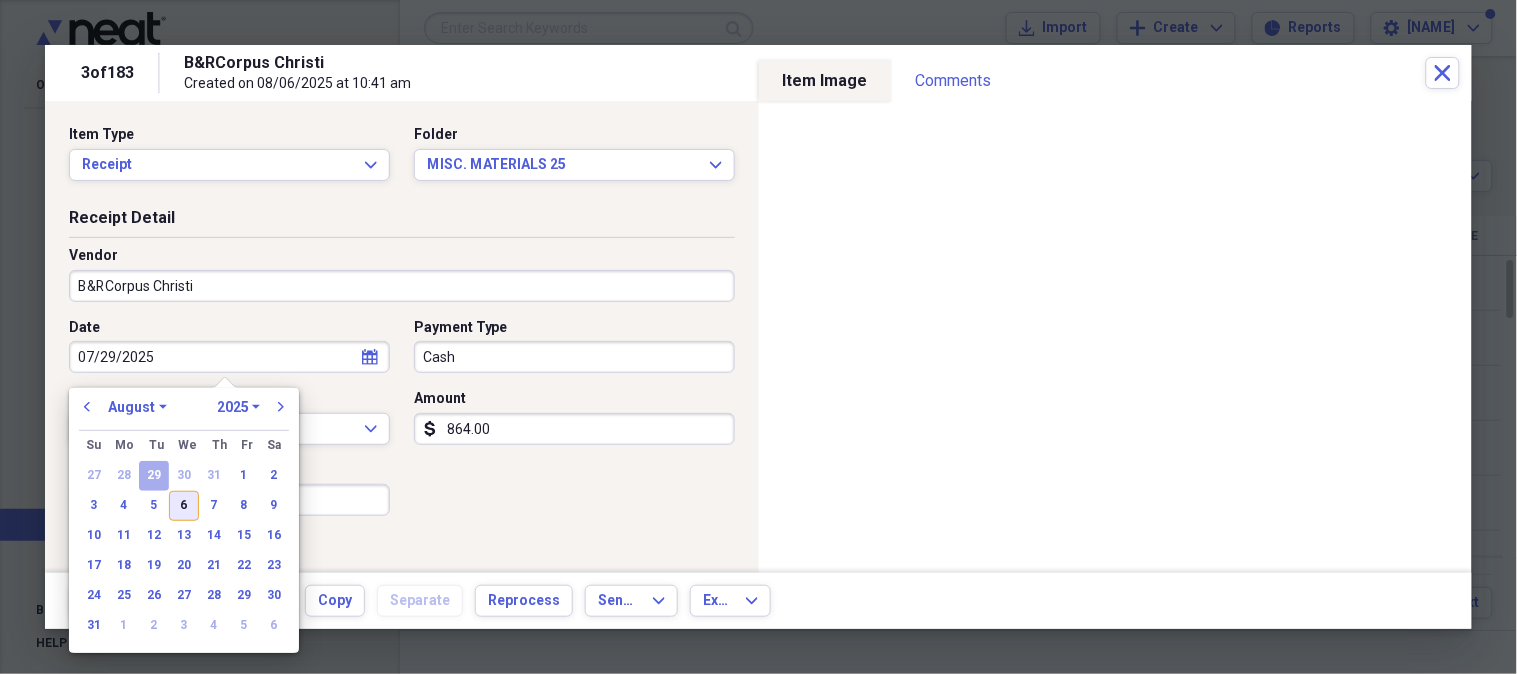 click on "6" at bounding box center (184, 506) 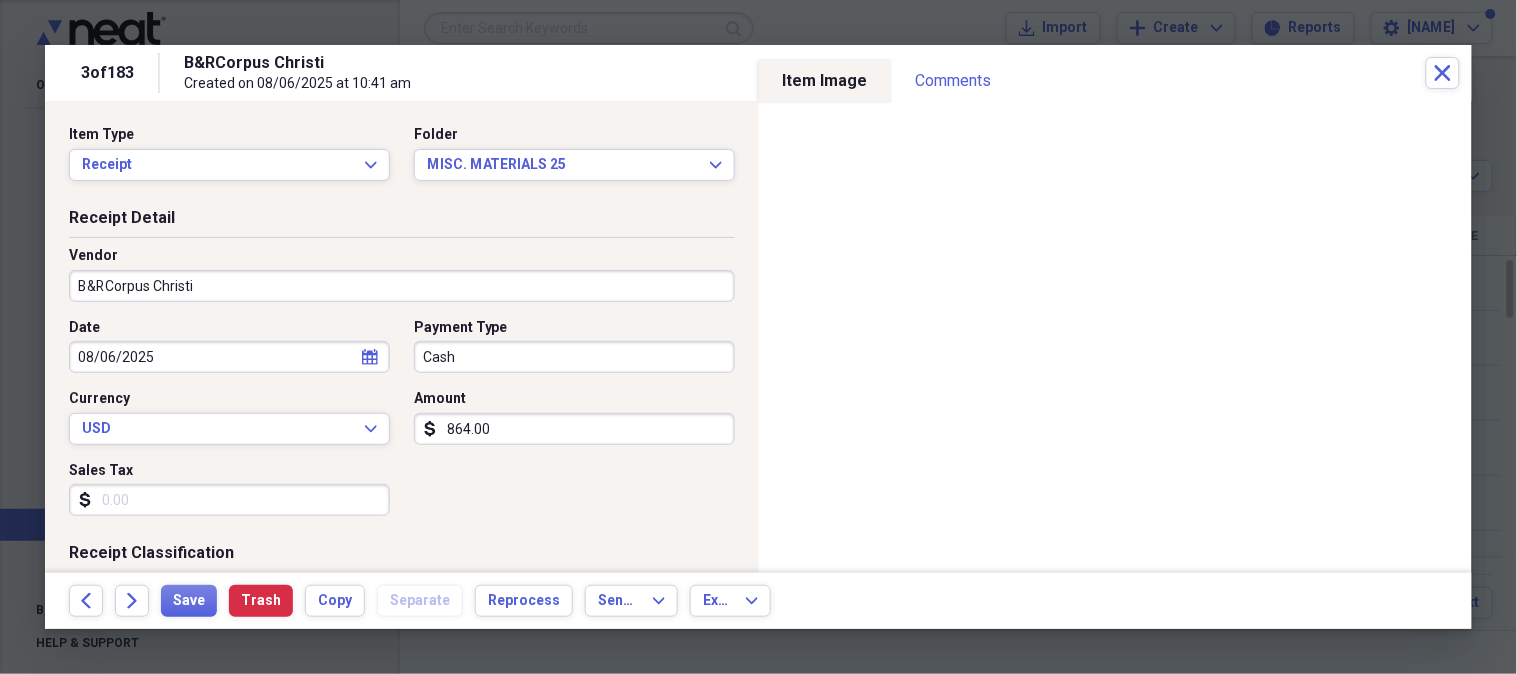 click on "Cash" at bounding box center [574, 357] 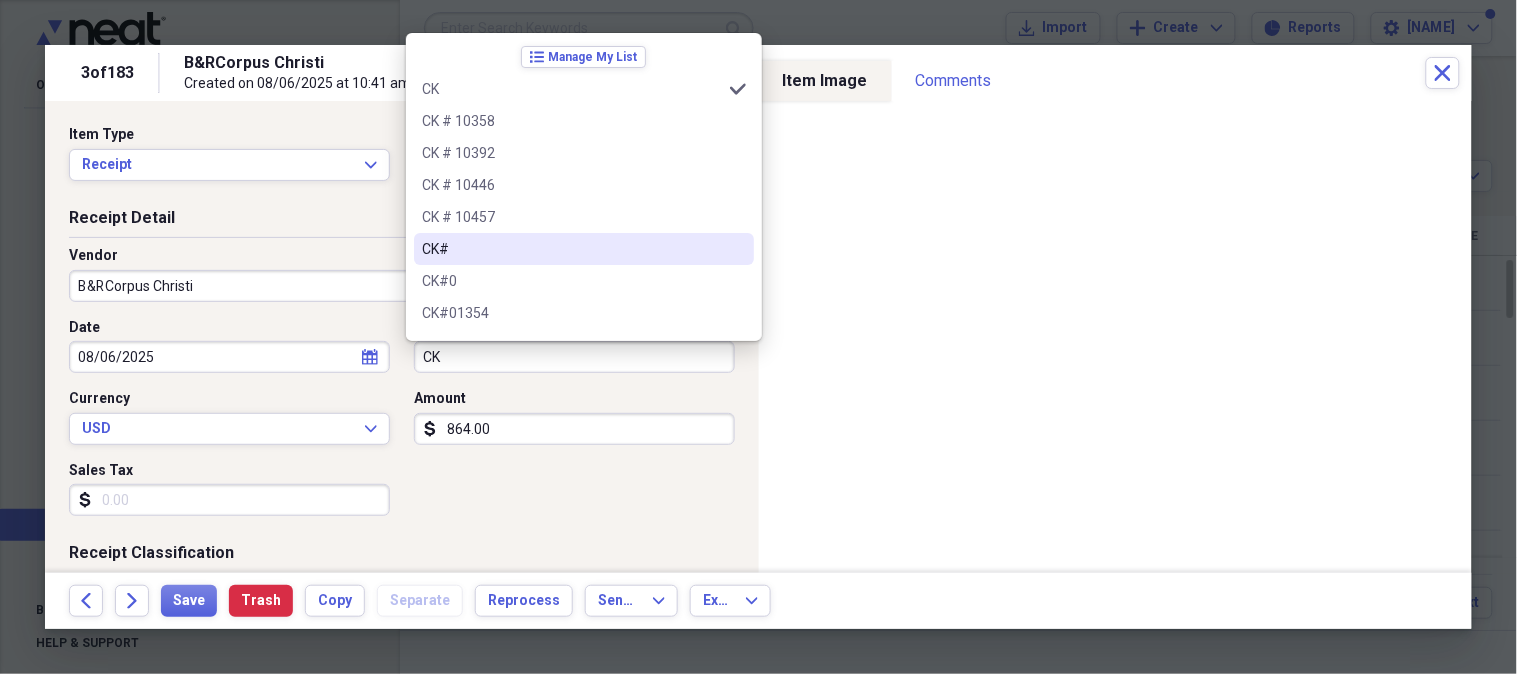 click on "CK#" at bounding box center (572, 249) 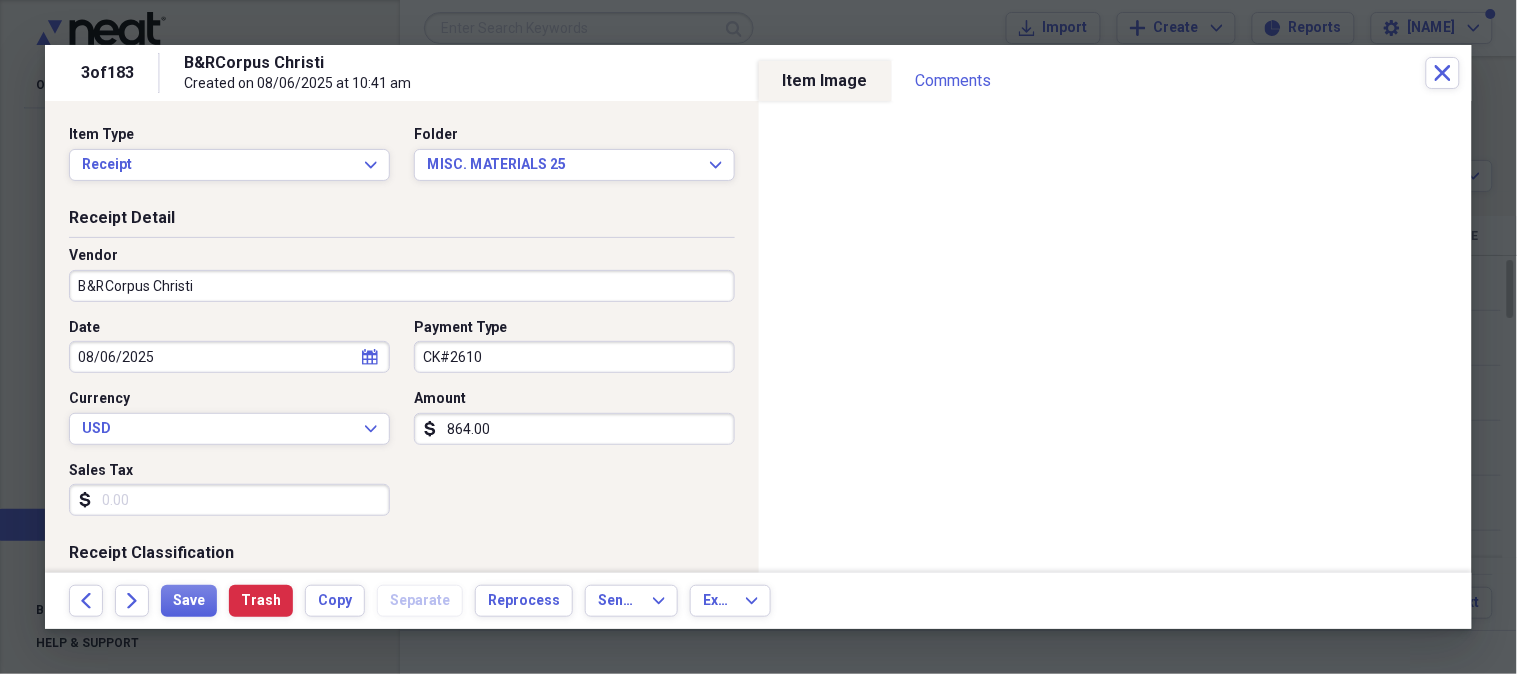type on "CK#2610" 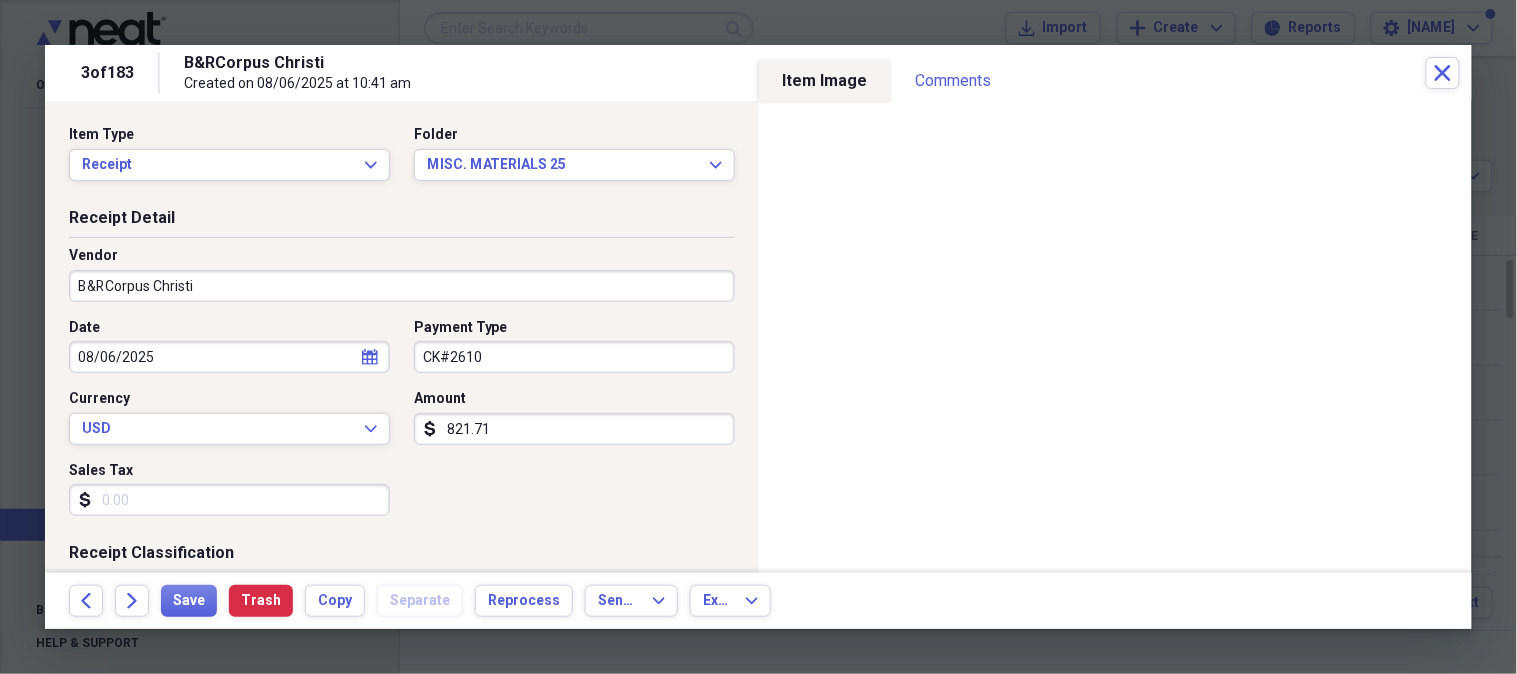 type on "821.71" 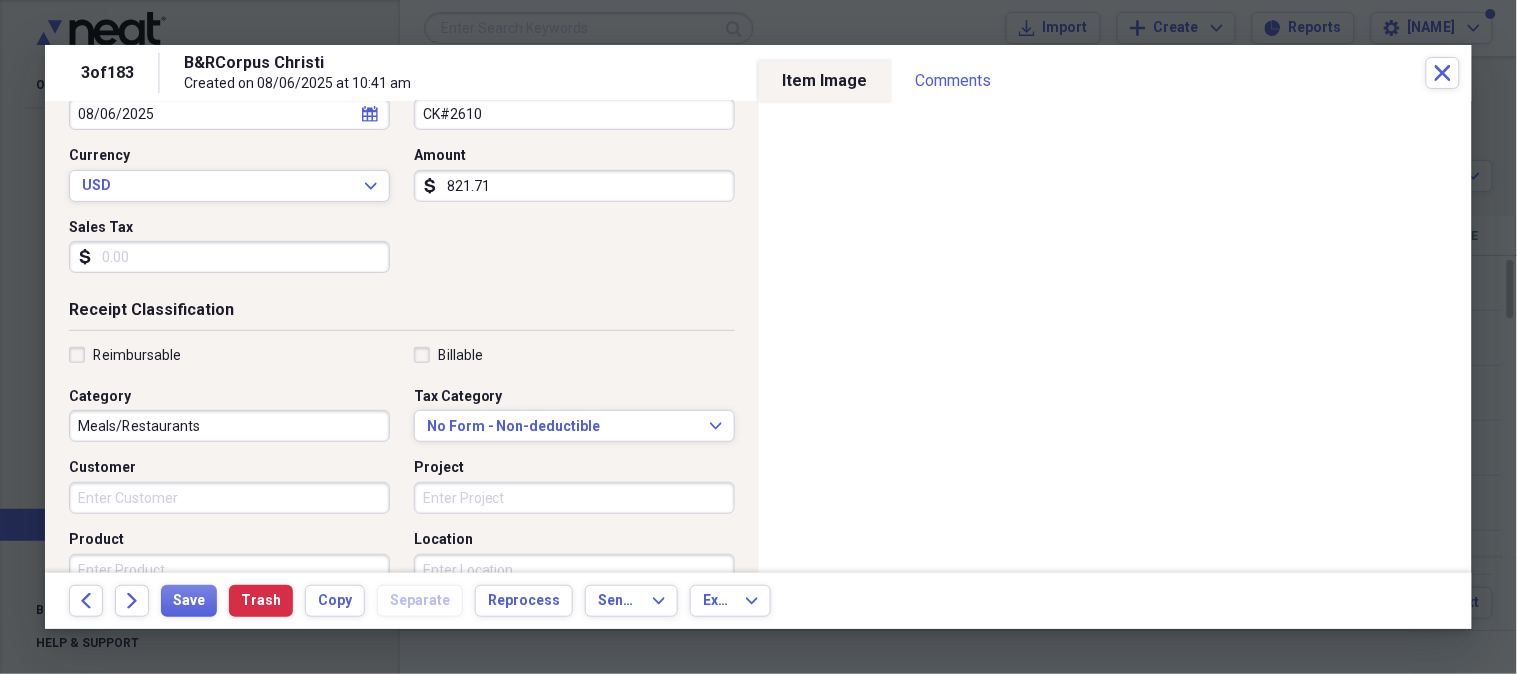scroll, scrollTop: 260, scrollLeft: 0, axis: vertical 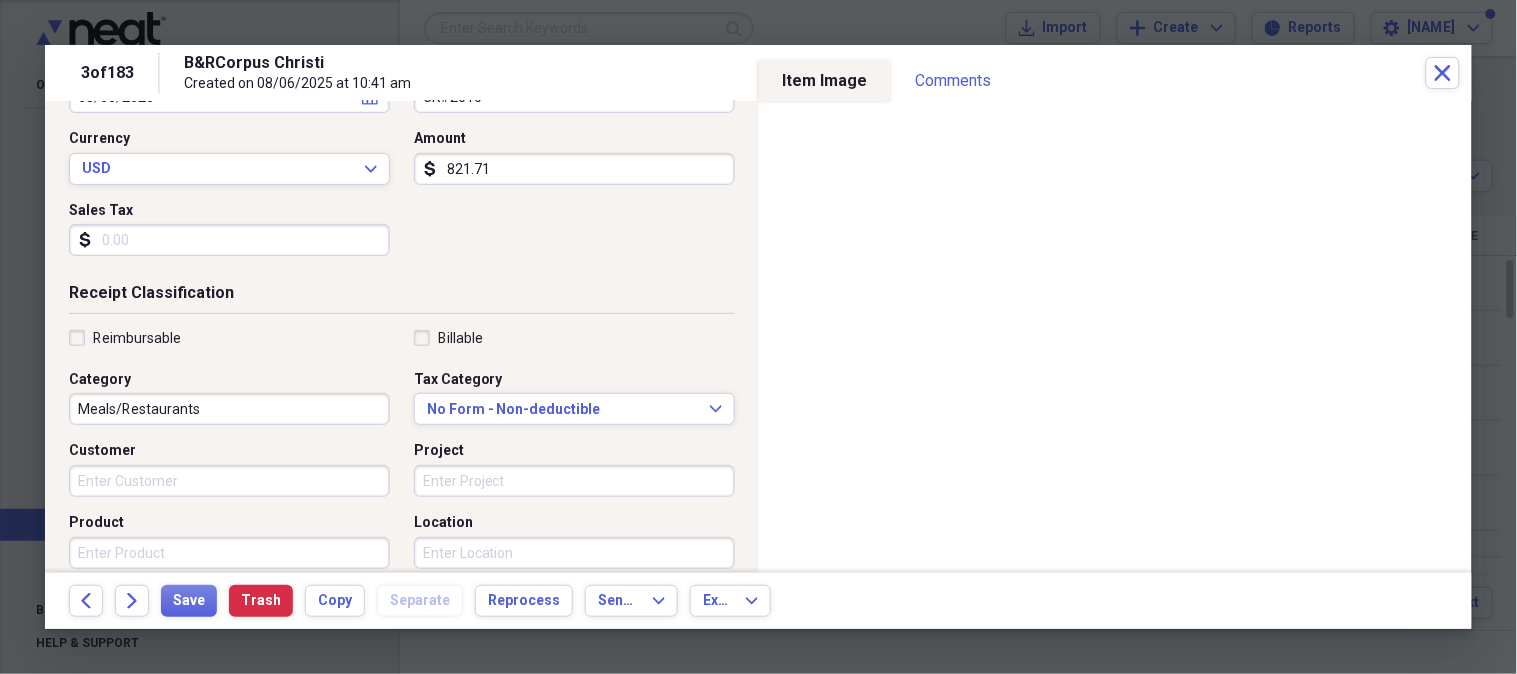 type on "QXO CORPUS CHRISTI BRANCH" 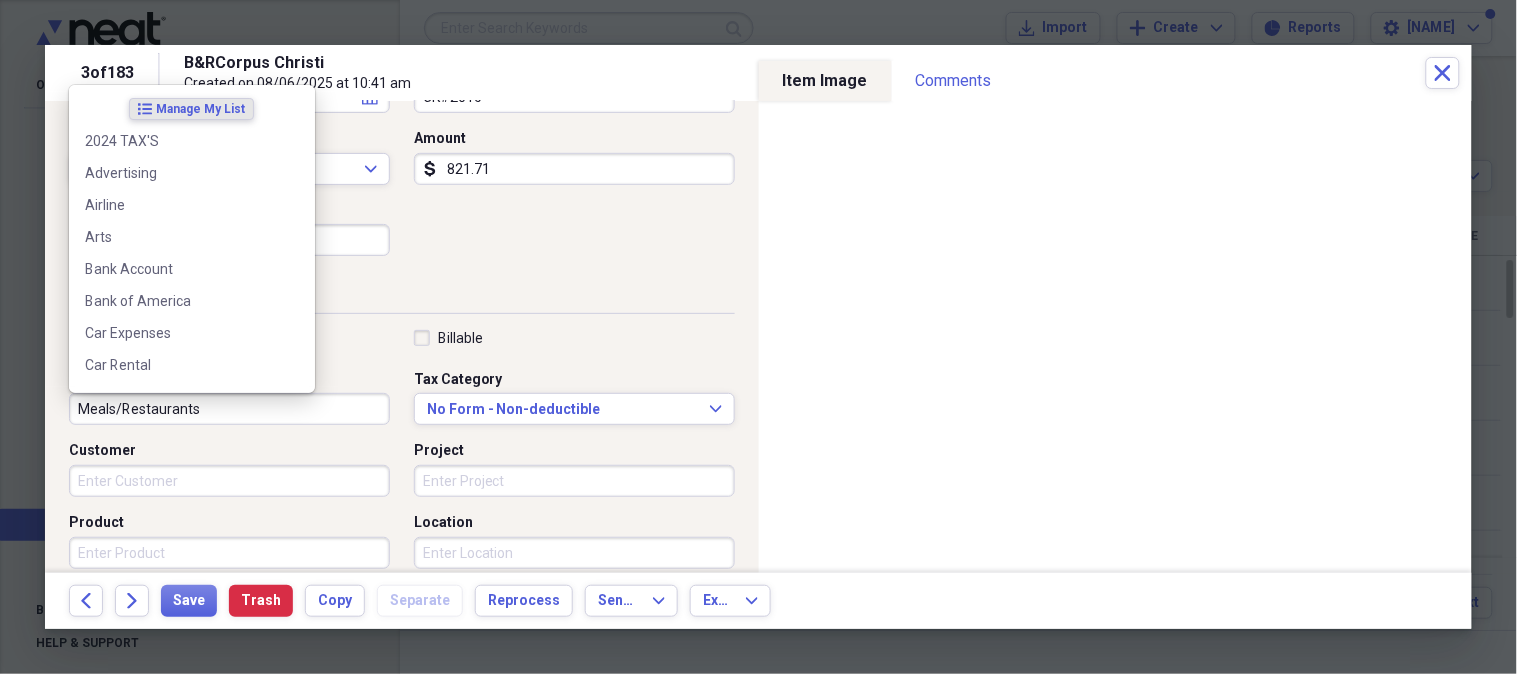 click on "Meals/Restaurants" at bounding box center [229, 409] 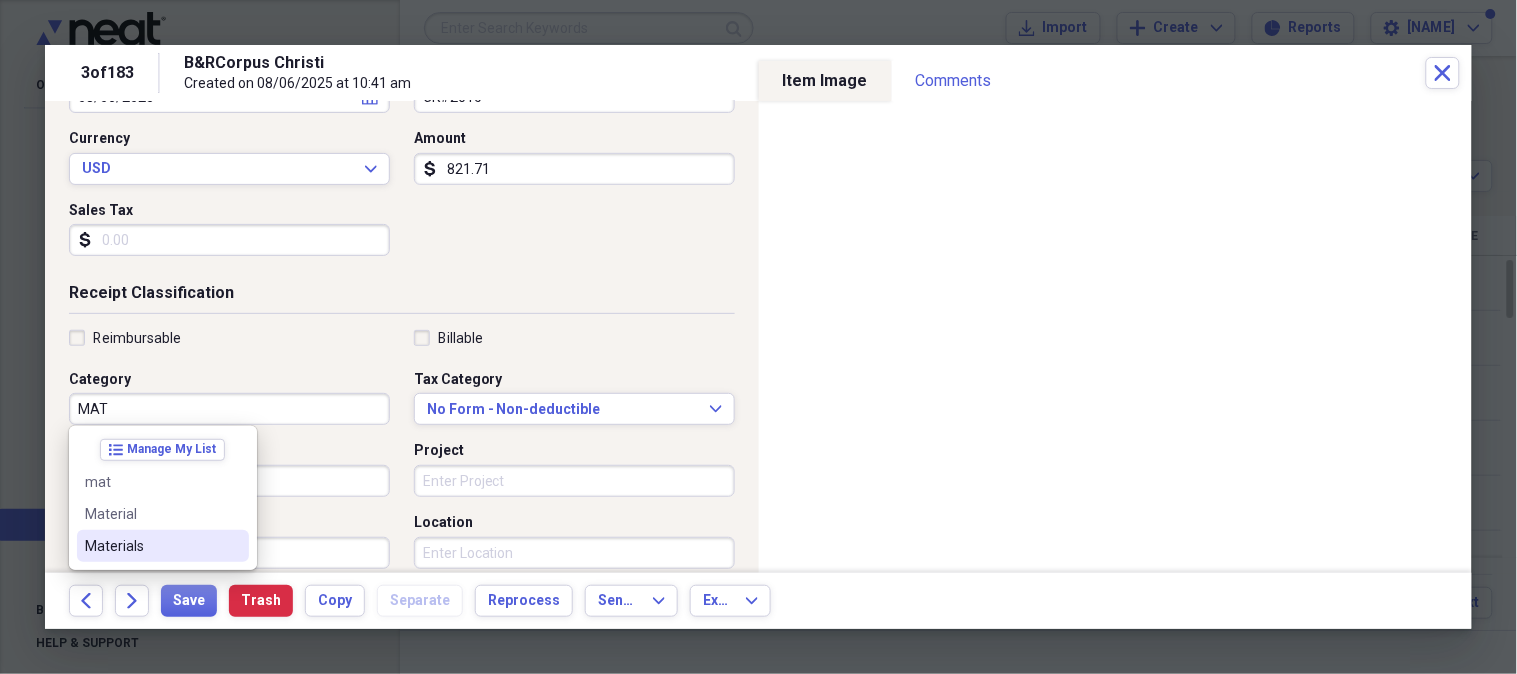 click on "Materials" at bounding box center [151, 546] 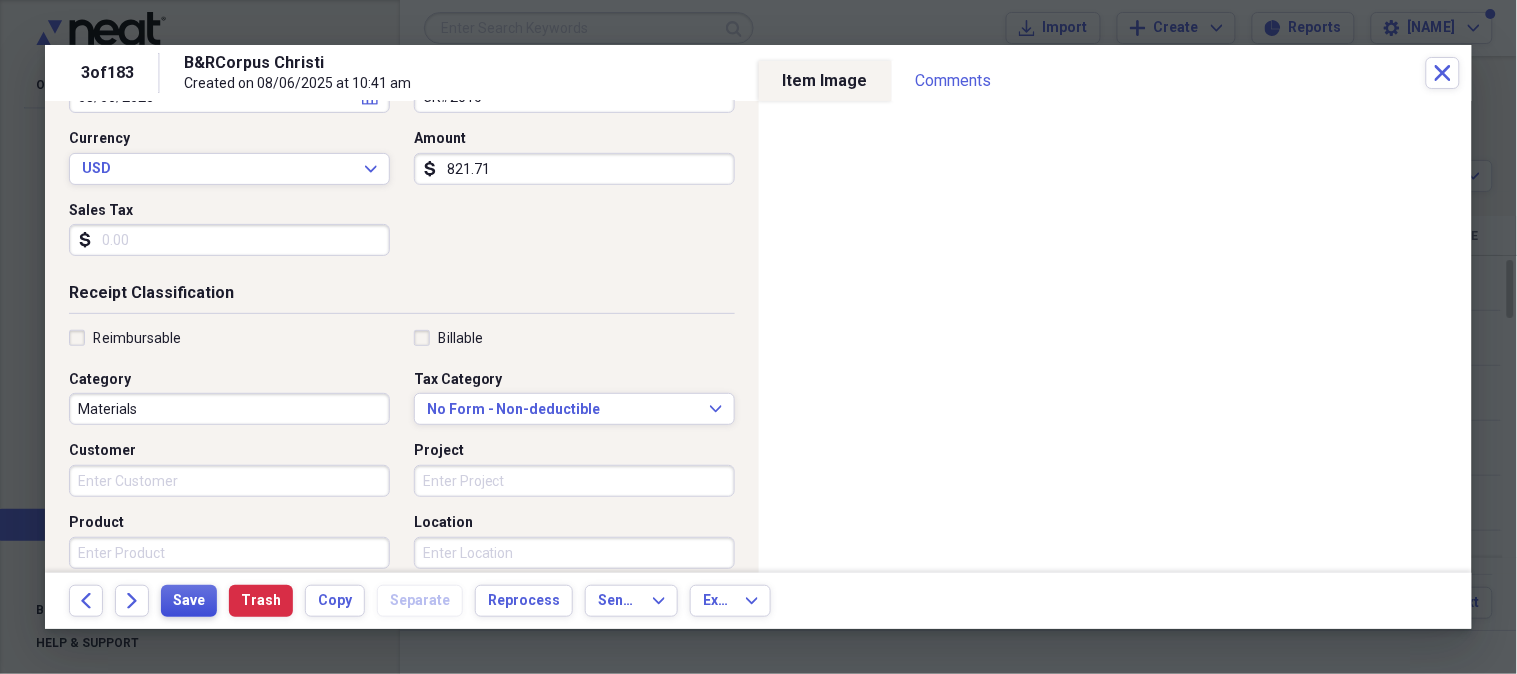 click on "Save" at bounding box center [189, 601] 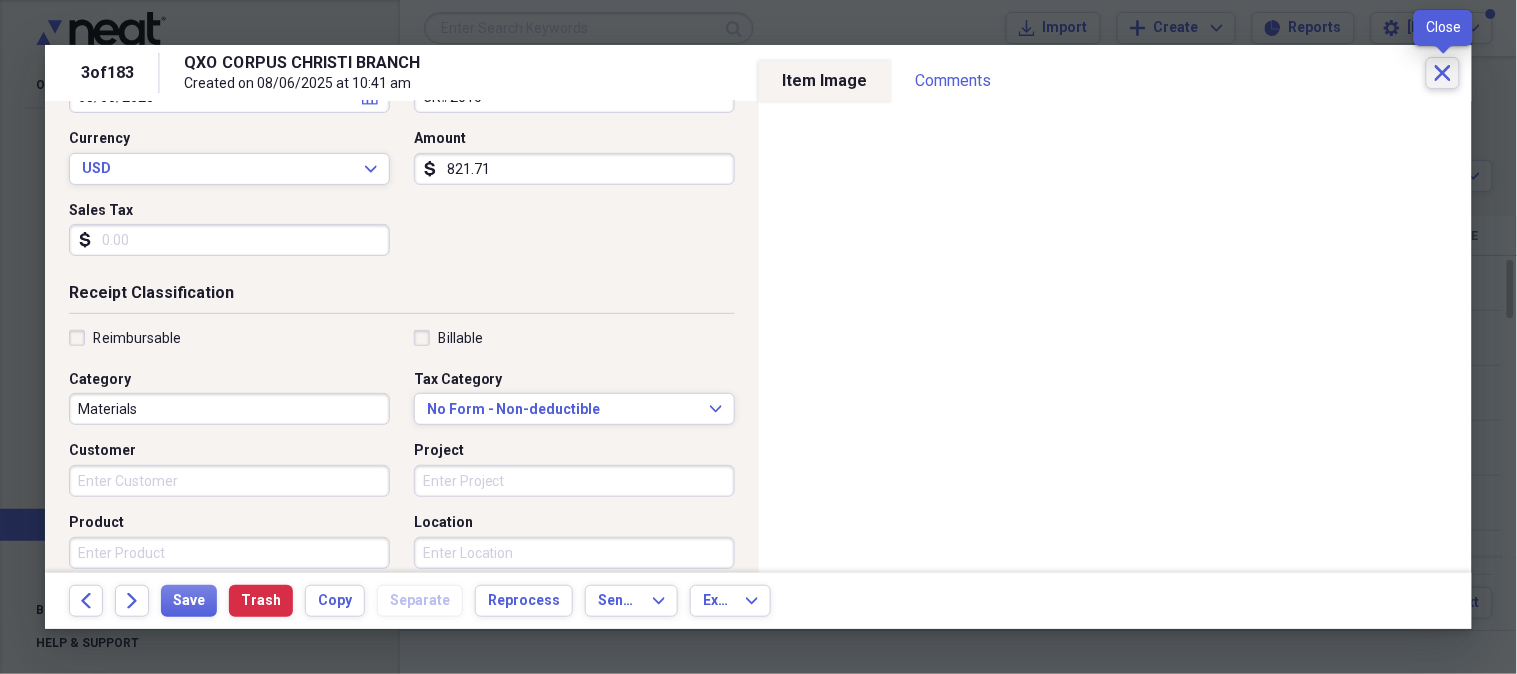 click on "Close" 